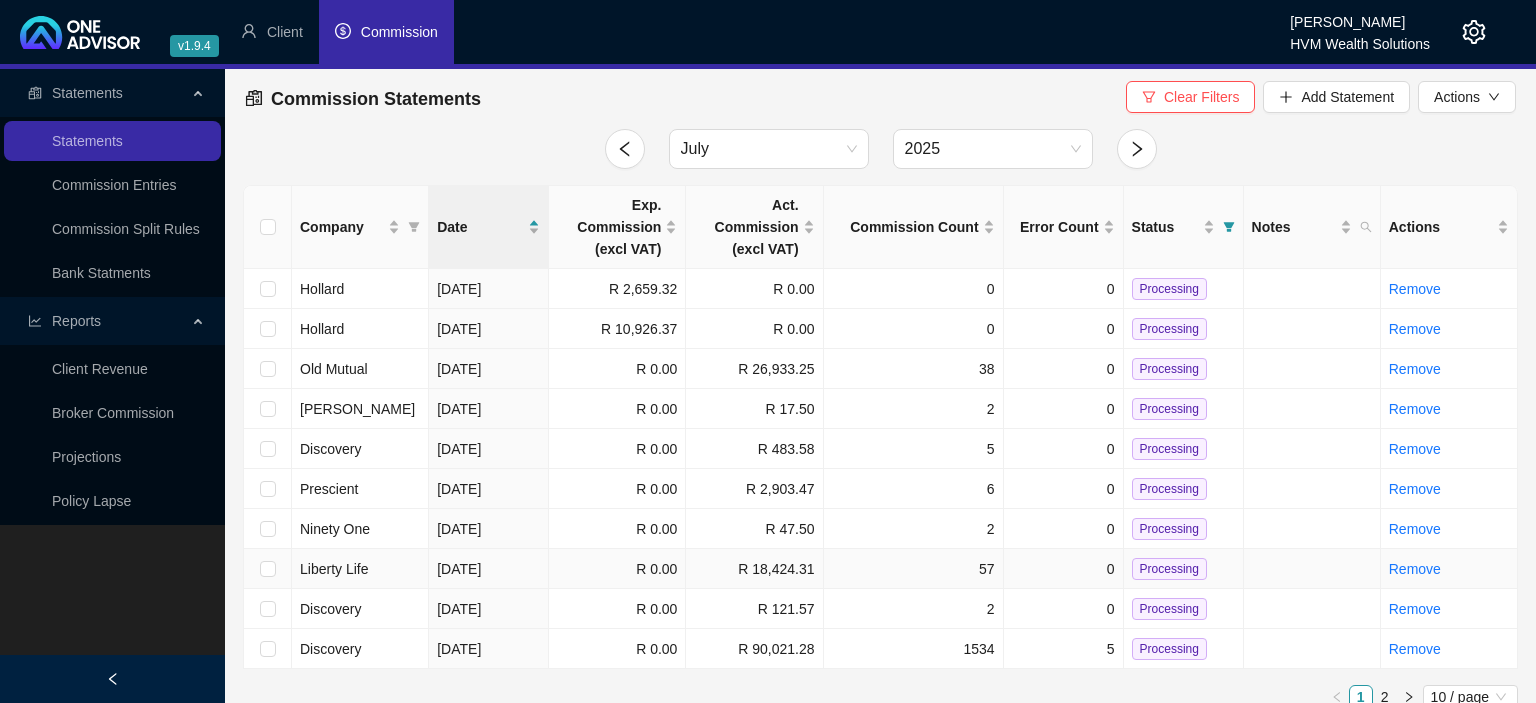 scroll, scrollTop: 0, scrollLeft: 0, axis: both 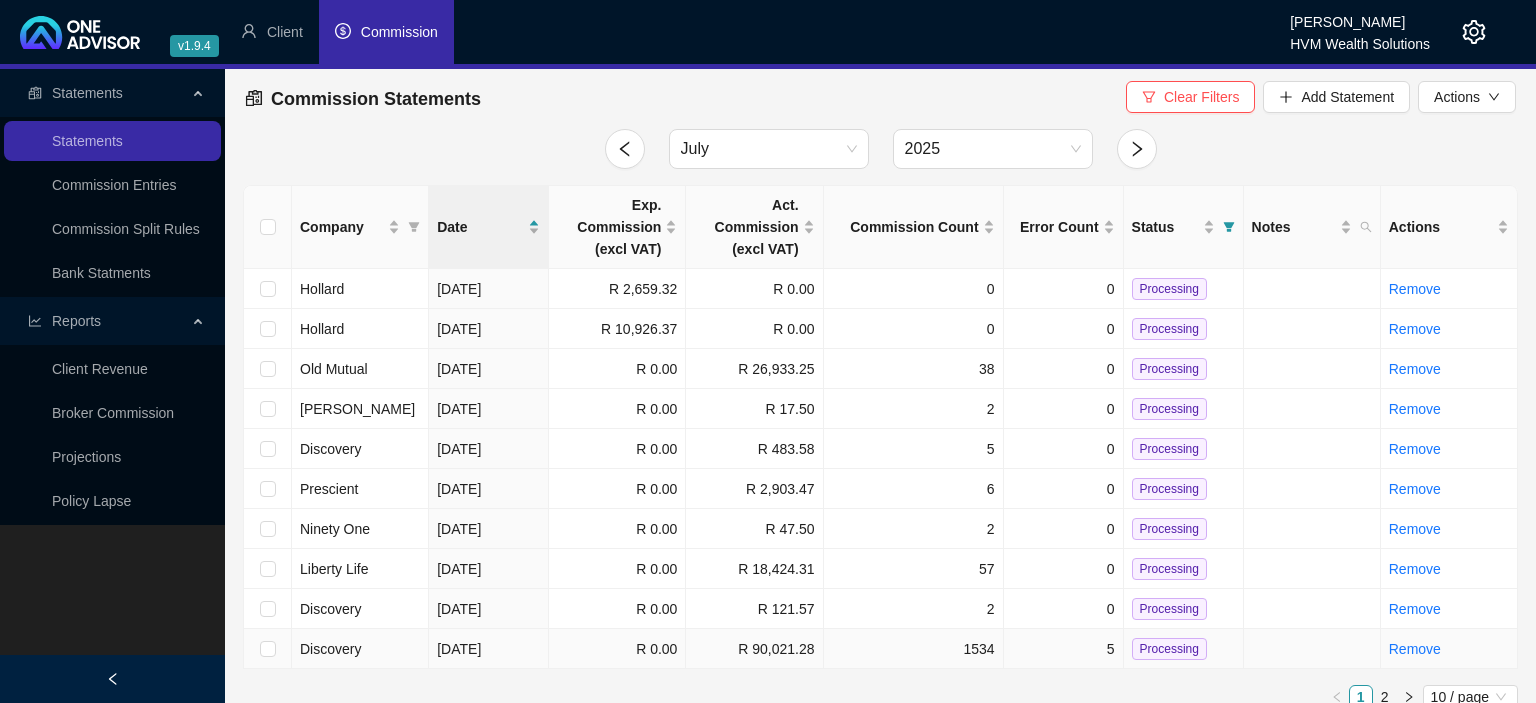 click on "Discovery" at bounding box center (330, 649) 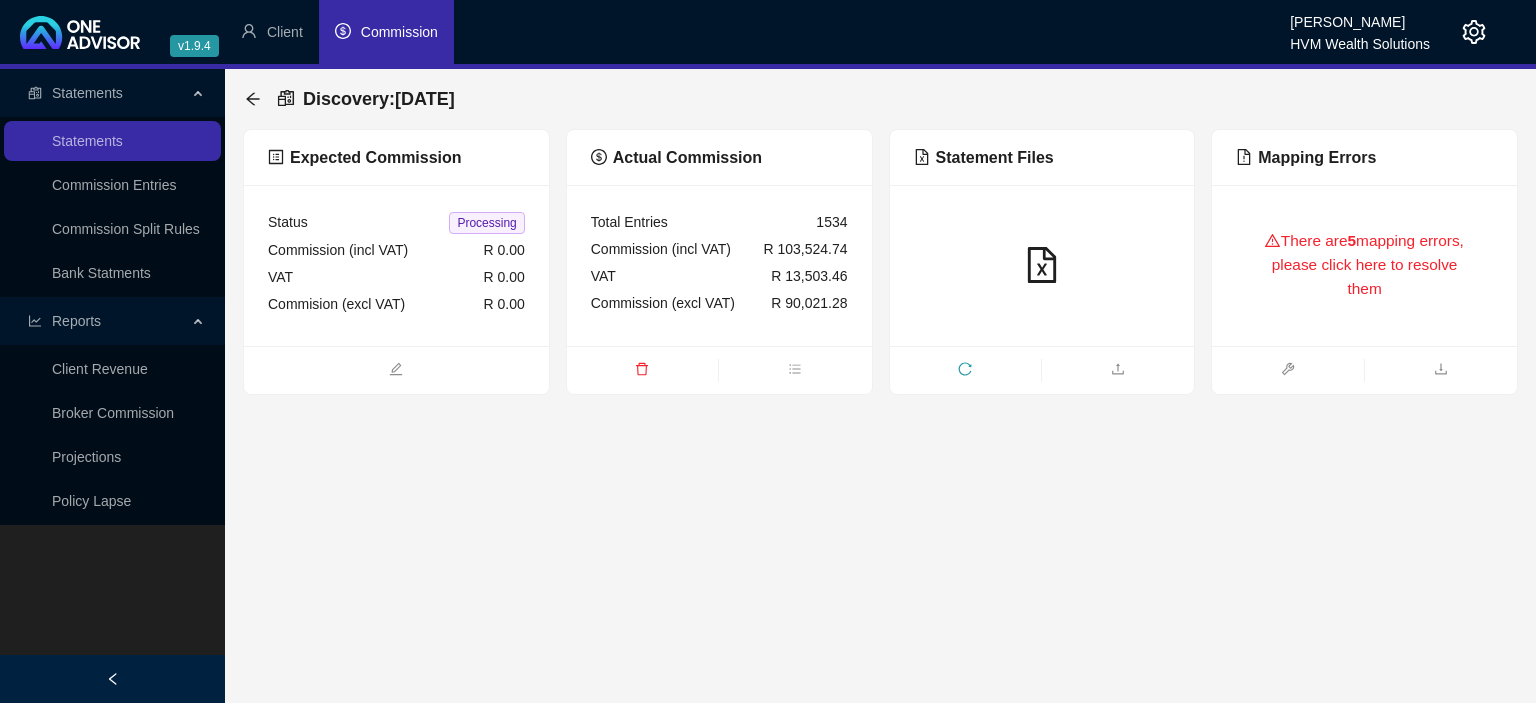 click on "There are  5  mapping errors, please click here to resolve them" at bounding box center (1364, 265) 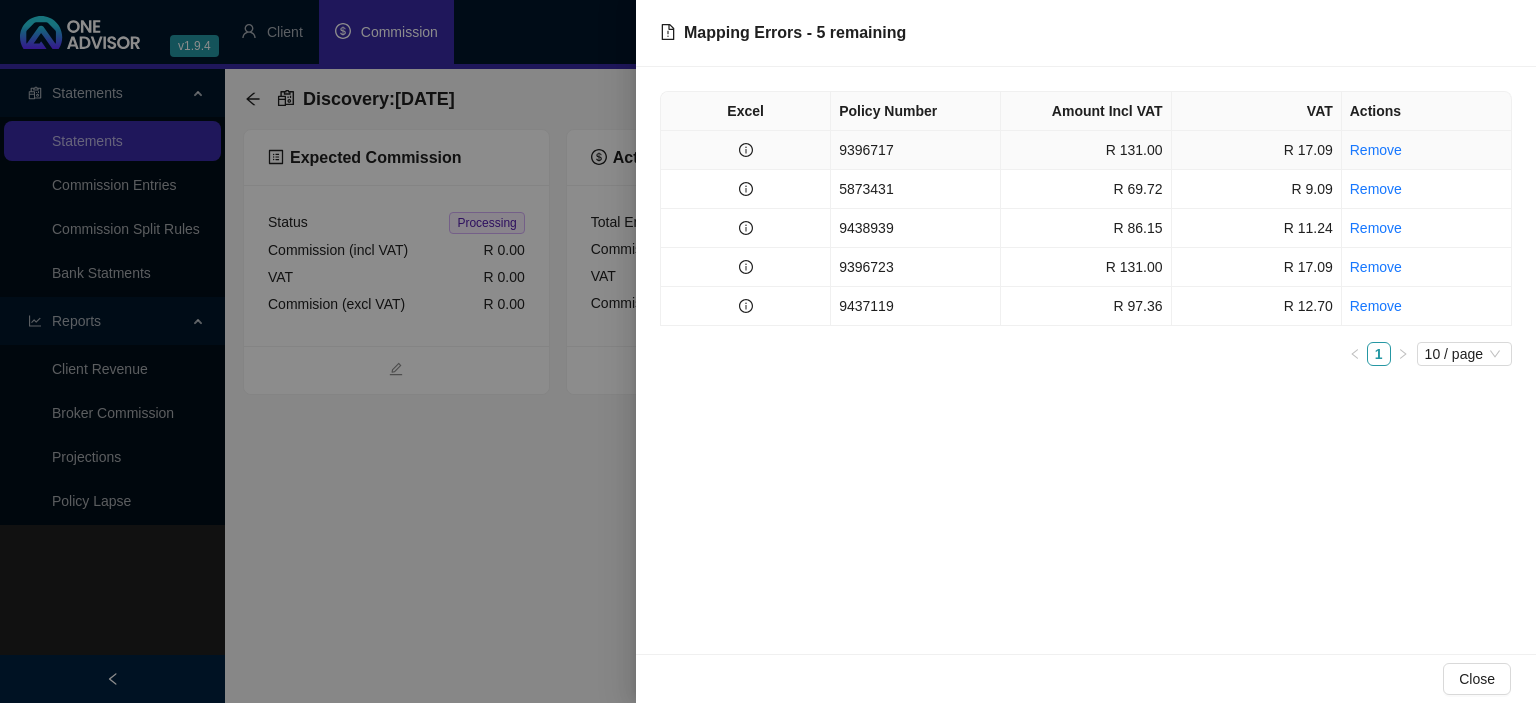 click on "9396717" at bounding box center [916, 150] 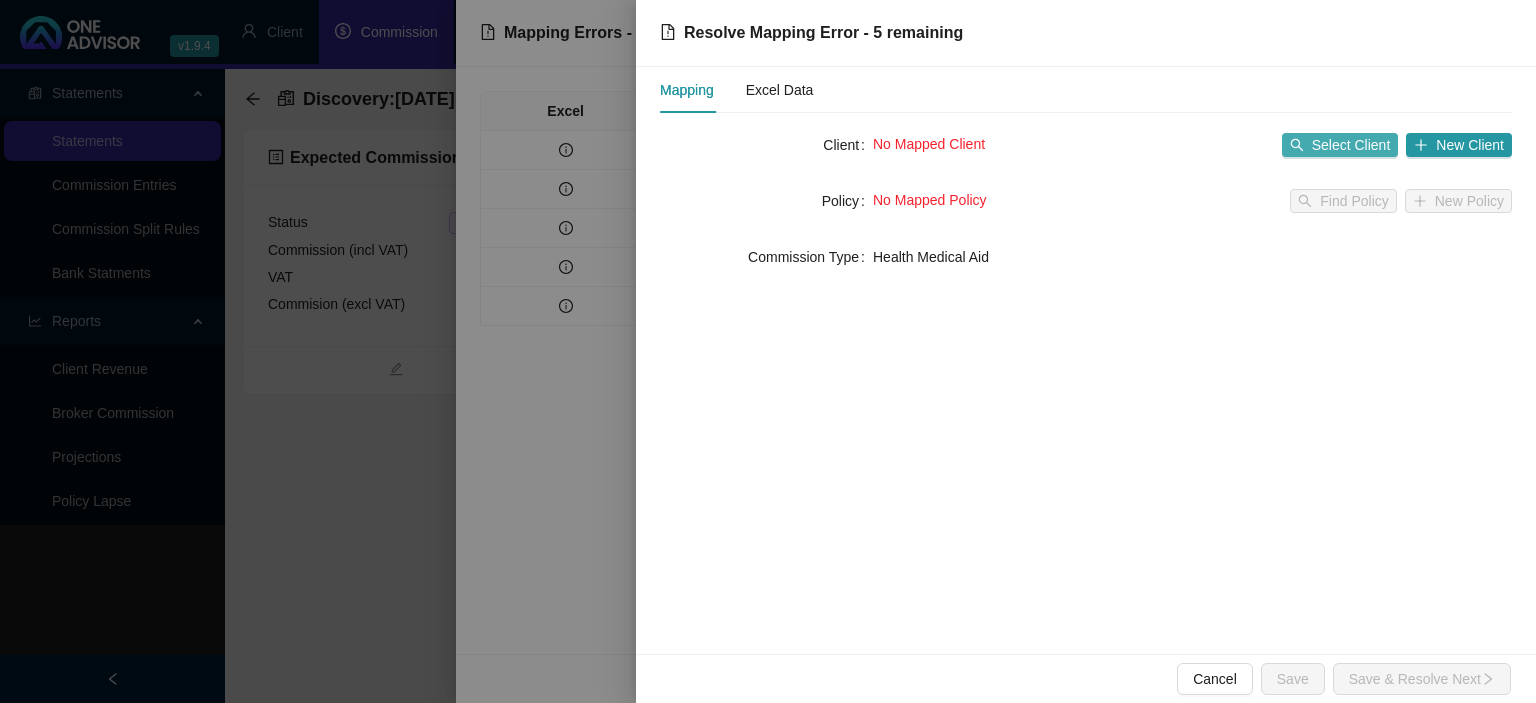 click on "Select Client" at bounding box center (1351, 145) 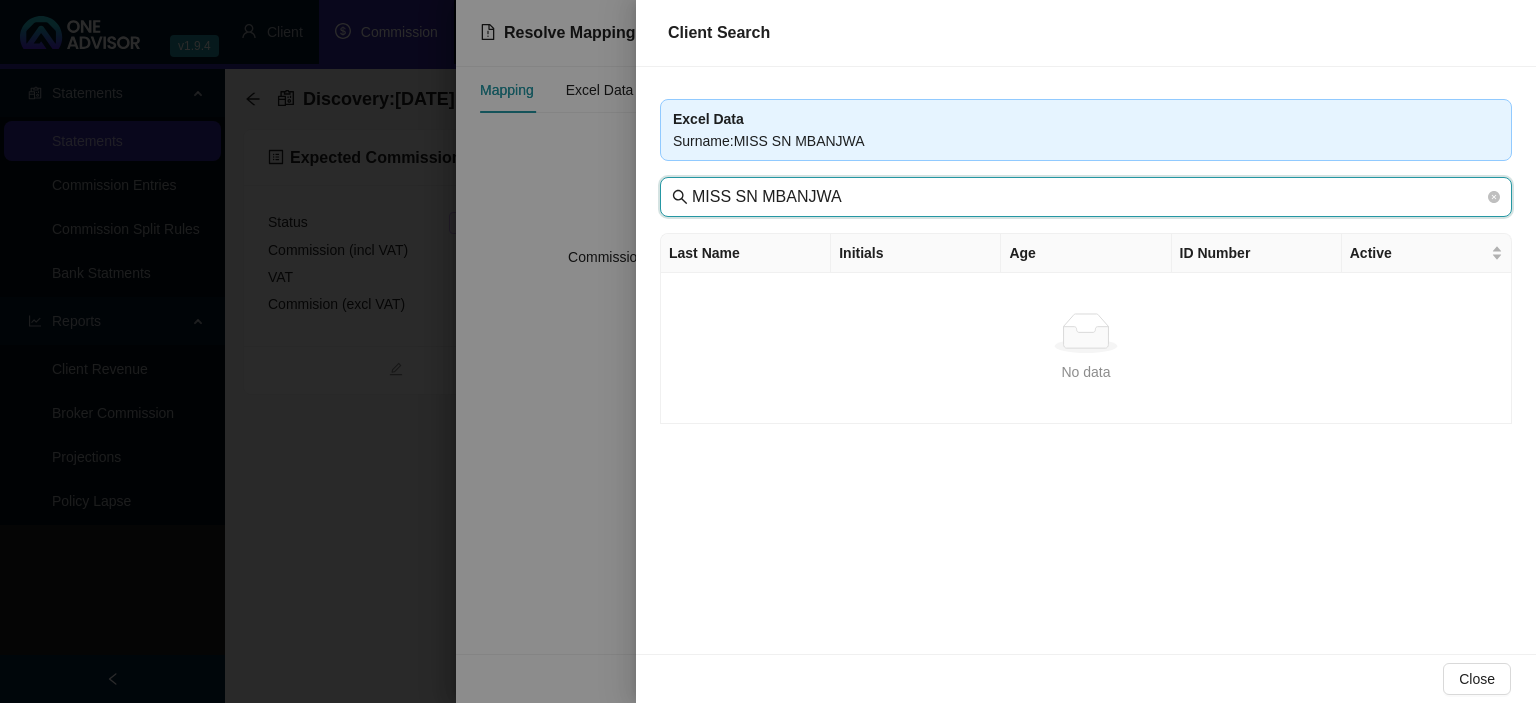 drag, startPoint x: 750, startPoint y: 197, endPoint x: 451, endPoint y: 190, distance: 299.08194 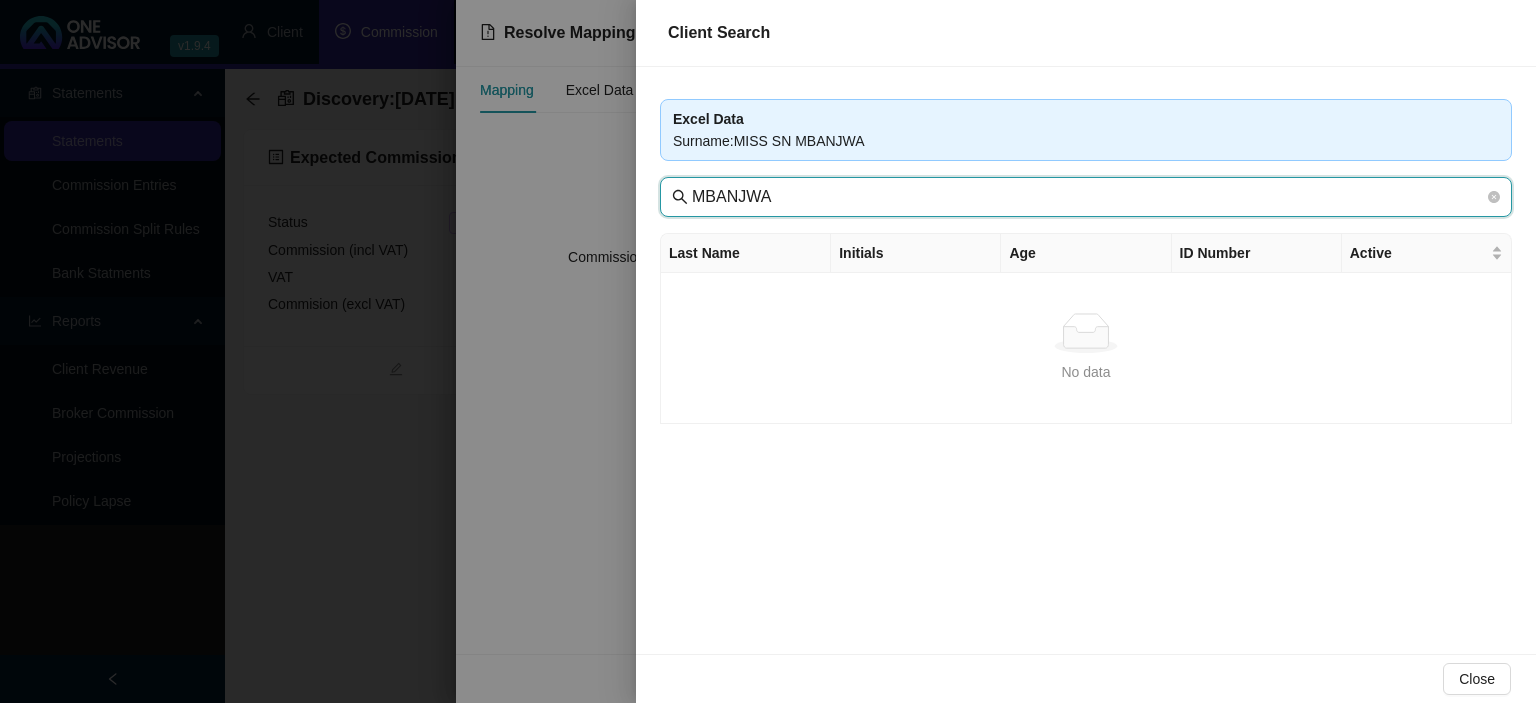 type on "MBANJWA" 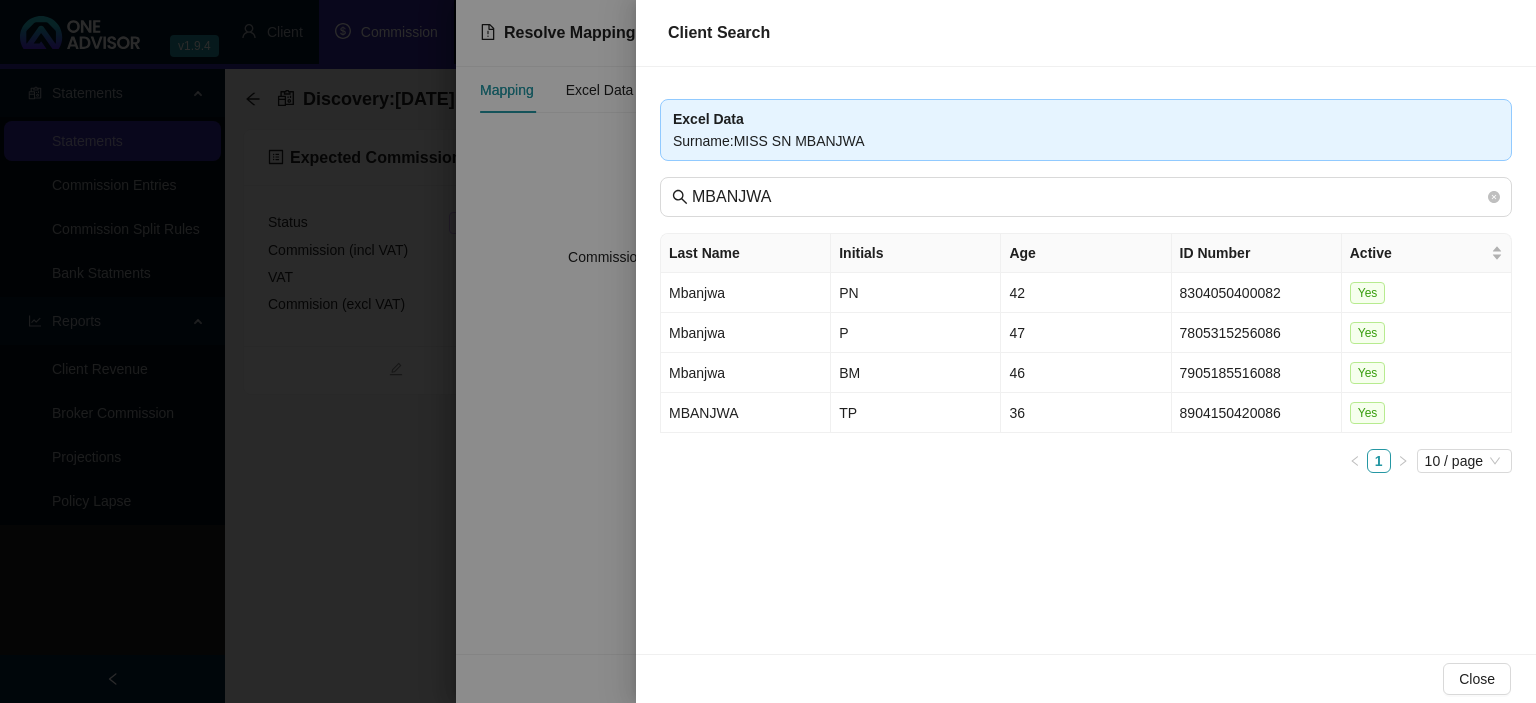 click at bounding box center (768, 351) 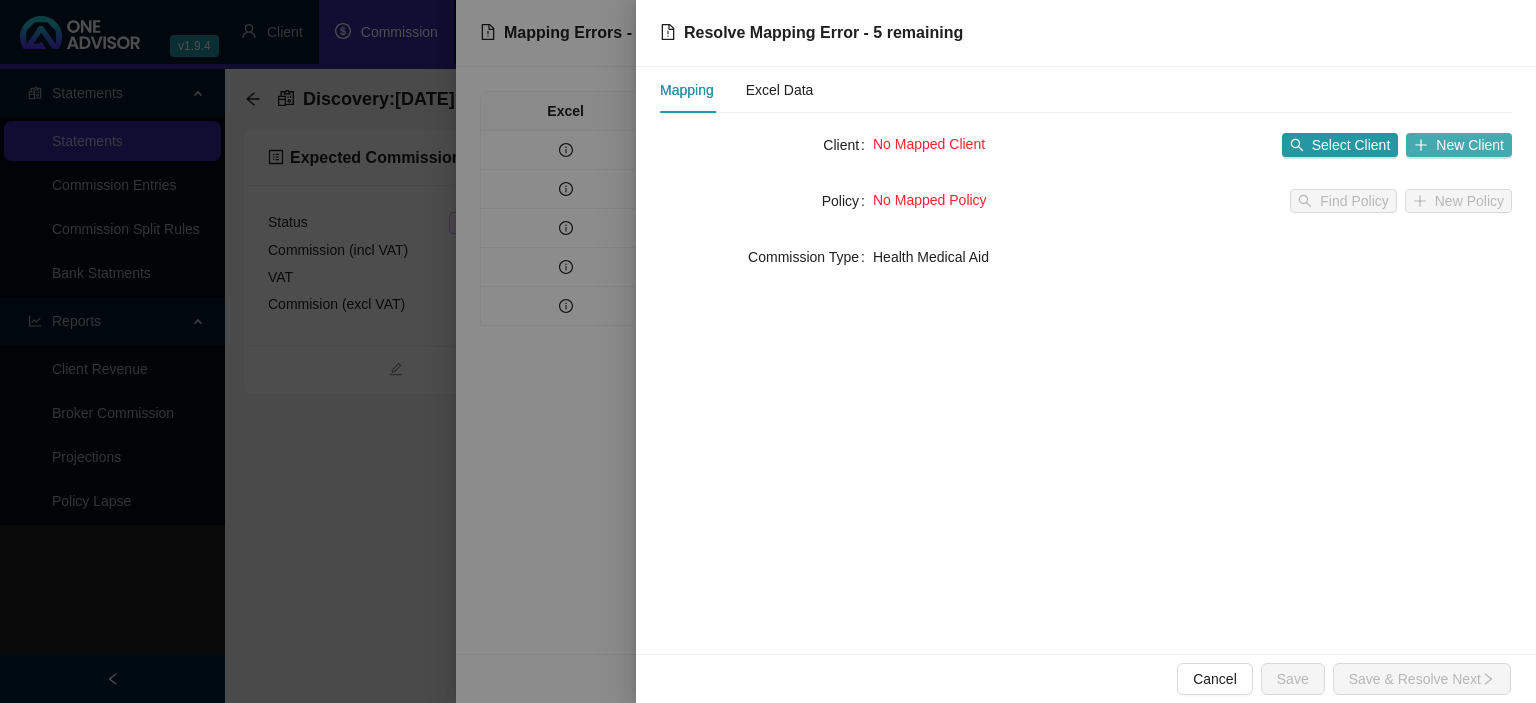 click on "New Client" at bounding box center (1459, 145) 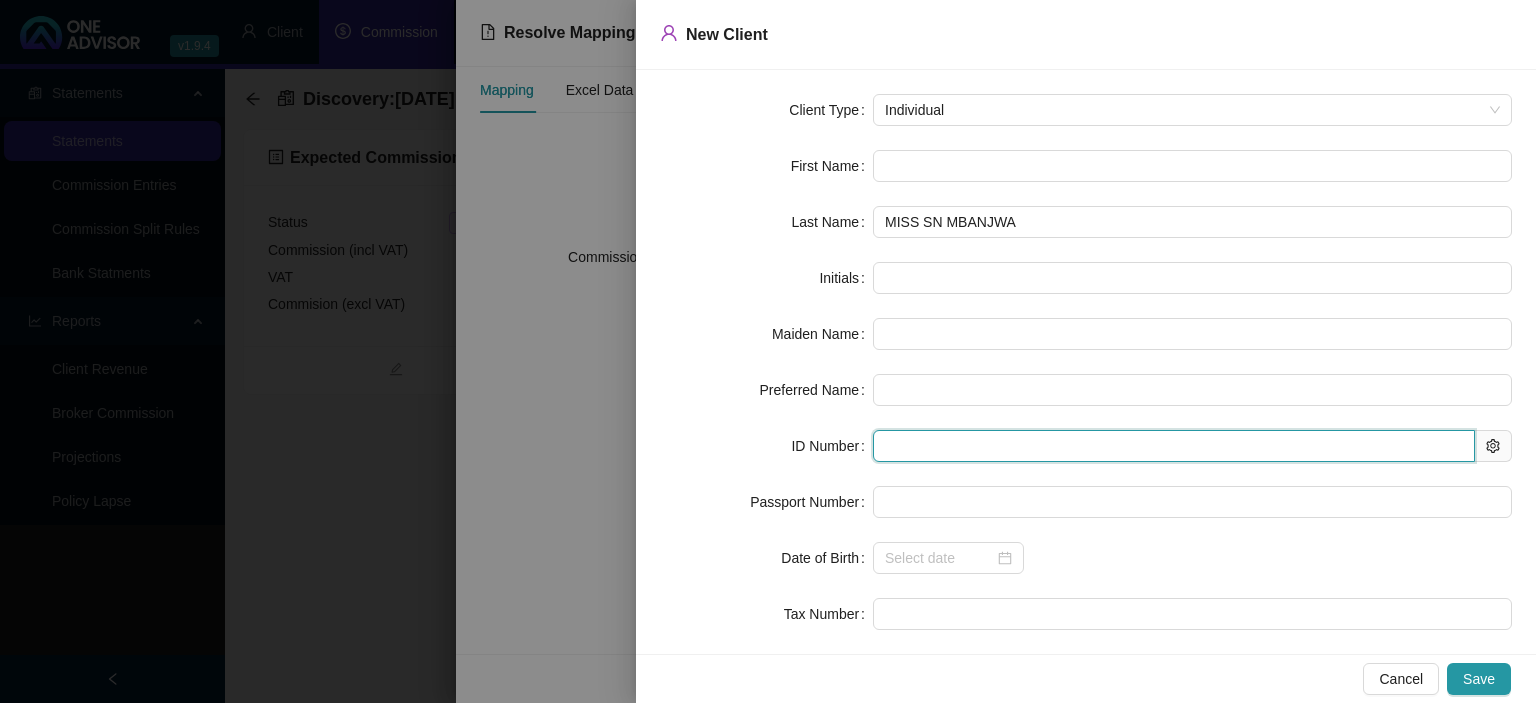 click at bounding box center [1174, 446] 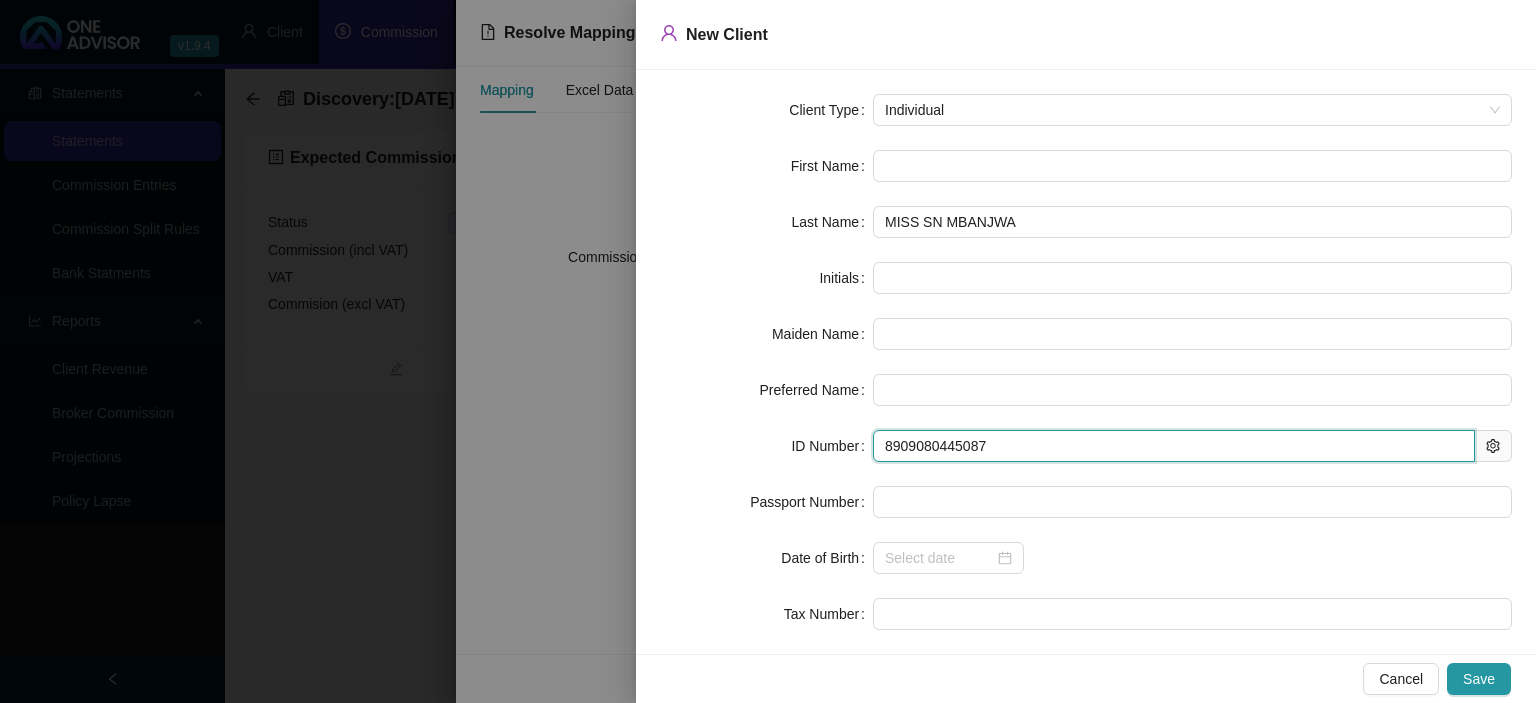 type on "[DATE]" 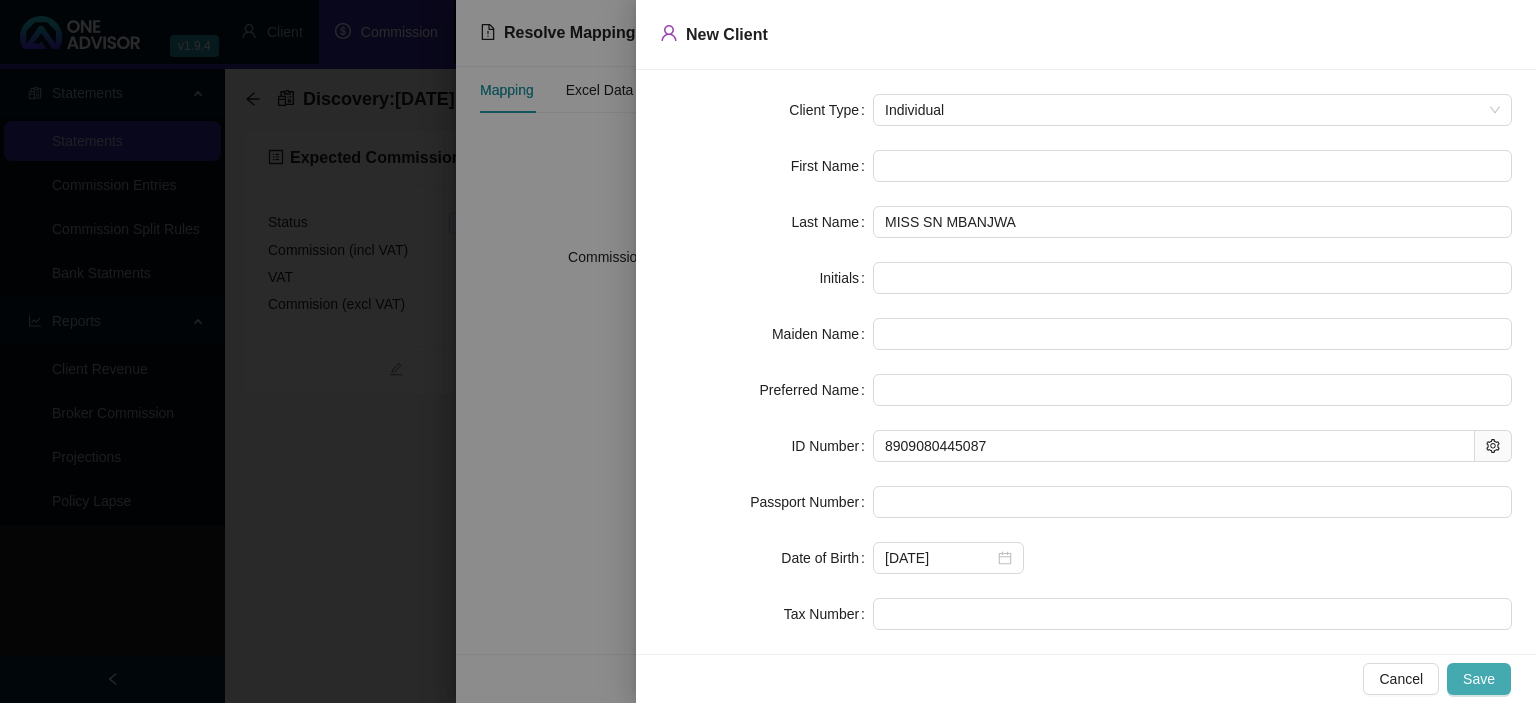 click on "Save" at bounding box center (1479, 679) 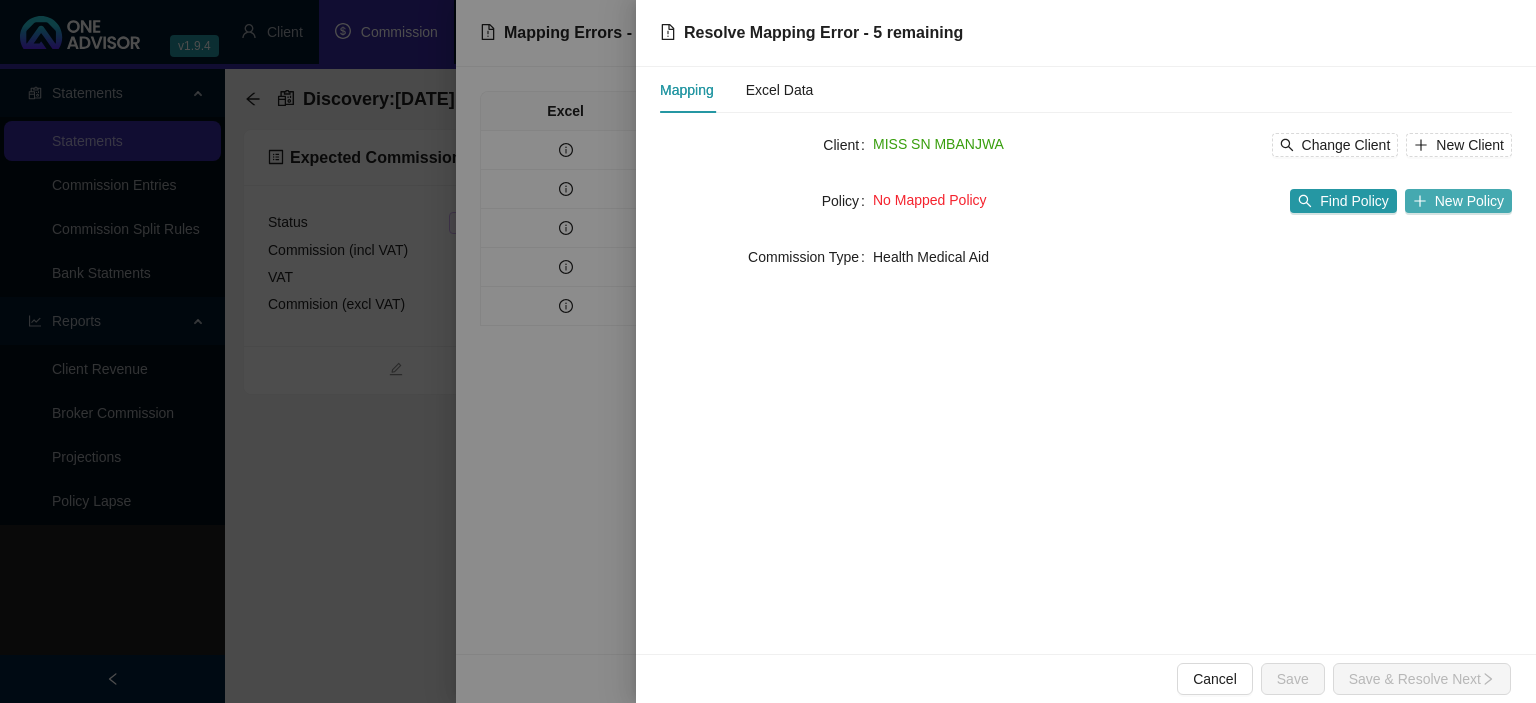 click on "New Policy" at bounding box center (1469, 201) 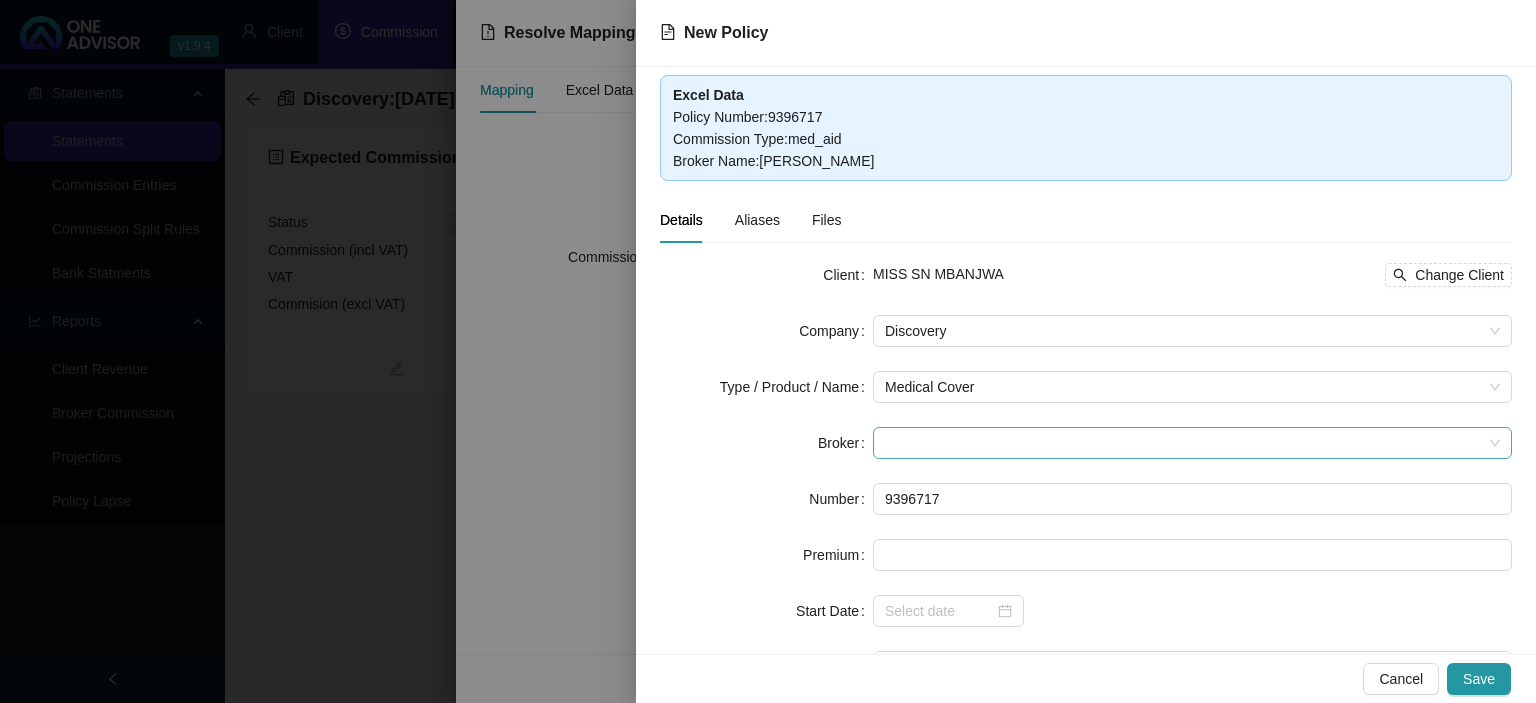 click at bounding box center [1192, 443] 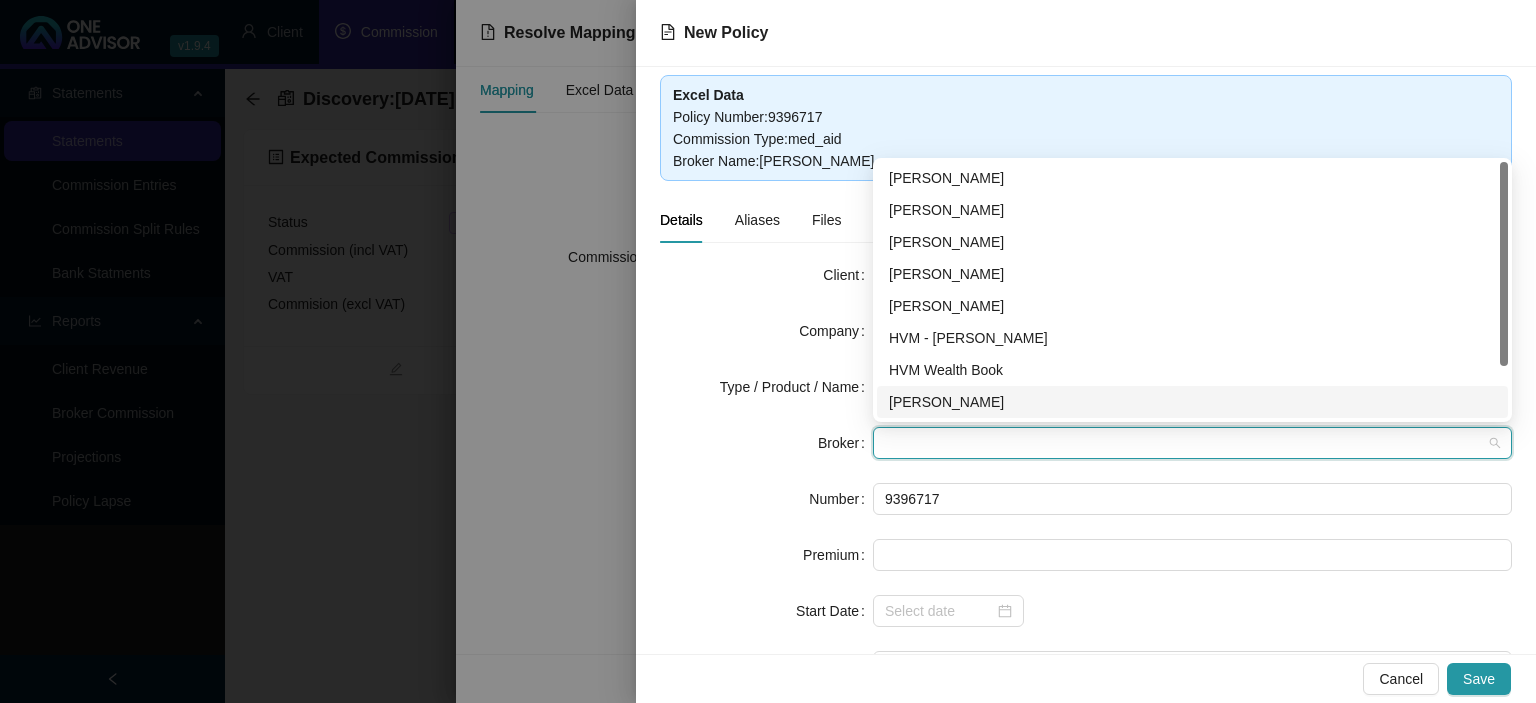 click on "[PERSON_NAME]" at bounding box center [1192, 402] 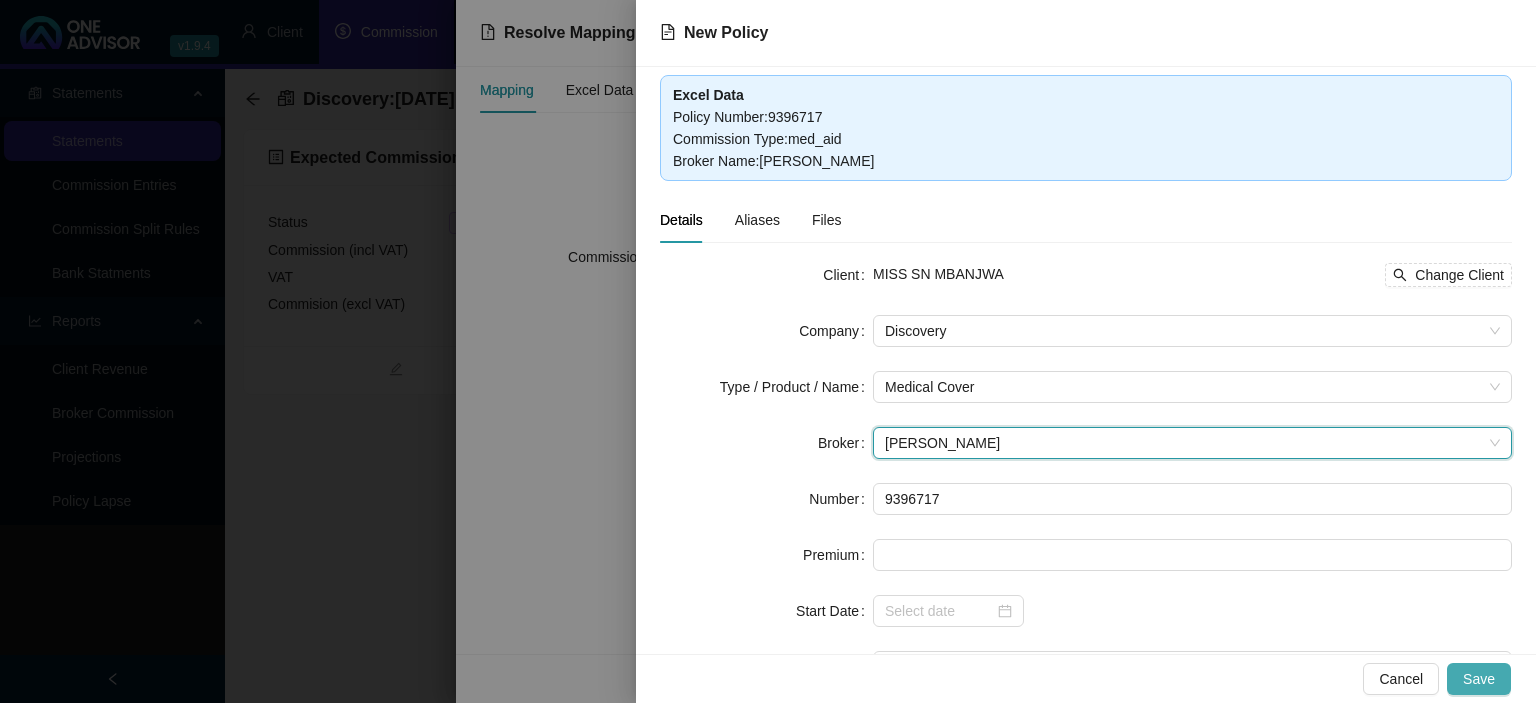 click on "Save" at bounding box center (1479, 679) 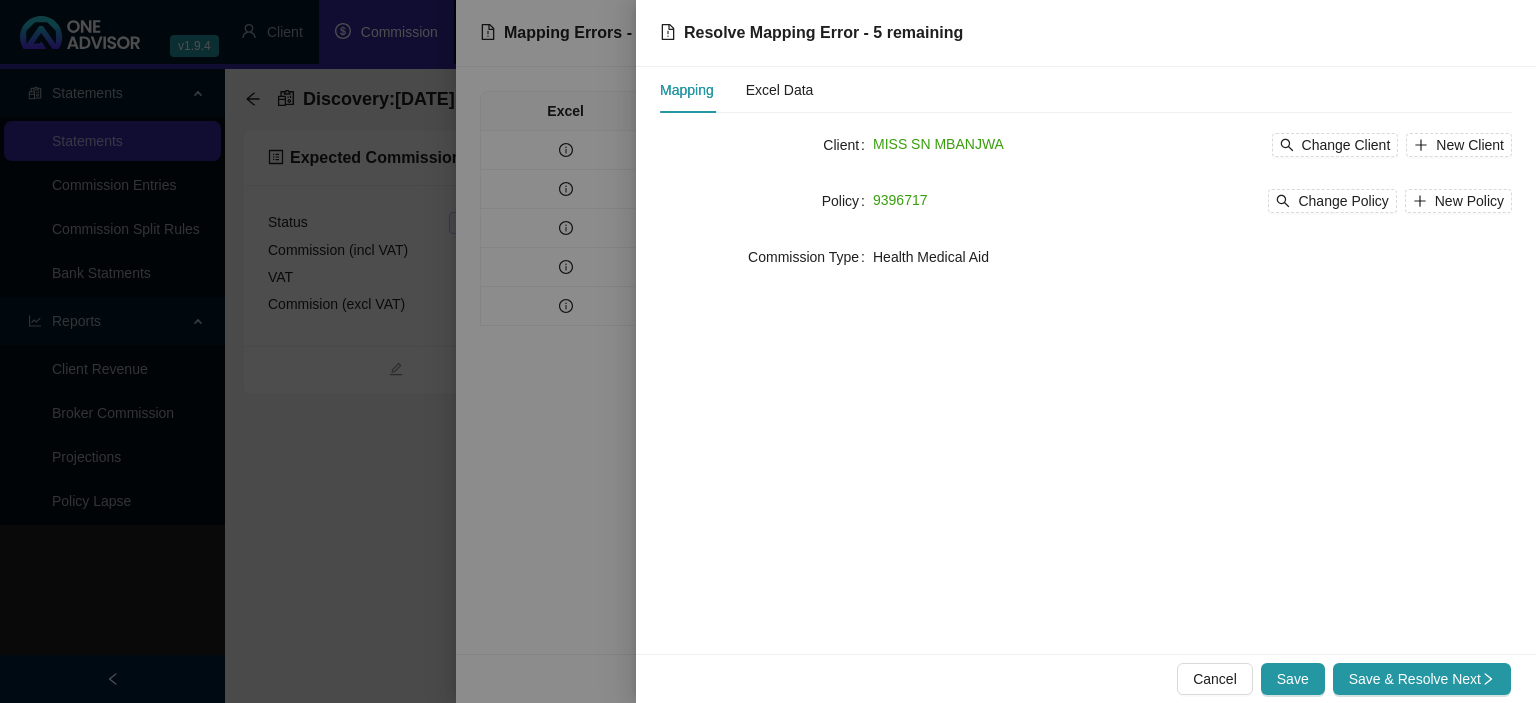 click 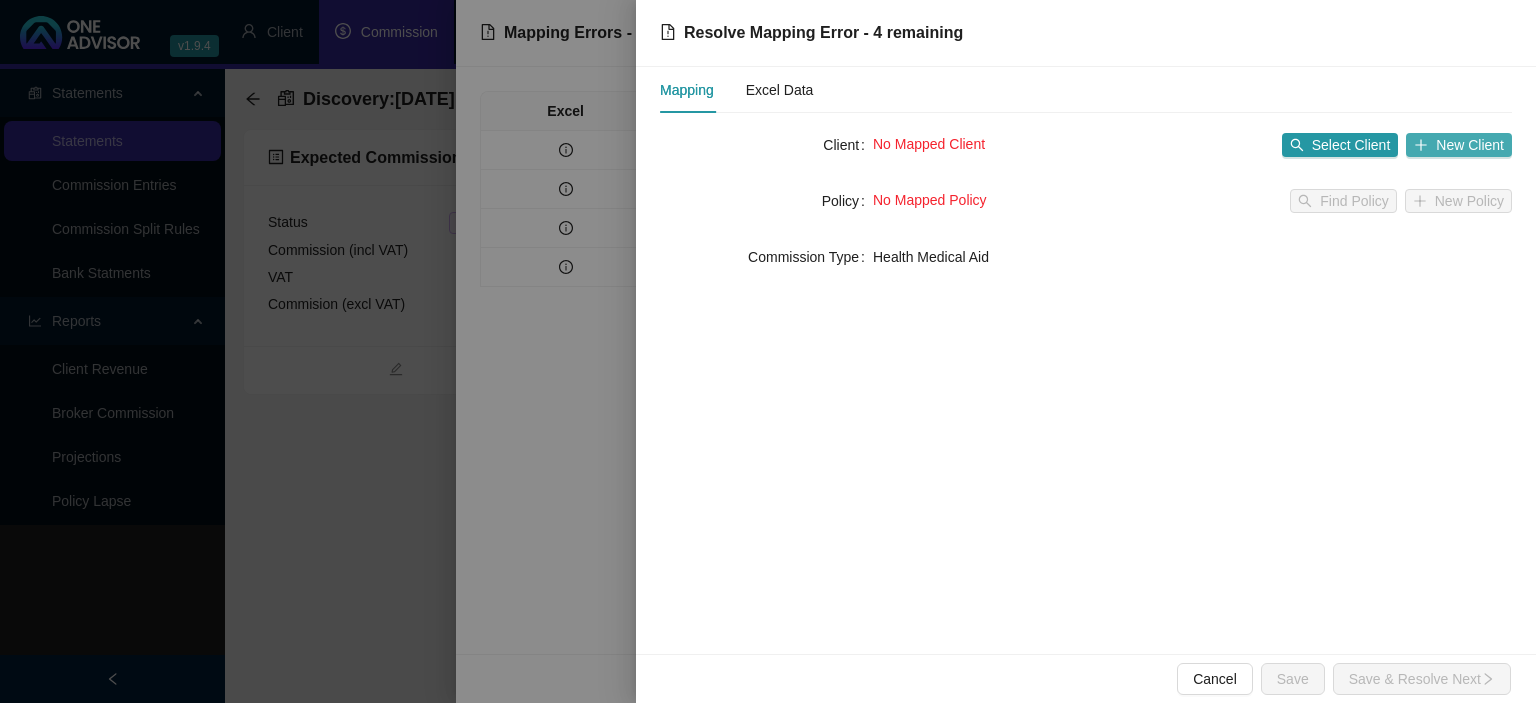 click on "New Client" at bounding box center (1459, 145) 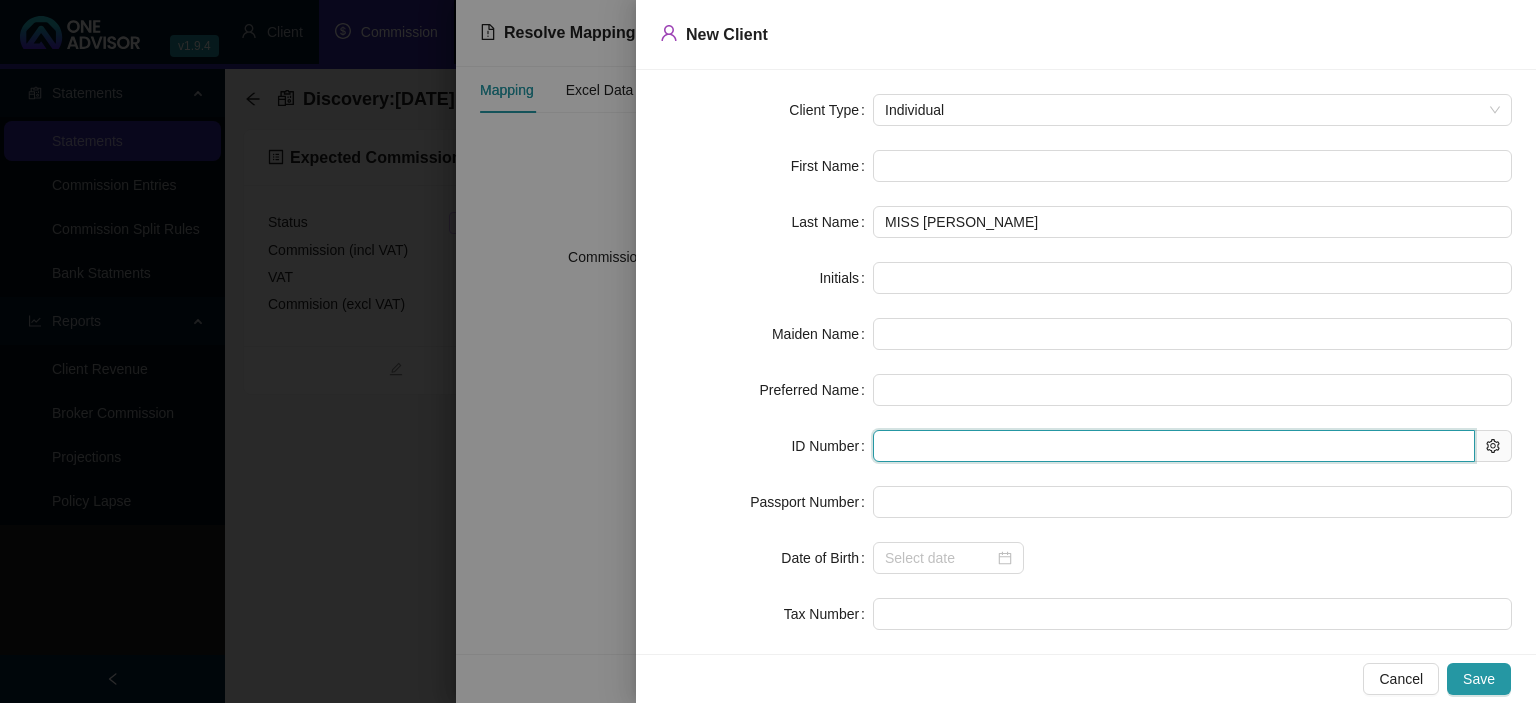 click at bounding box center (1174, 446) 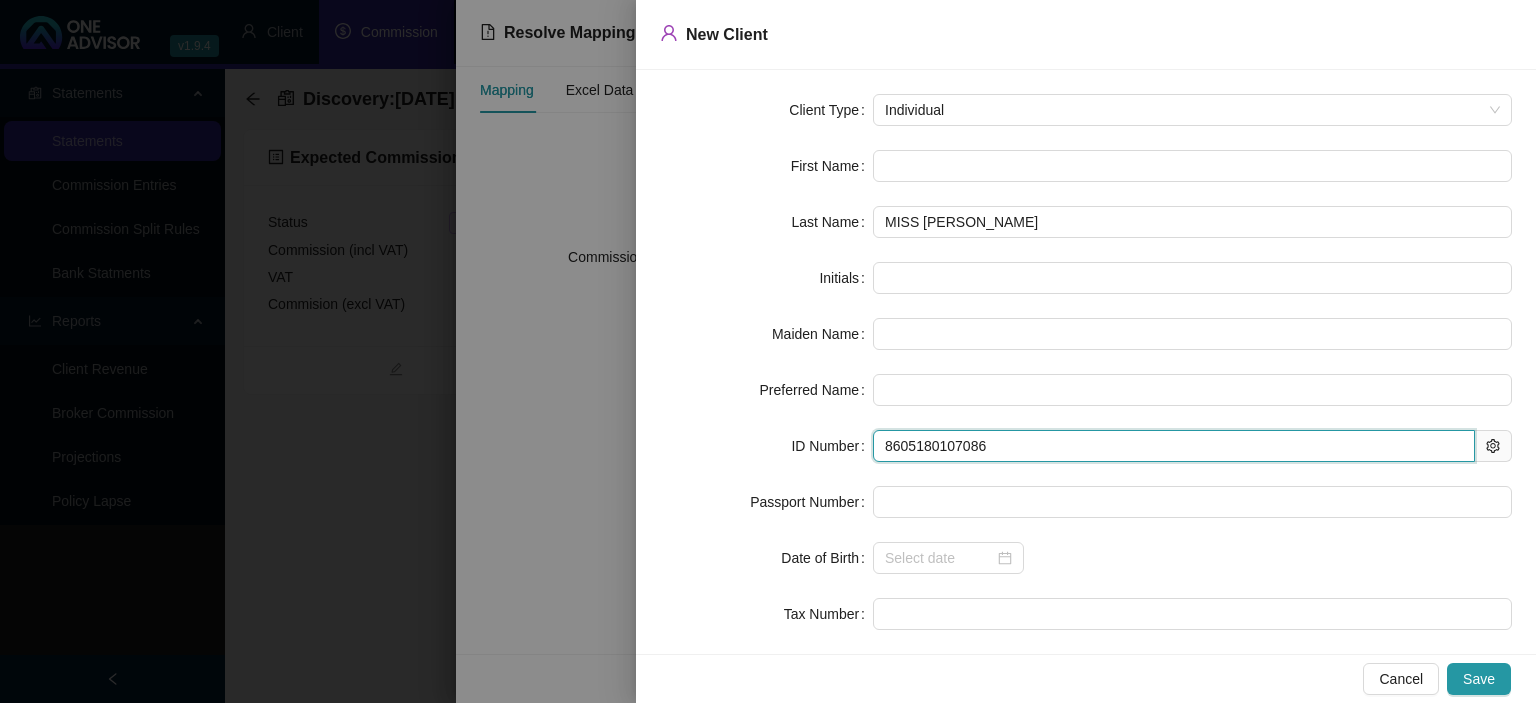 type on "[DATE]" 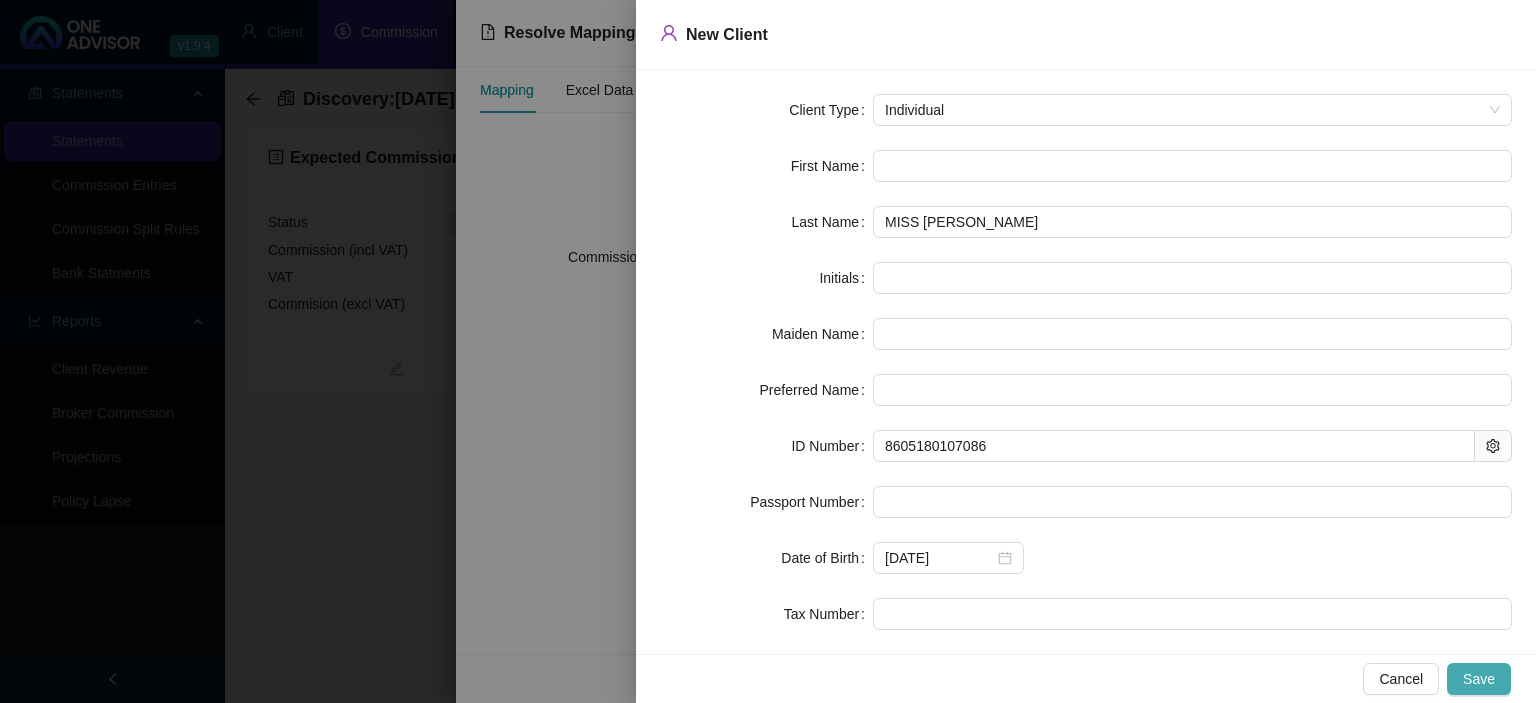click on "Save" at bounding box center [1479, 679] 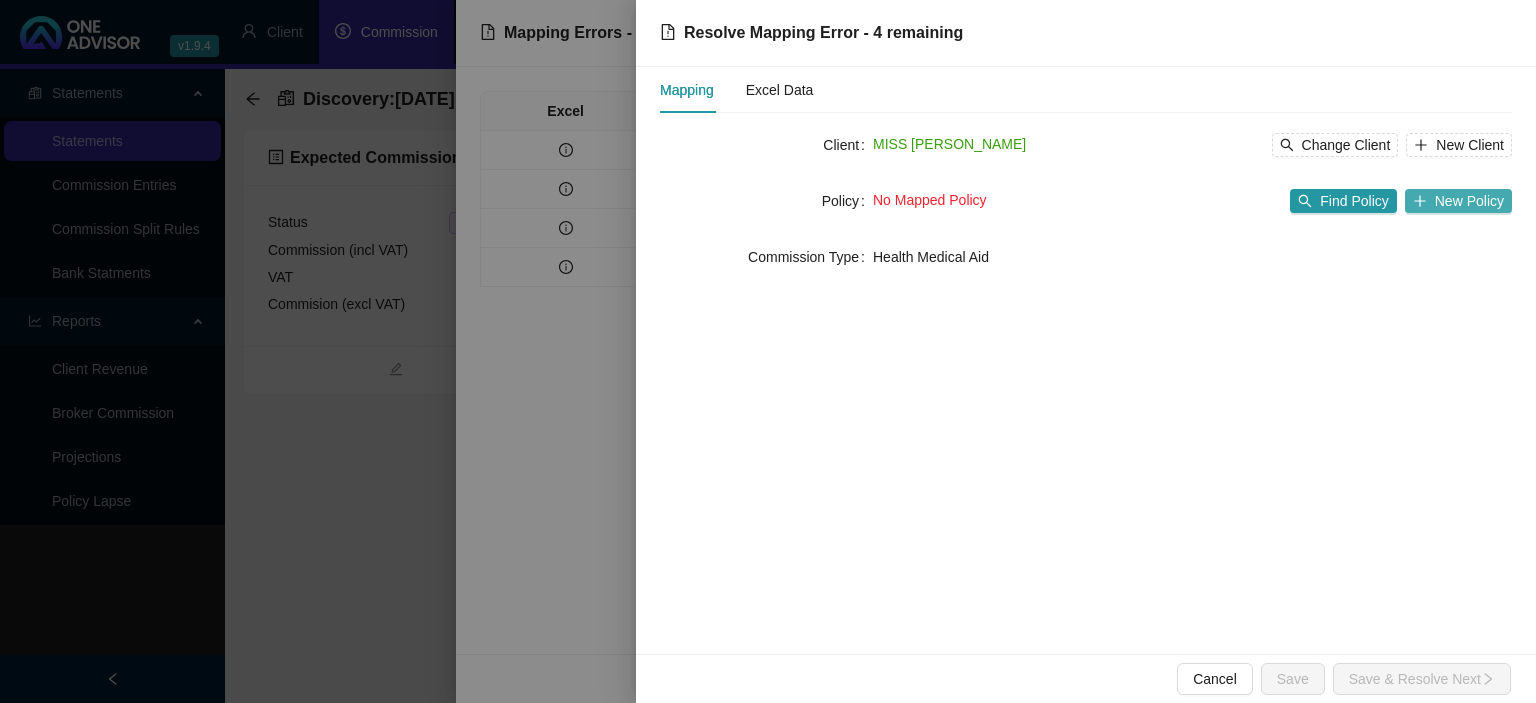 click on "New Policy" at bounding box center (1458, 201) 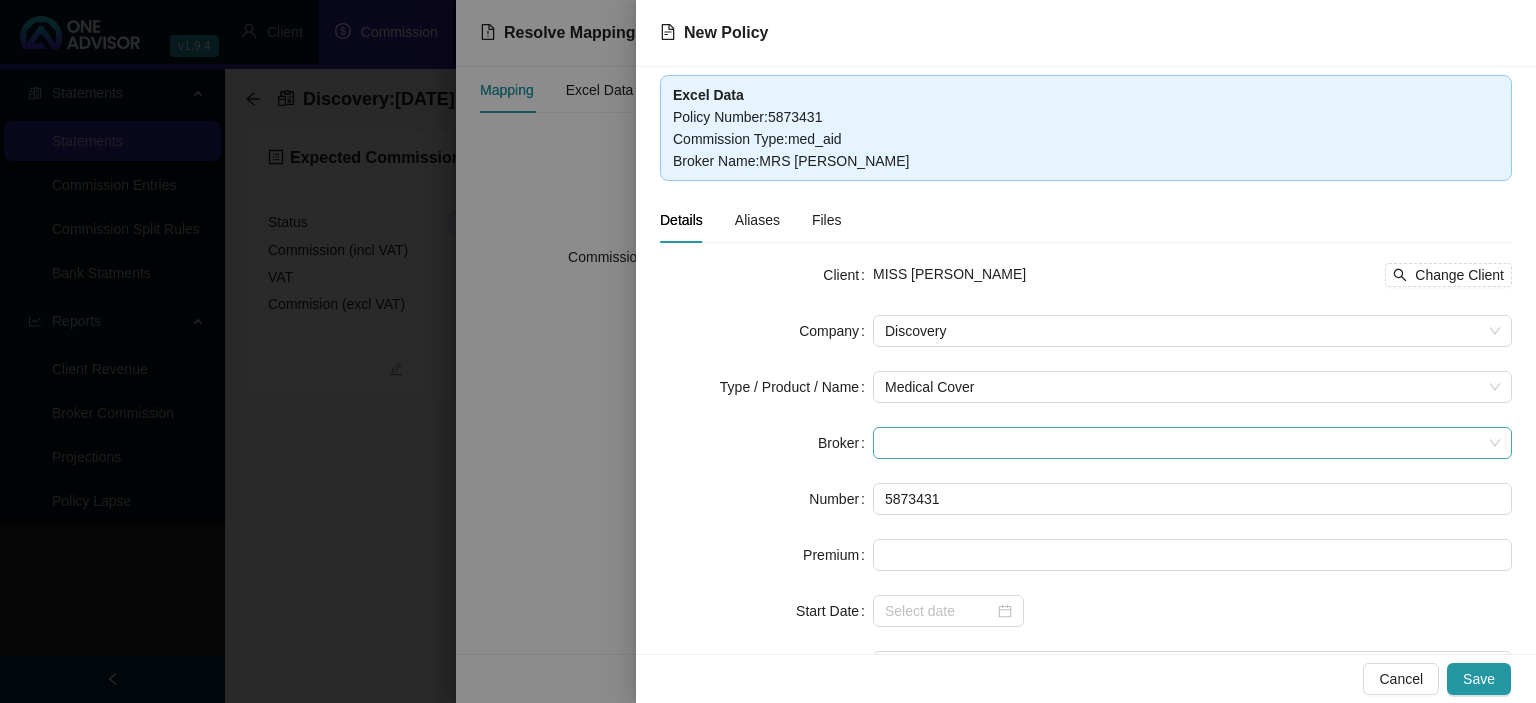 click at bounding box center [1192, 443] 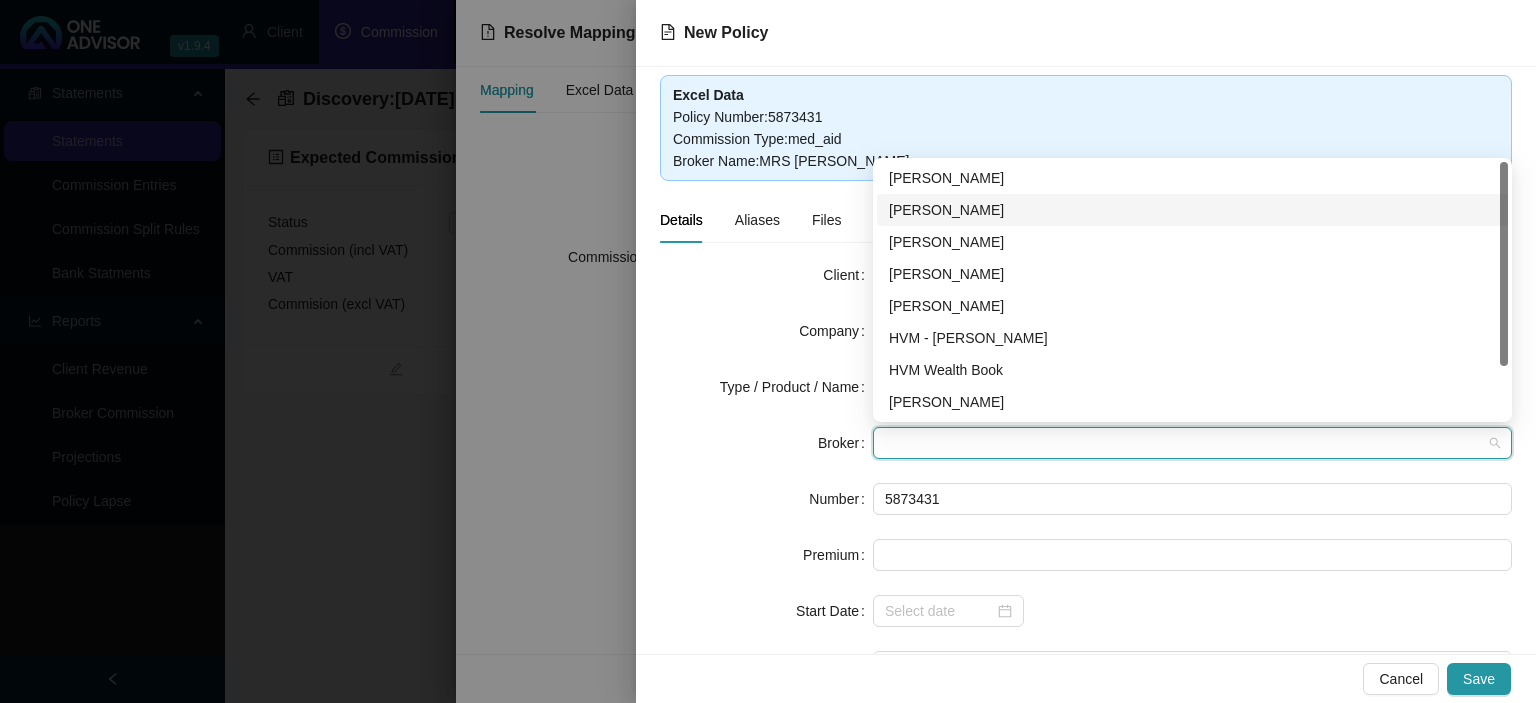 click on "[PERSON_NAME]" at bounding box center (1192, 210) 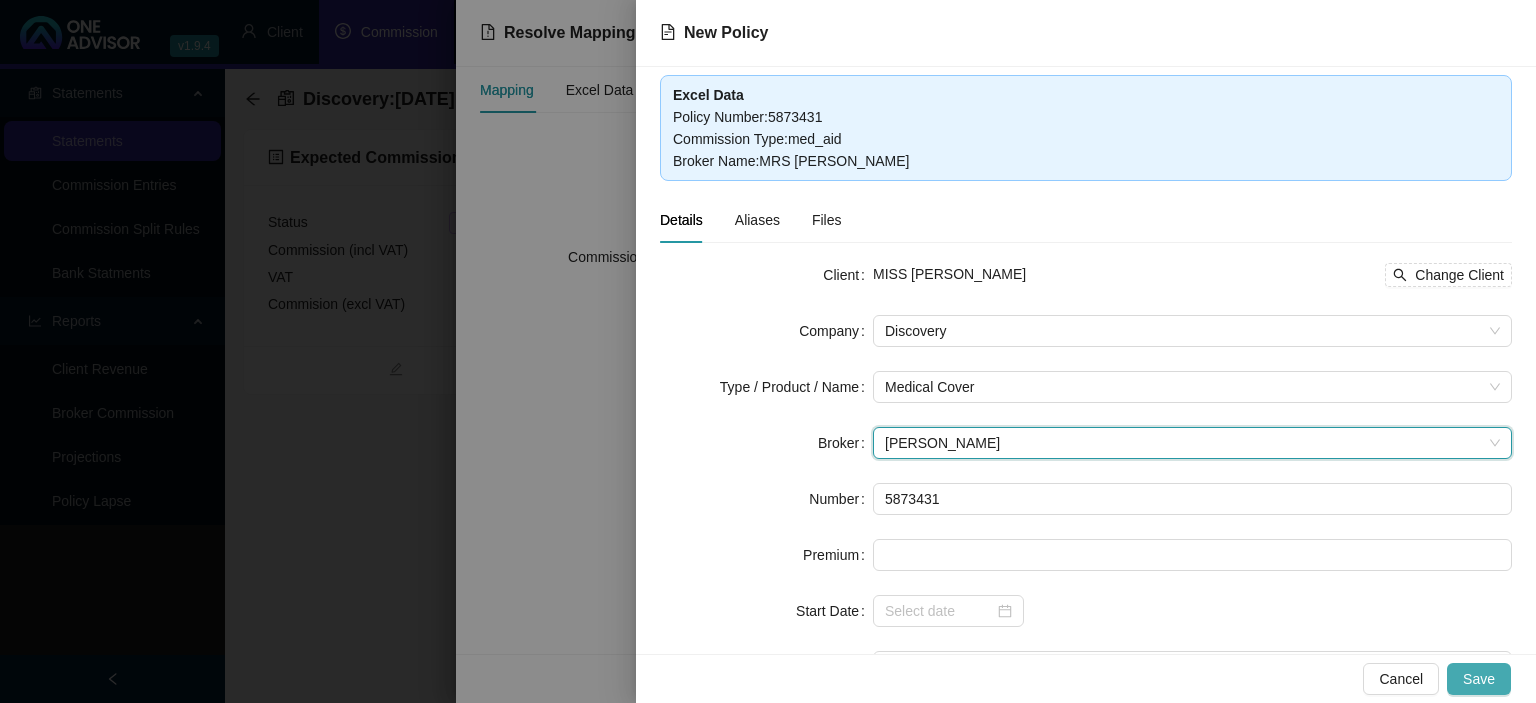 click on "Save" at bounding box center (1479, 679) 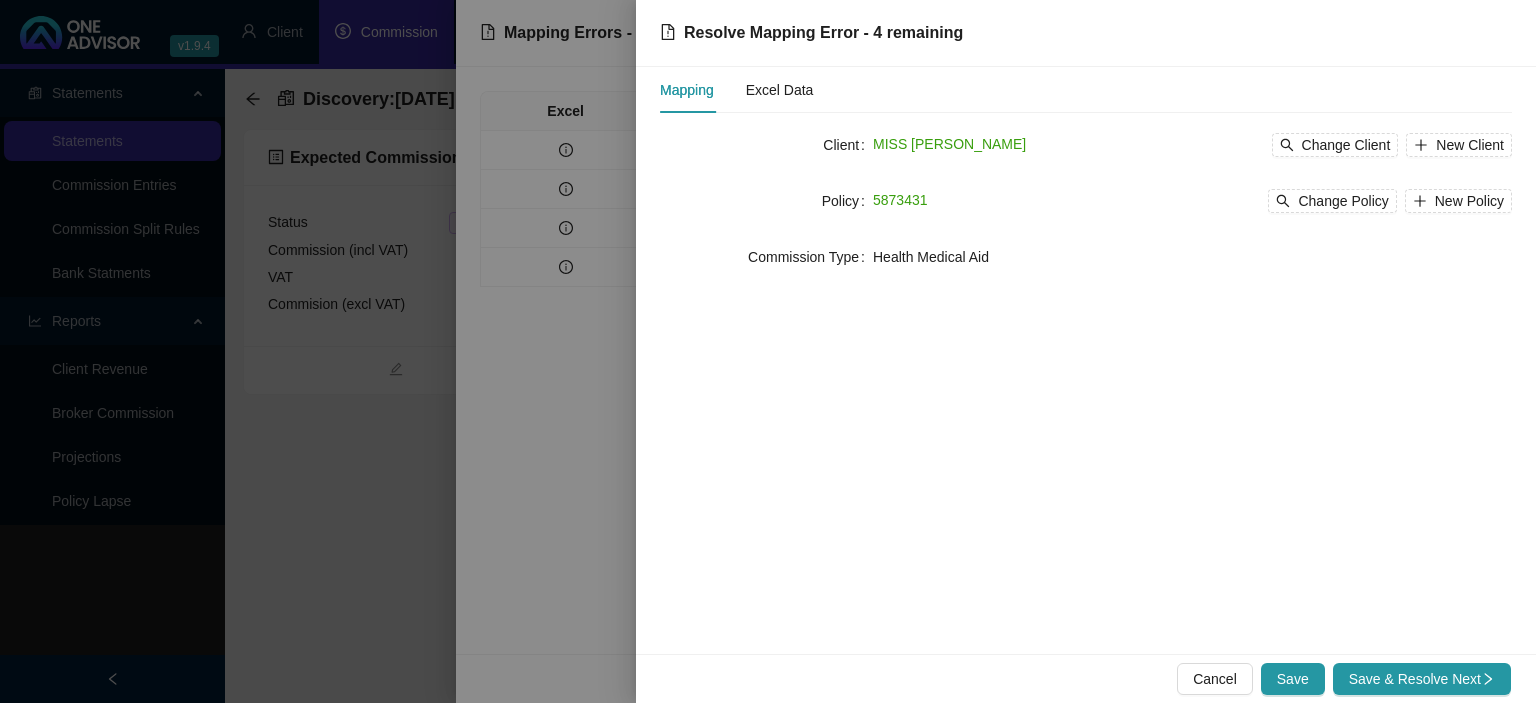 click on "Save & Resolve Next" at bounding box center [1422, 679] 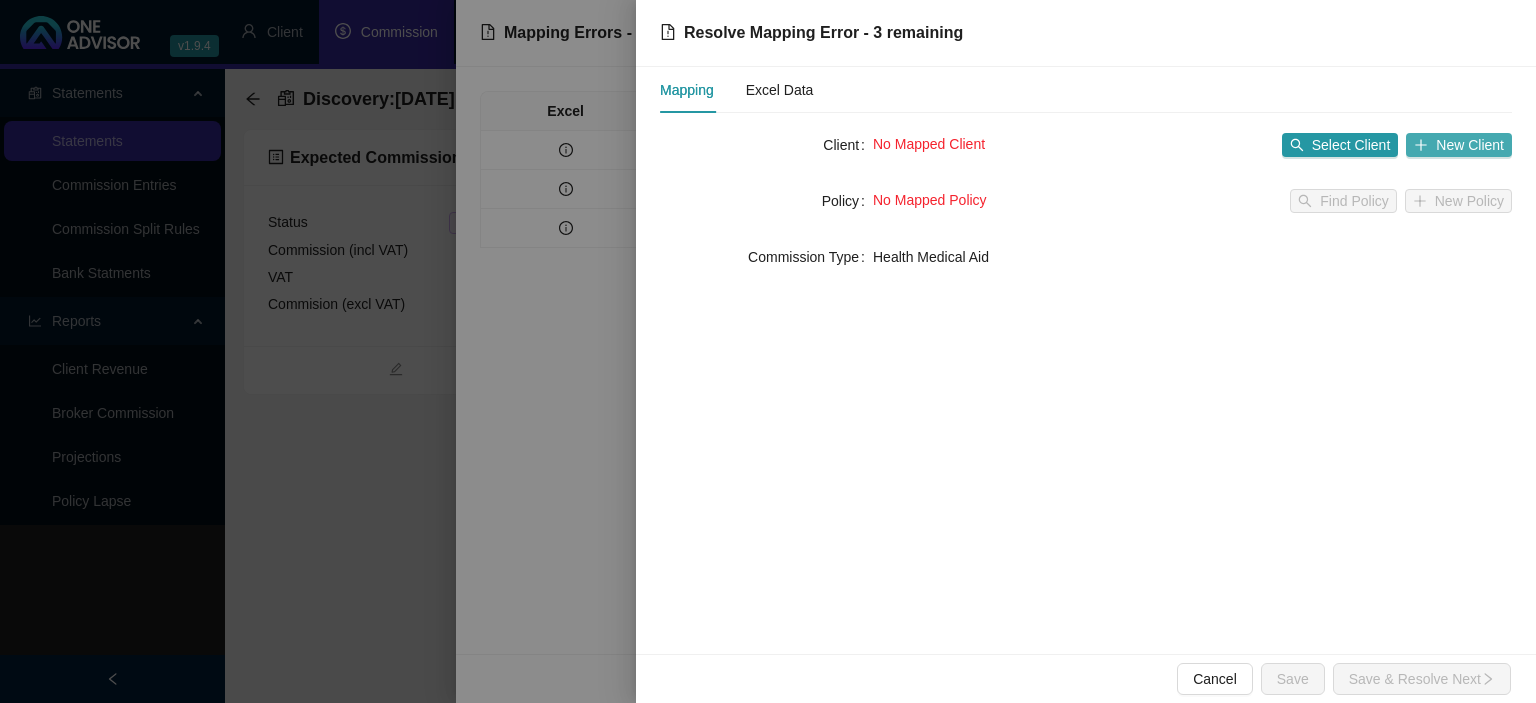 click on "New Client" at bounding box center [1459, 145] 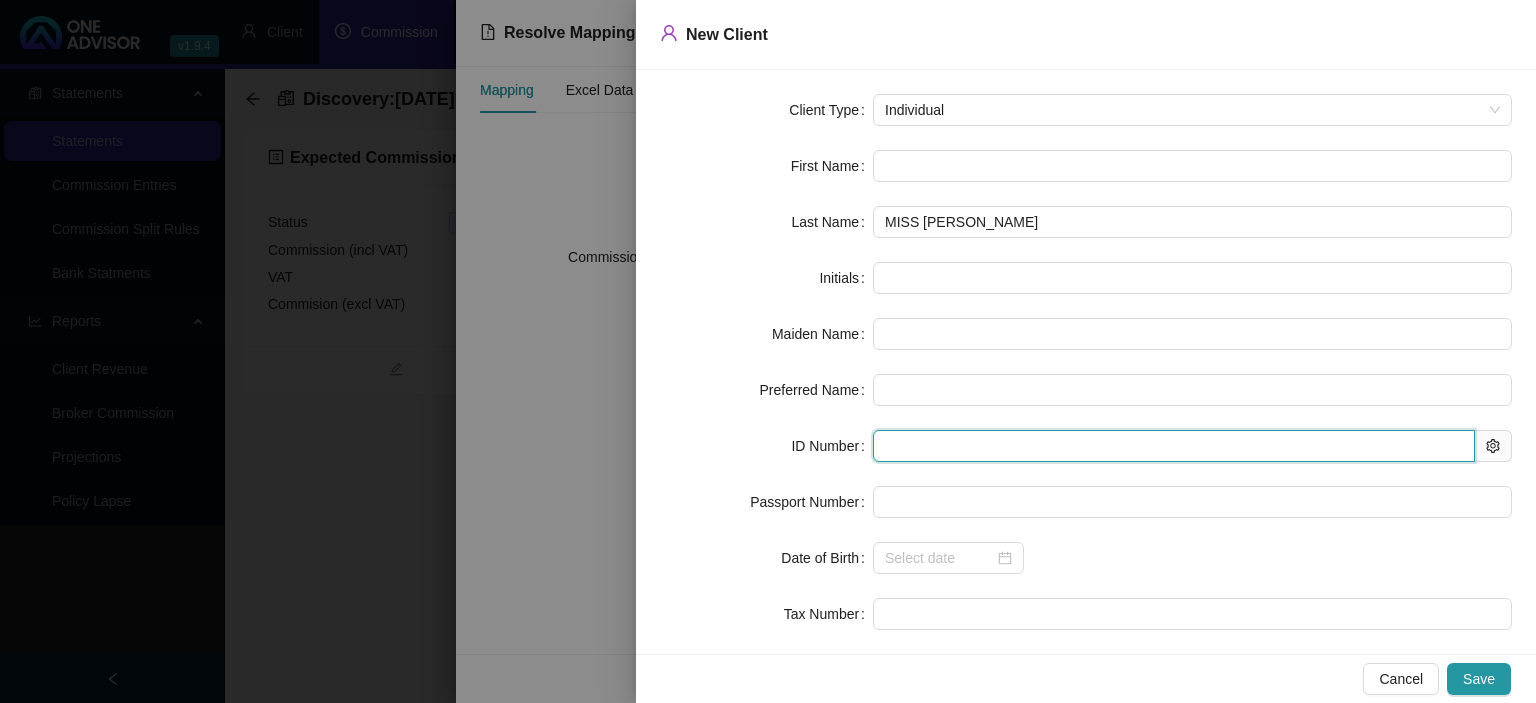 click at bounding box center (1174, 446) 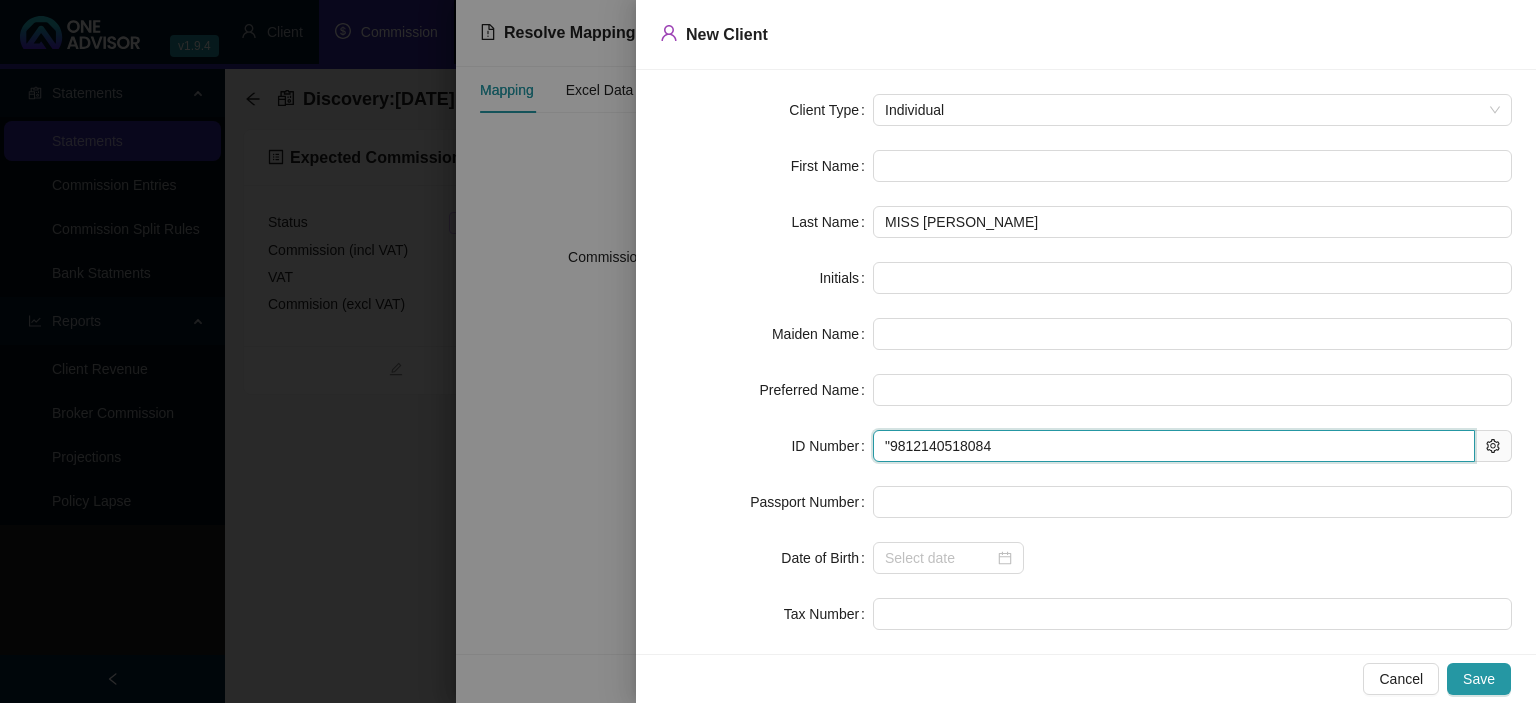 click on ""9812140518084" at bounding box center (1174, 446) 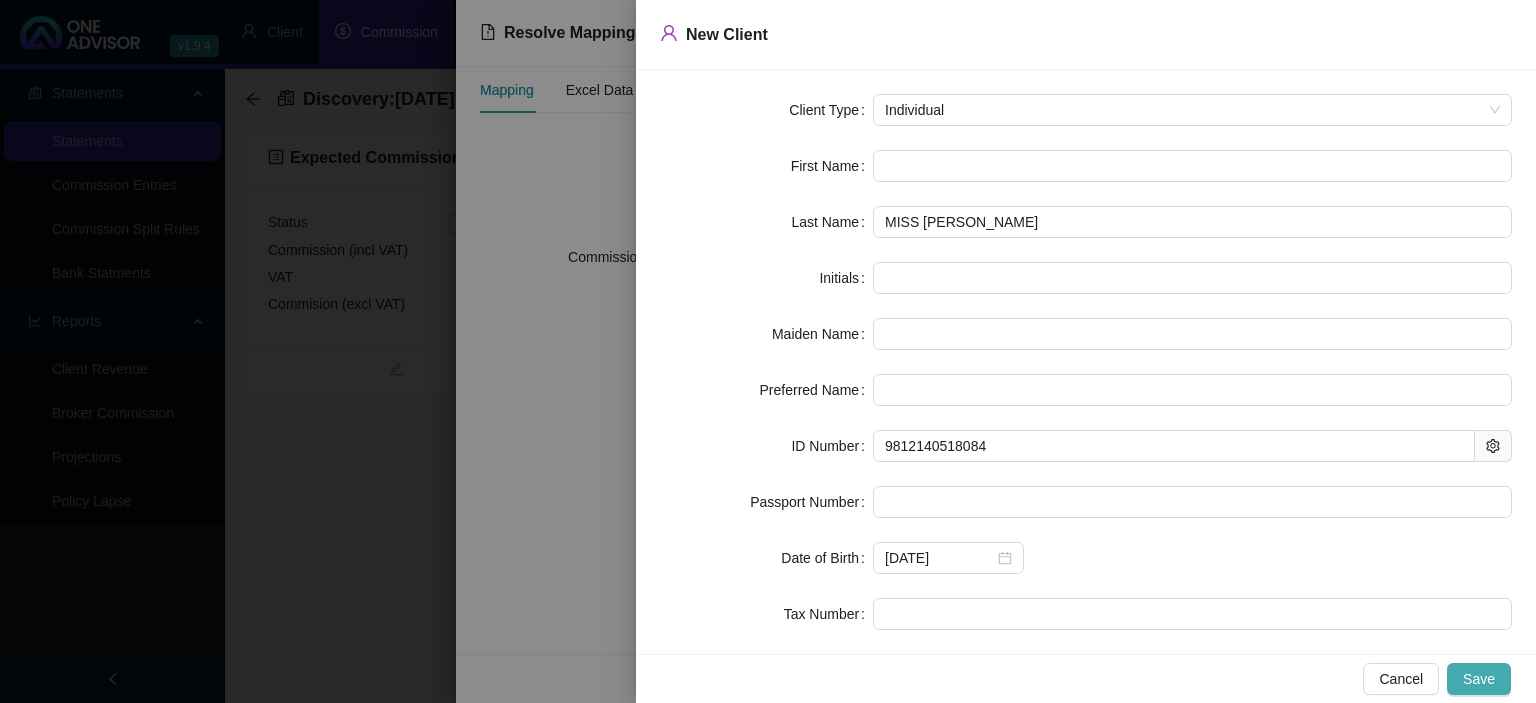 click on "Save" at bounding box center (1479, 679) 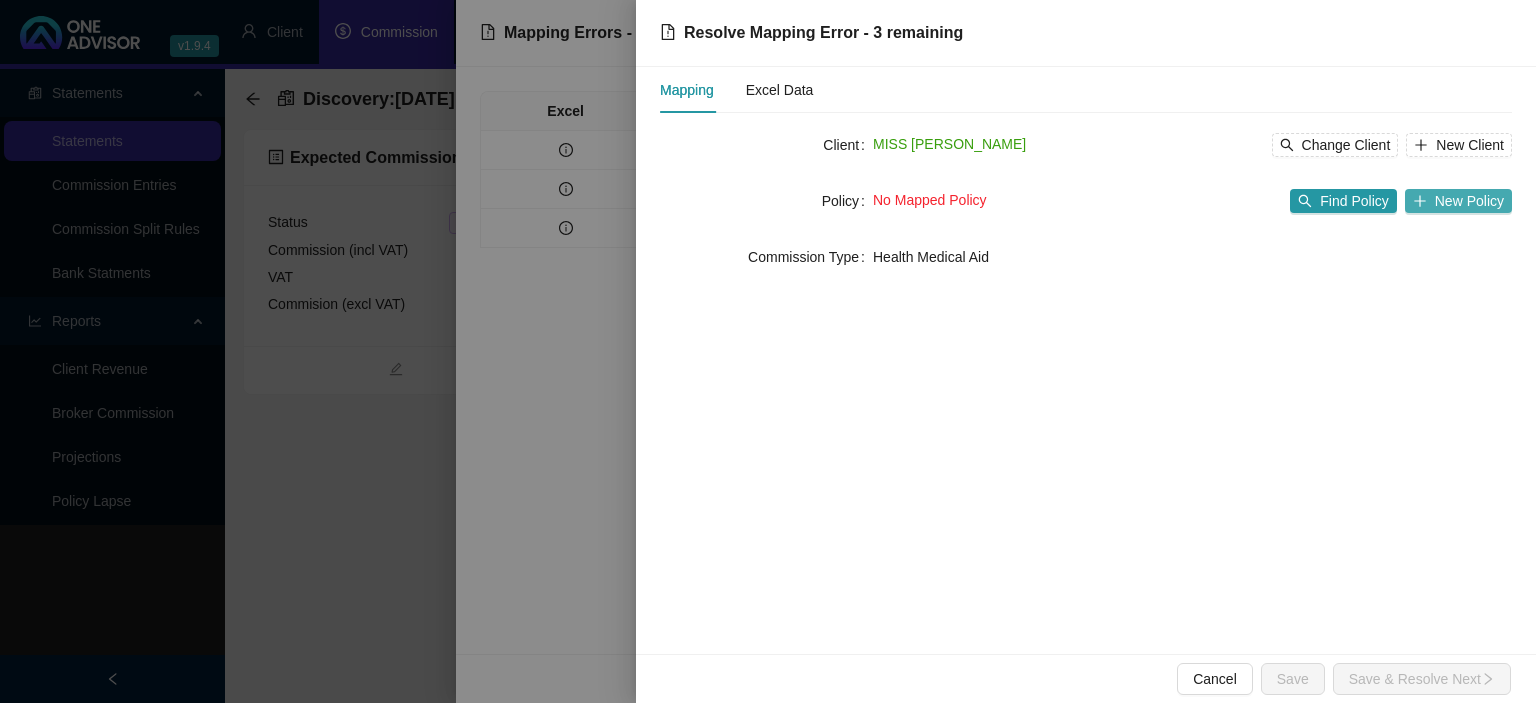 click on "New Policy" at bounding box center [1469, 201] 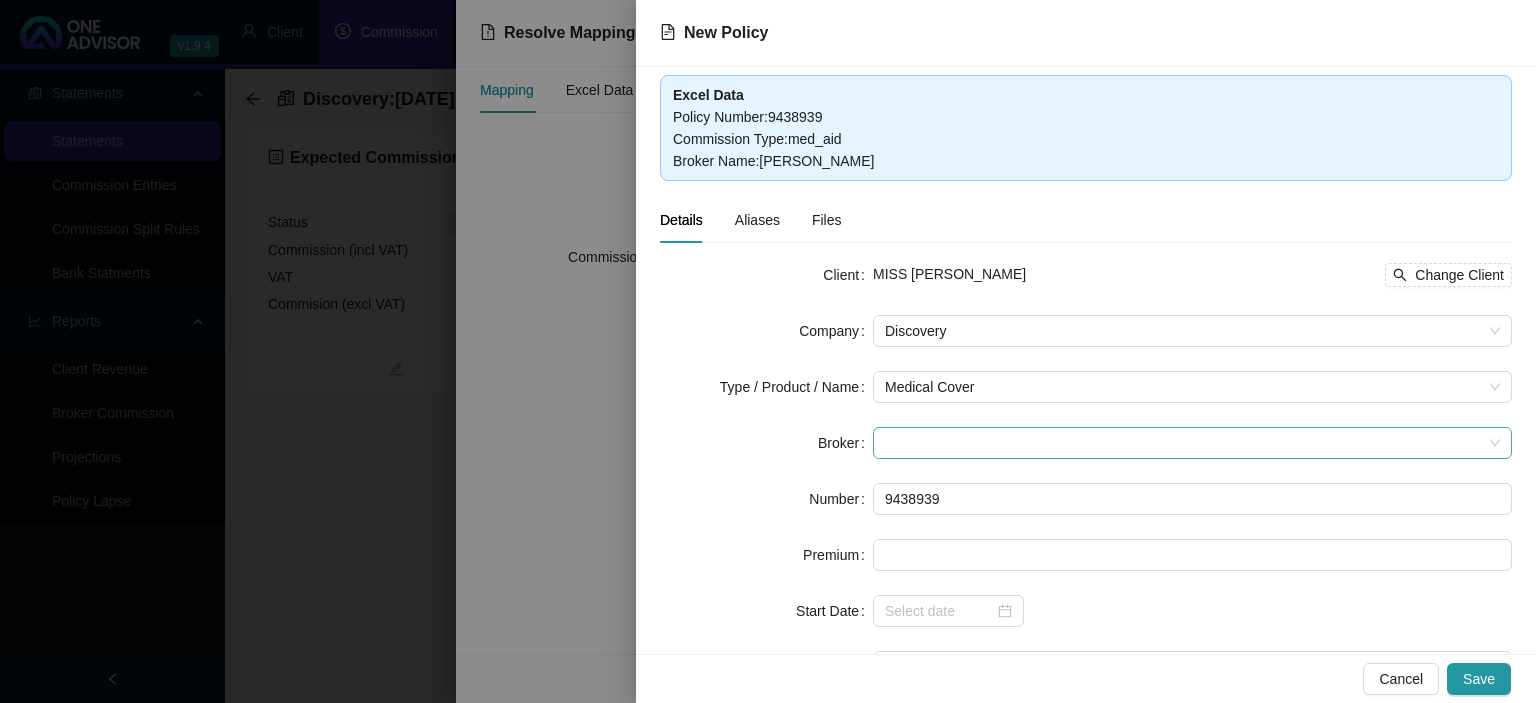 click at bounding box center [1192, 443] 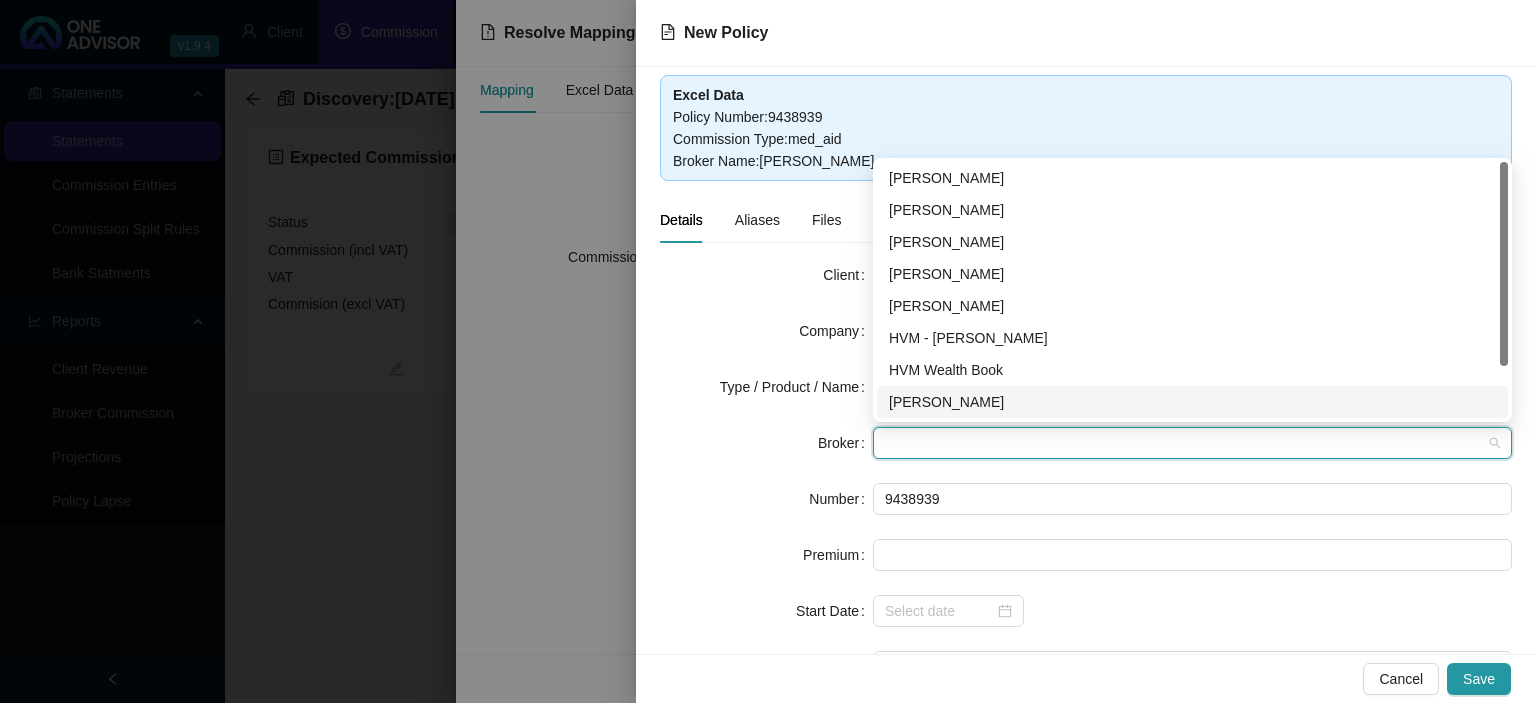 click on "[PERSON_NAME]" at bounding box center [1192, 402] 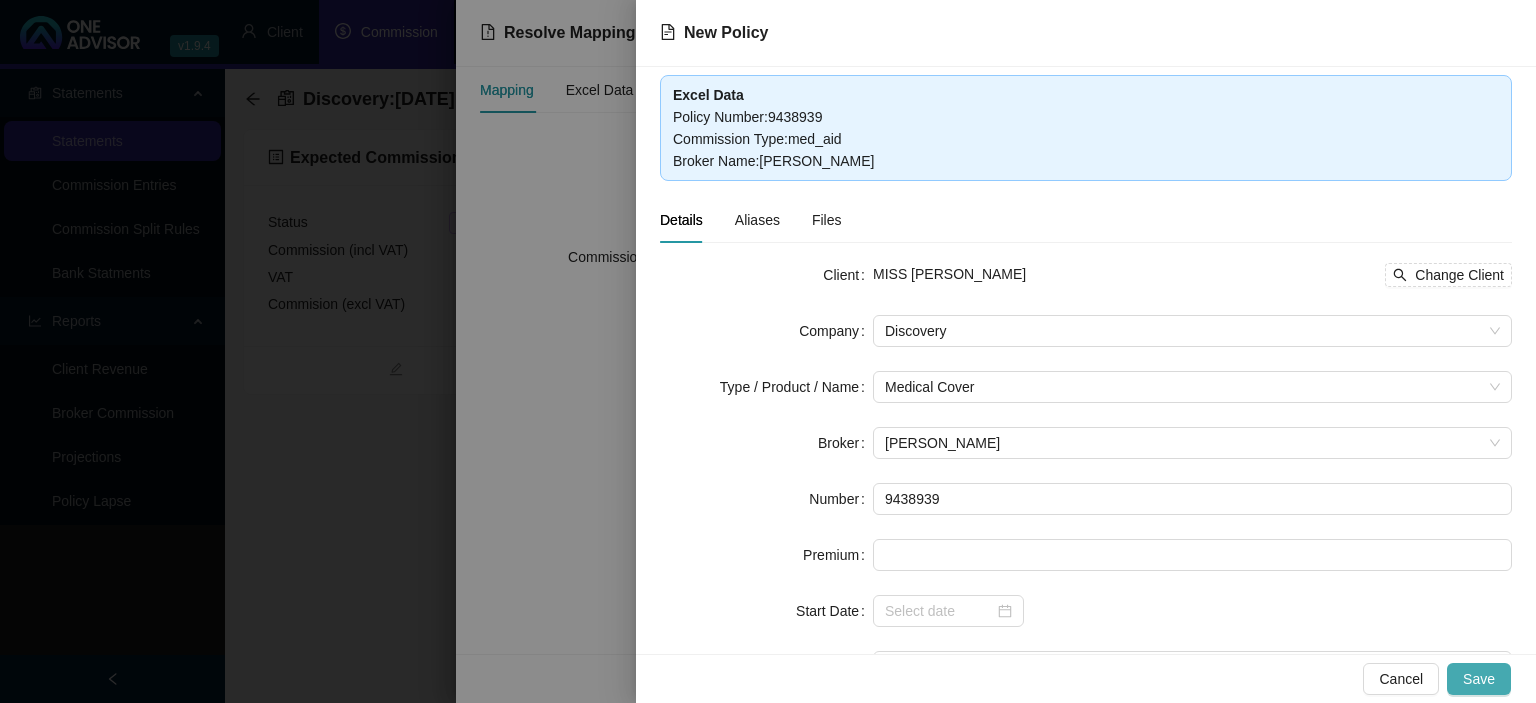 click on "Save" at bounding box center [1479, 679] 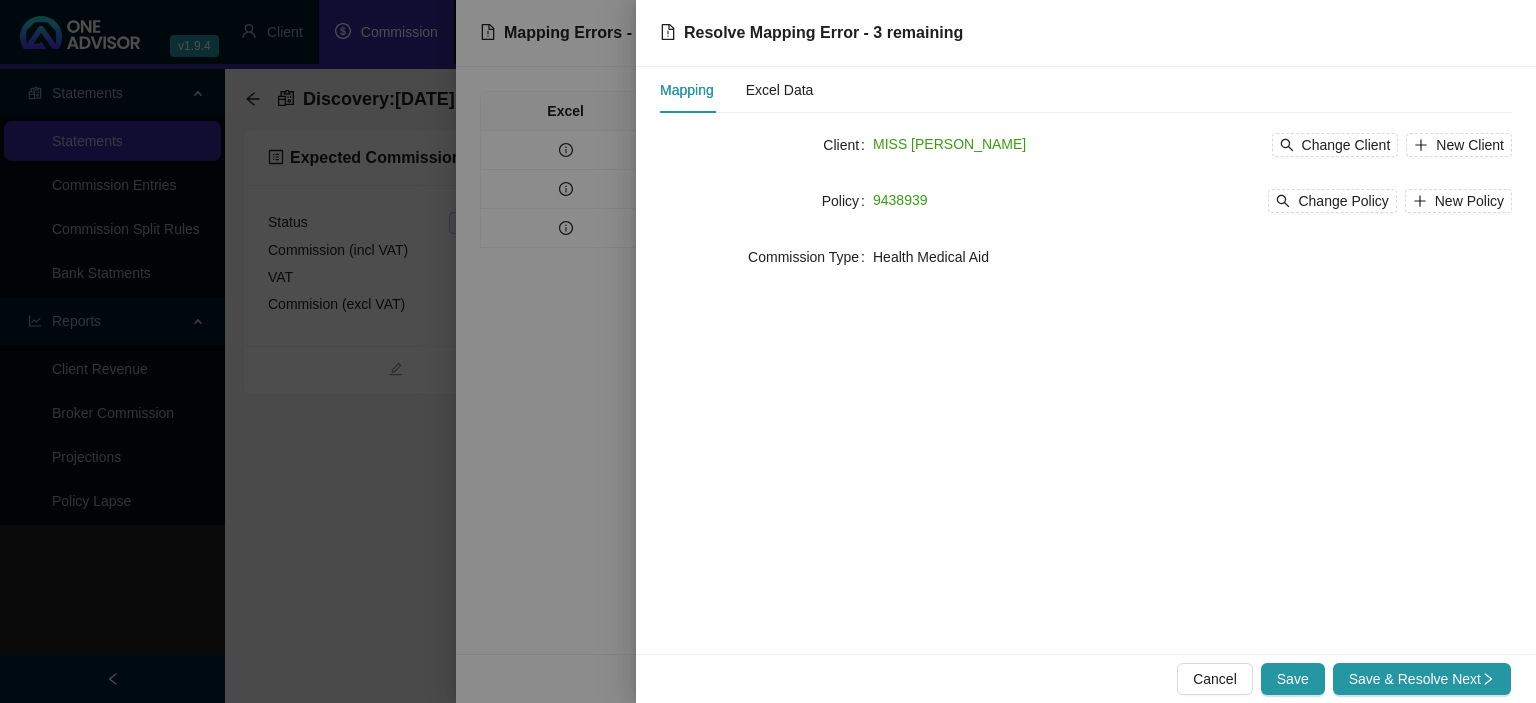 click 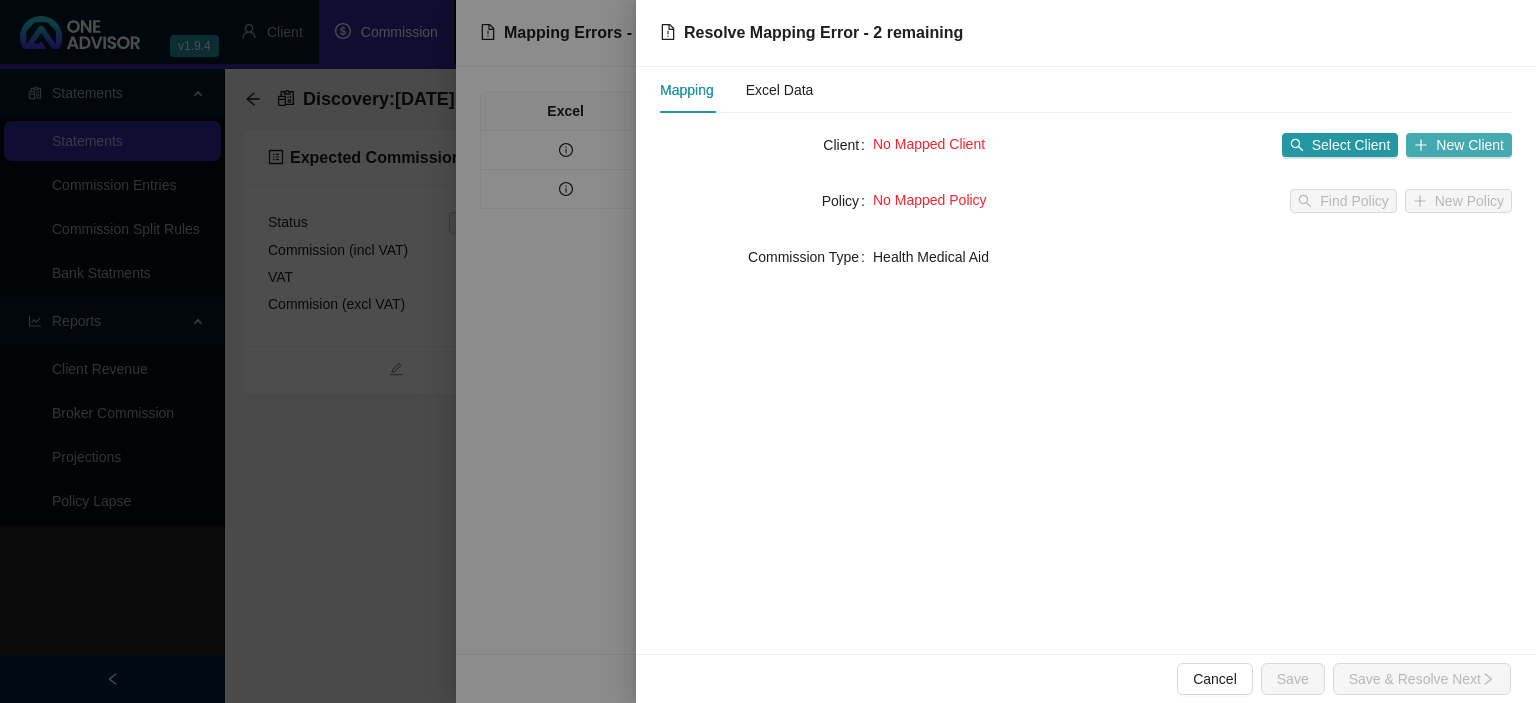 click on "New Client" at bounding box center (1470, 145) 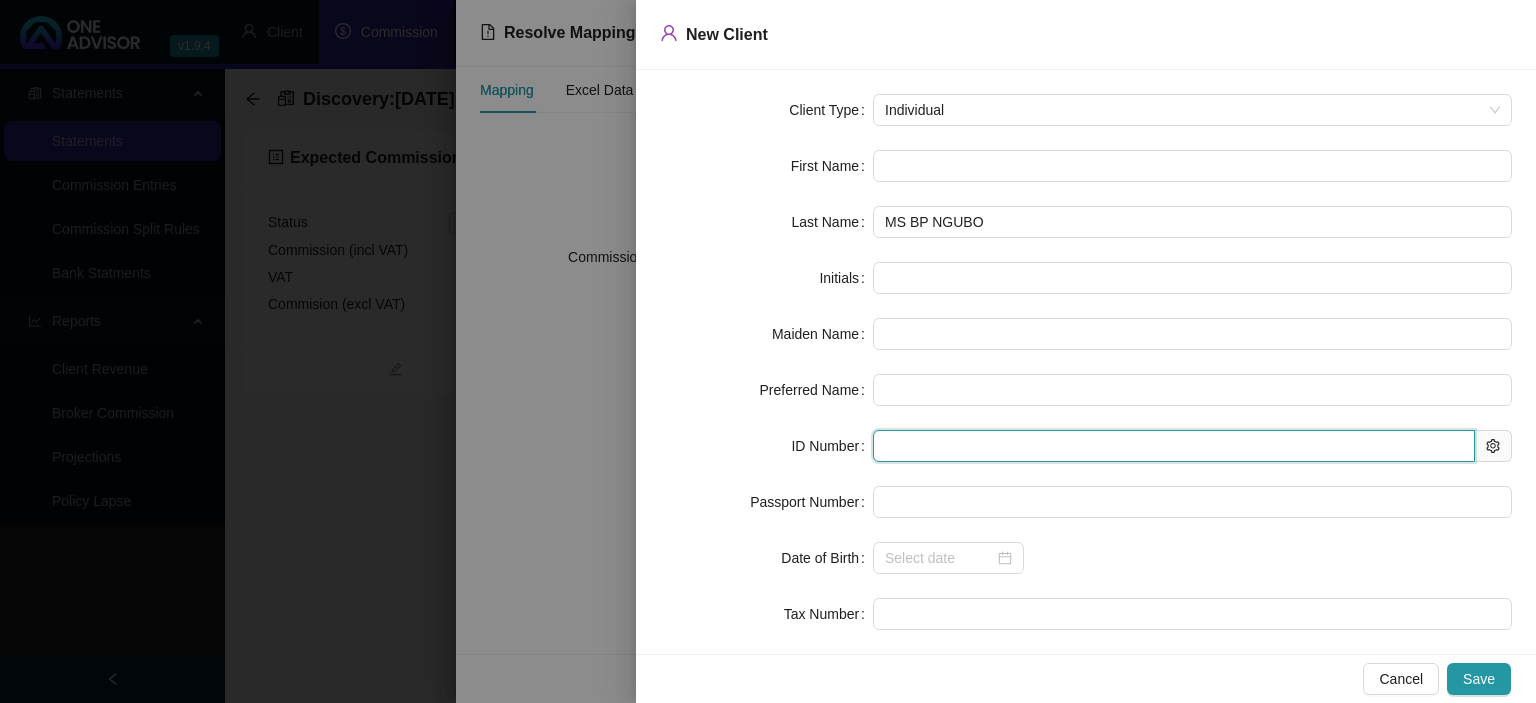 click at bounding box center [1174, 446] 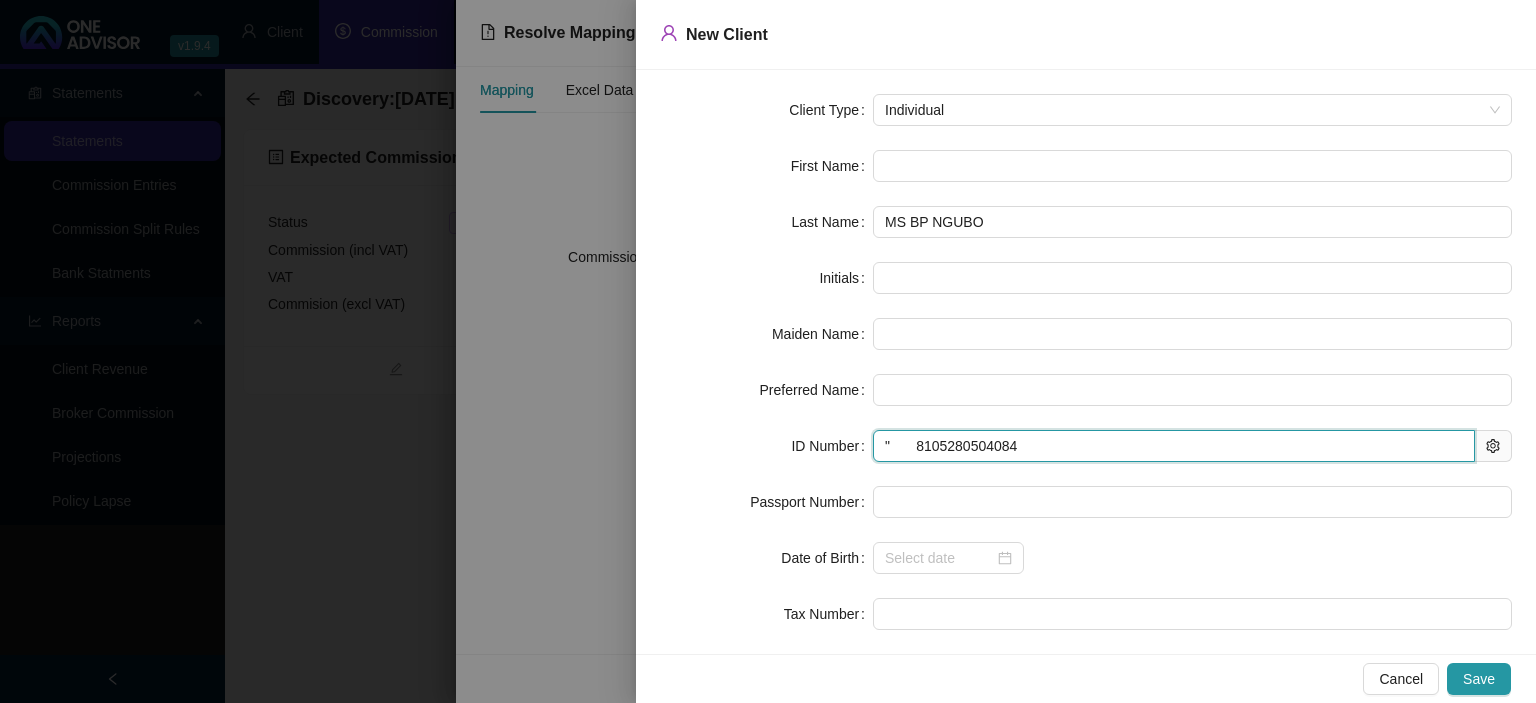 click on ""	8105280504084" at bounding box center (1174, 446) 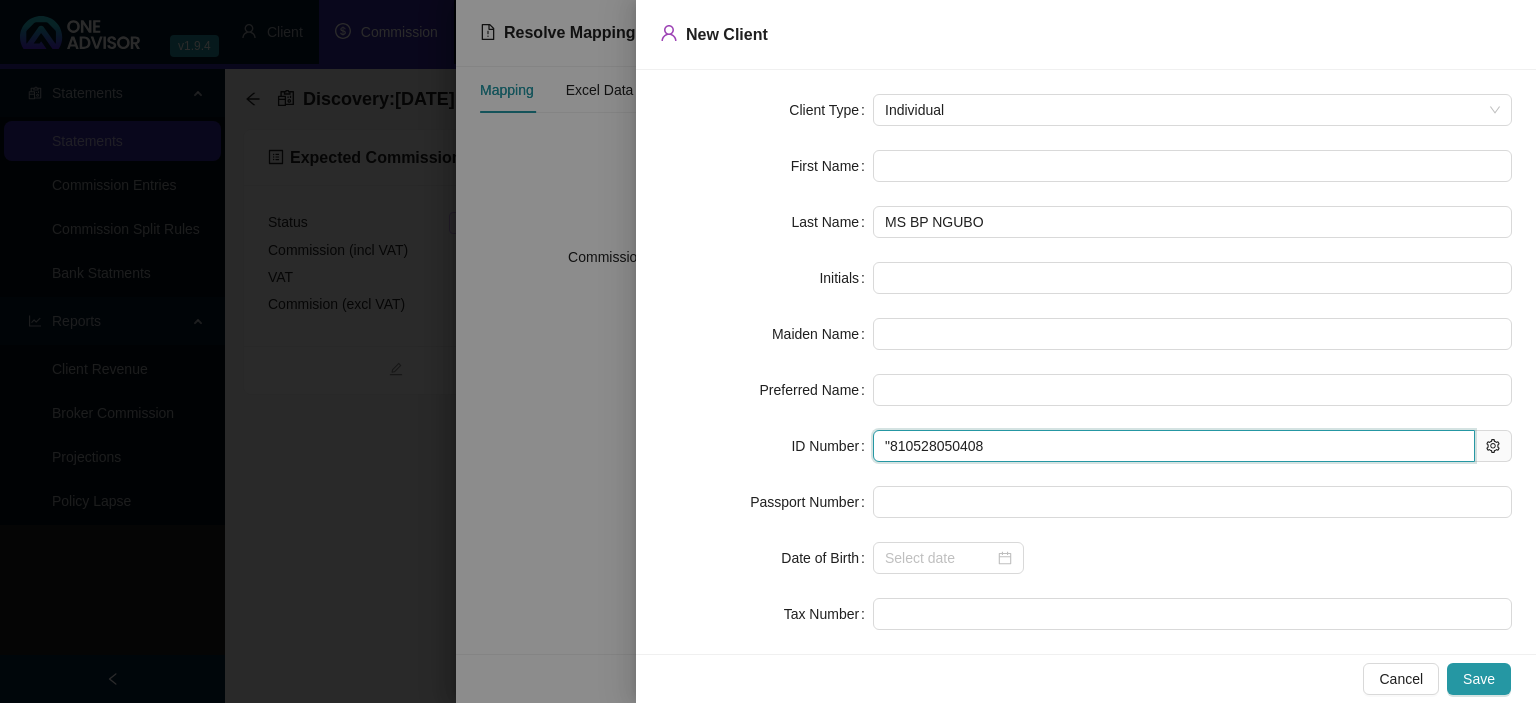 click on ""810528050408" at bounding box center (1174, 446) 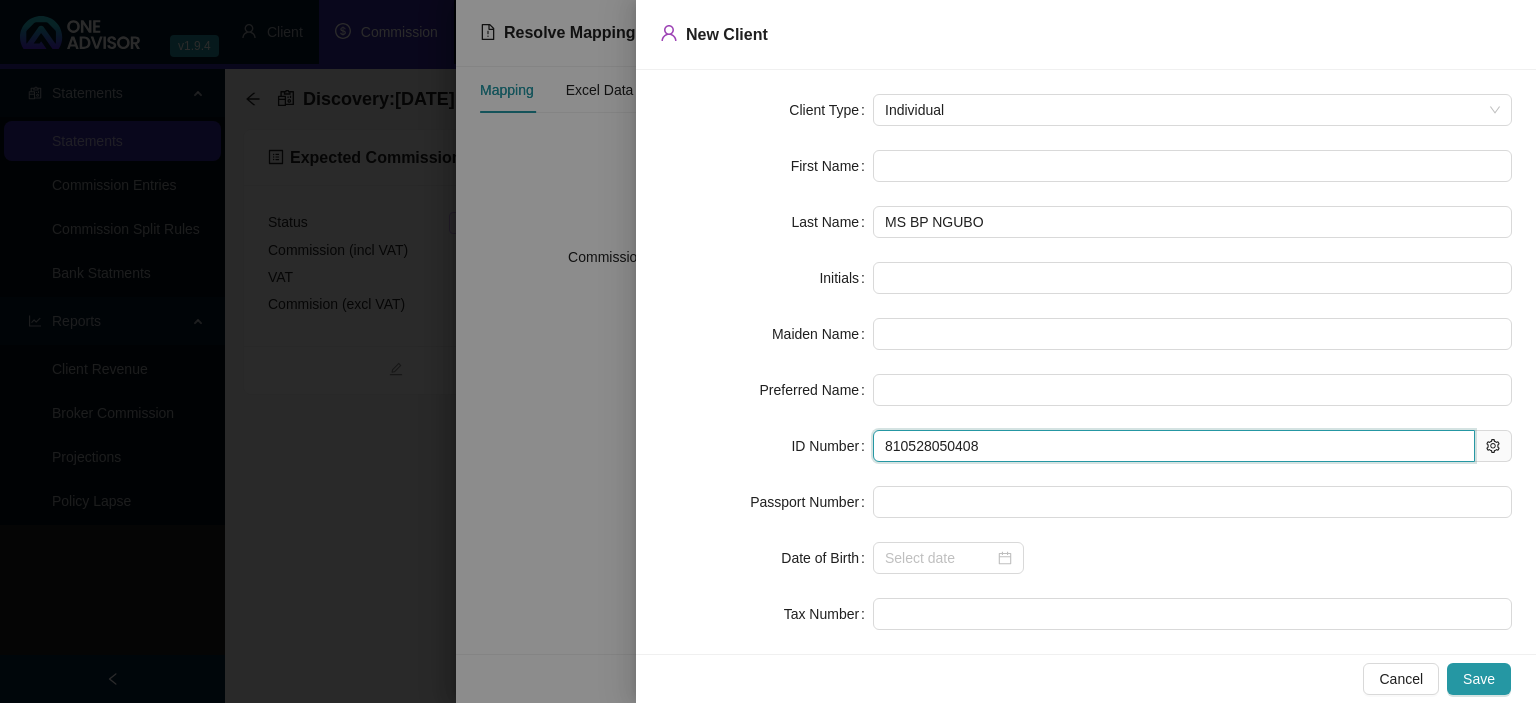 type on "[DATE]" 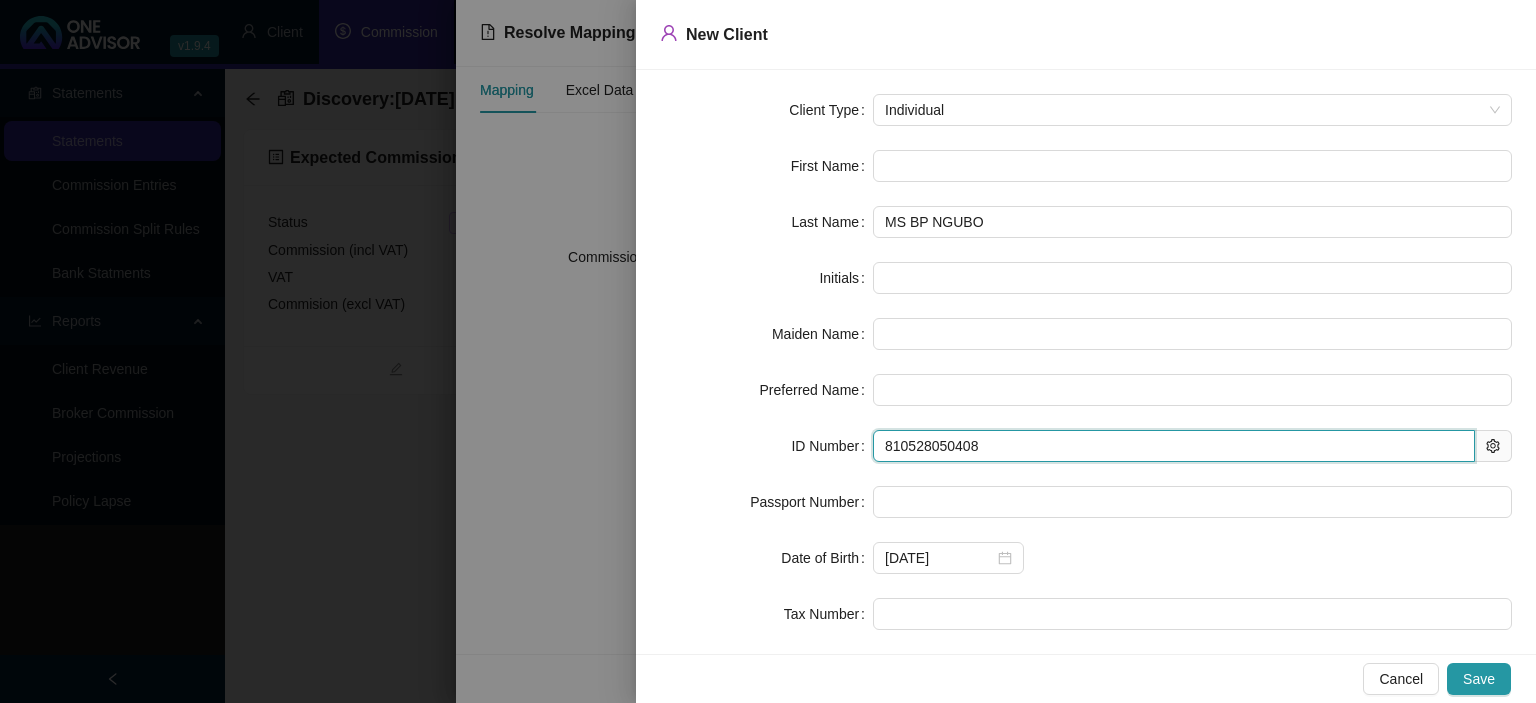 click on "810528050408" at bounding box center (1174, 446) 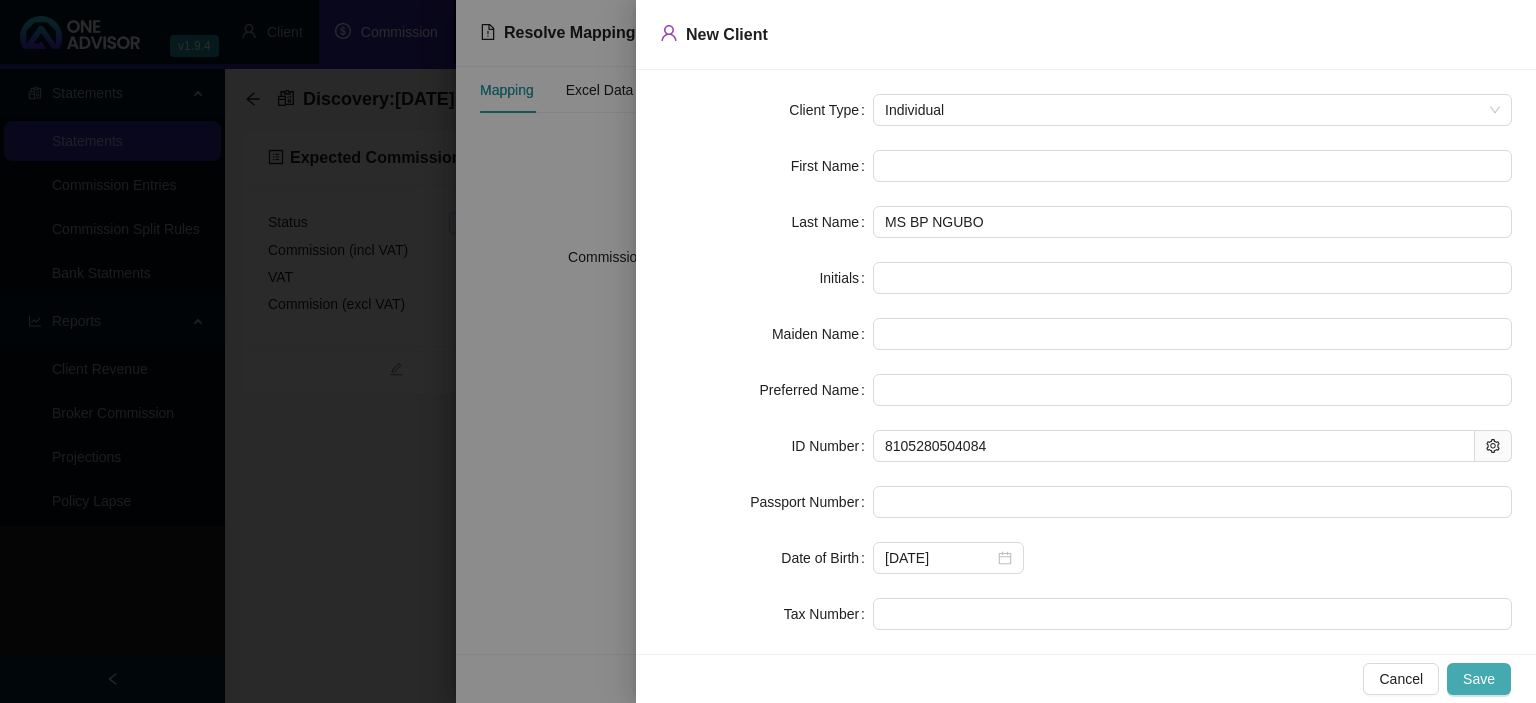 click on "Save" at bounding box center (1479, 679) 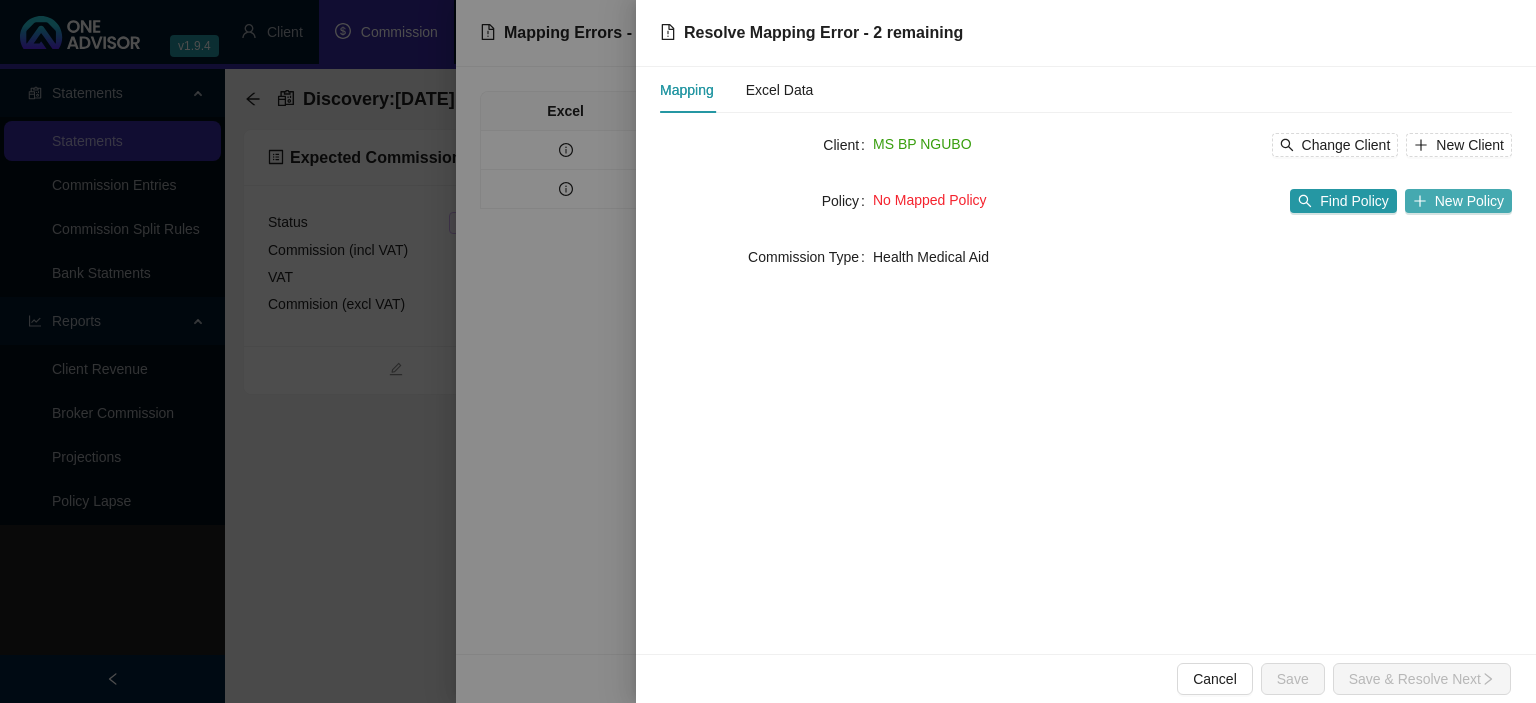 click on "New Policy" at bounding box center (1469, 201) 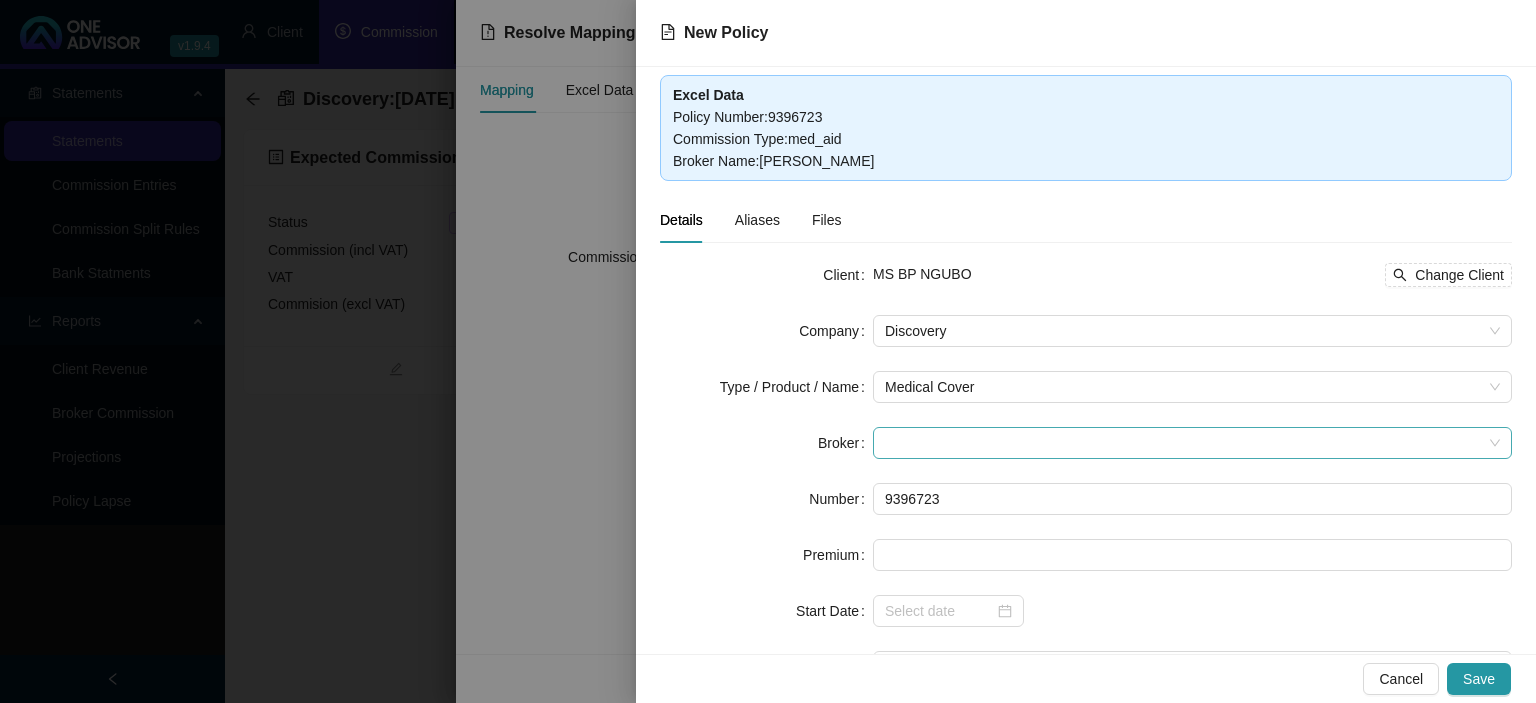 click at bounding box center (1192, 443) 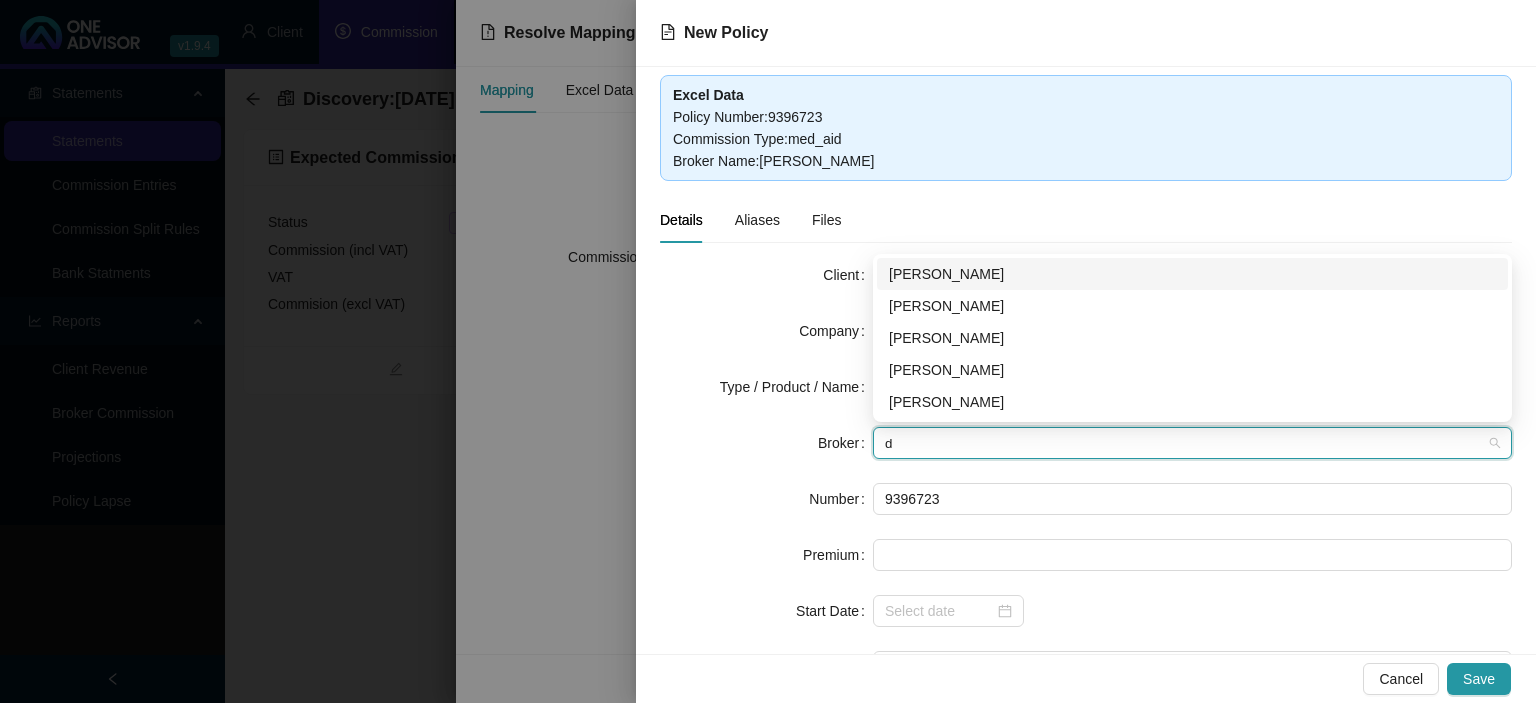 type on "da" 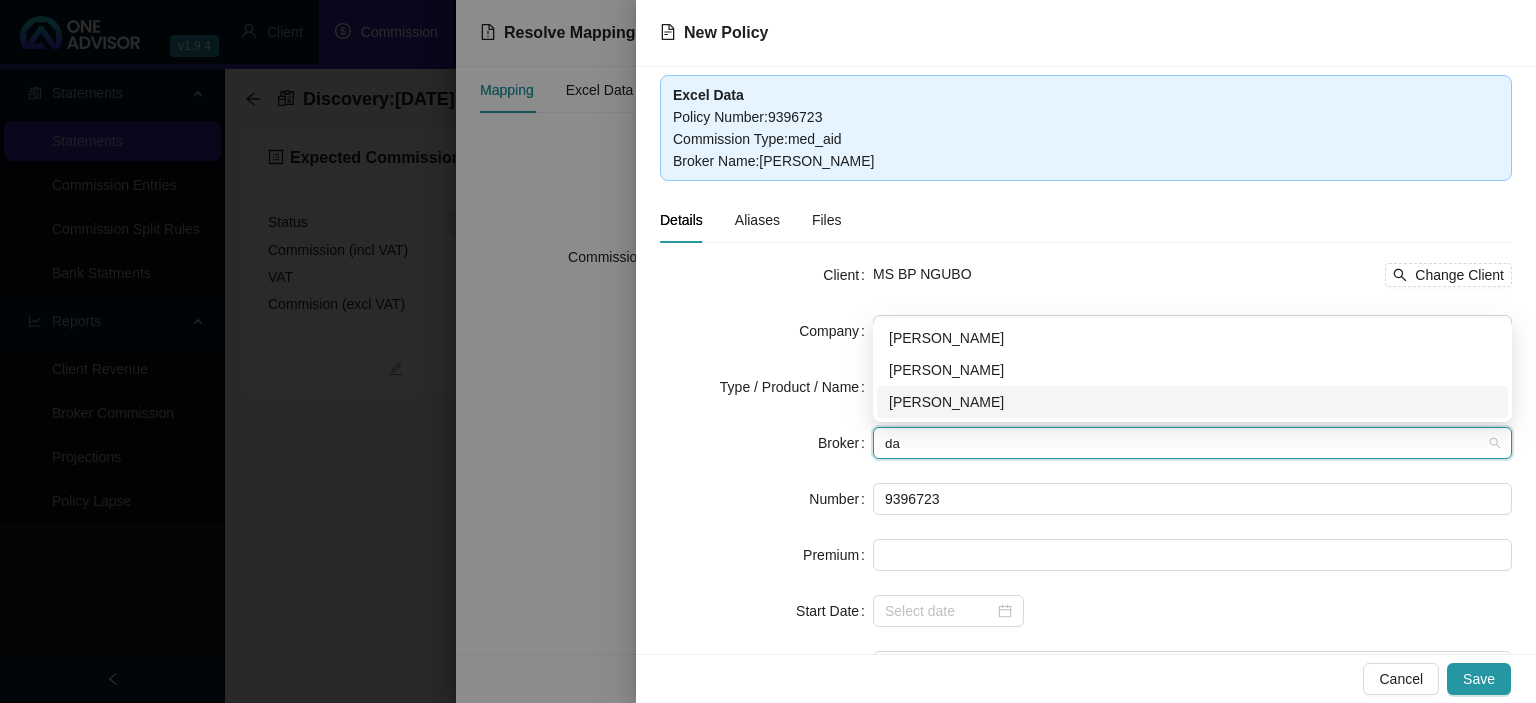 click on "[PERSON_NAME]" at bounding box center (1192, 402) 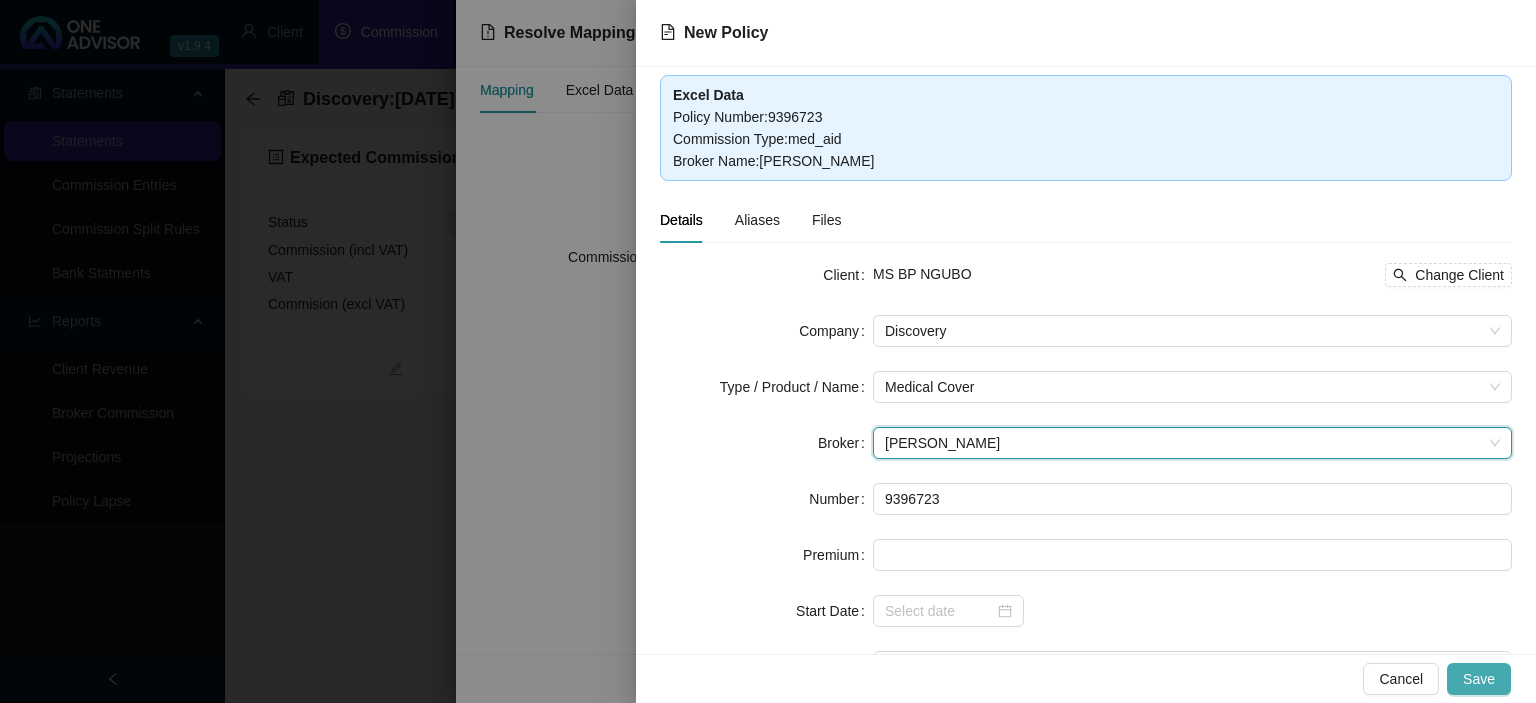 click on "Save" at bounding box center [1479, 679] 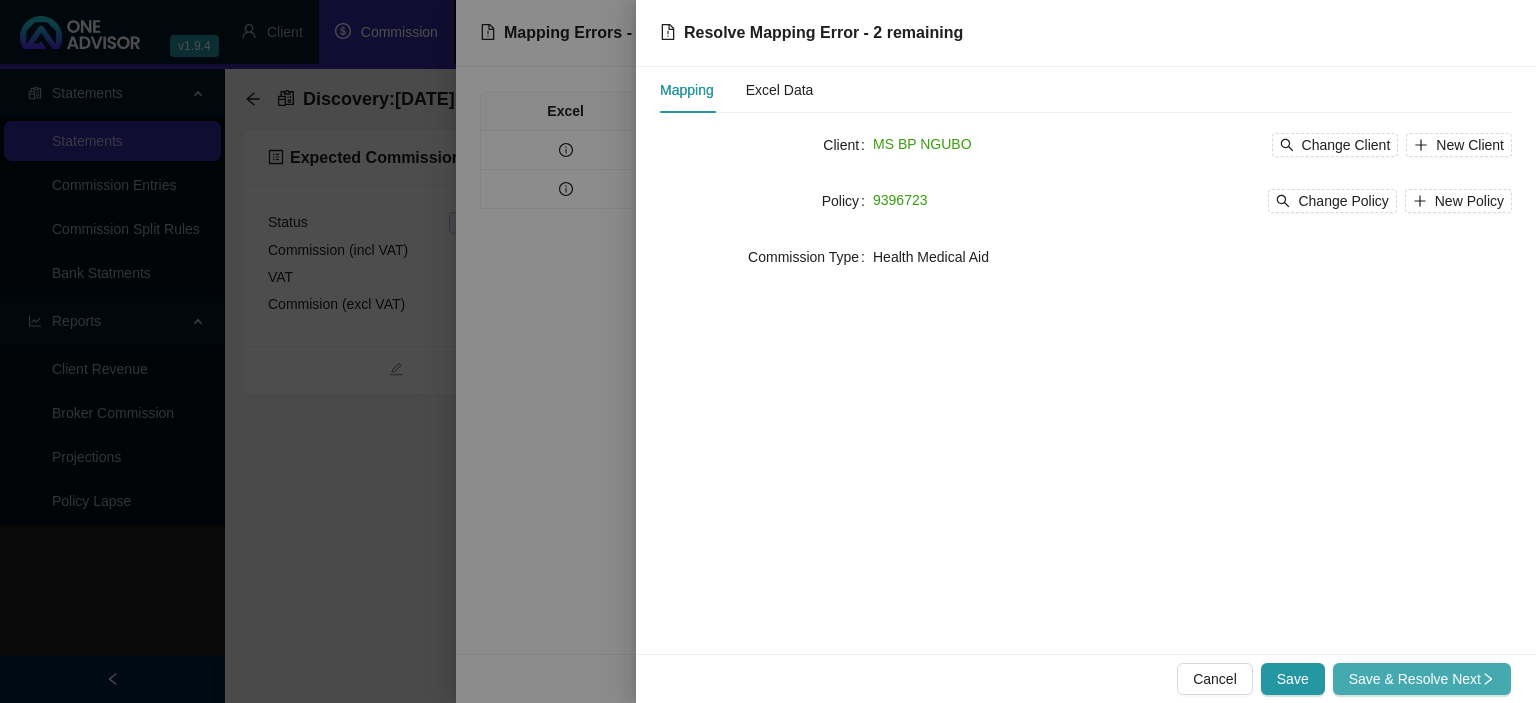 click on "Save & Resolve Next" at bounding box center [1422, 679] 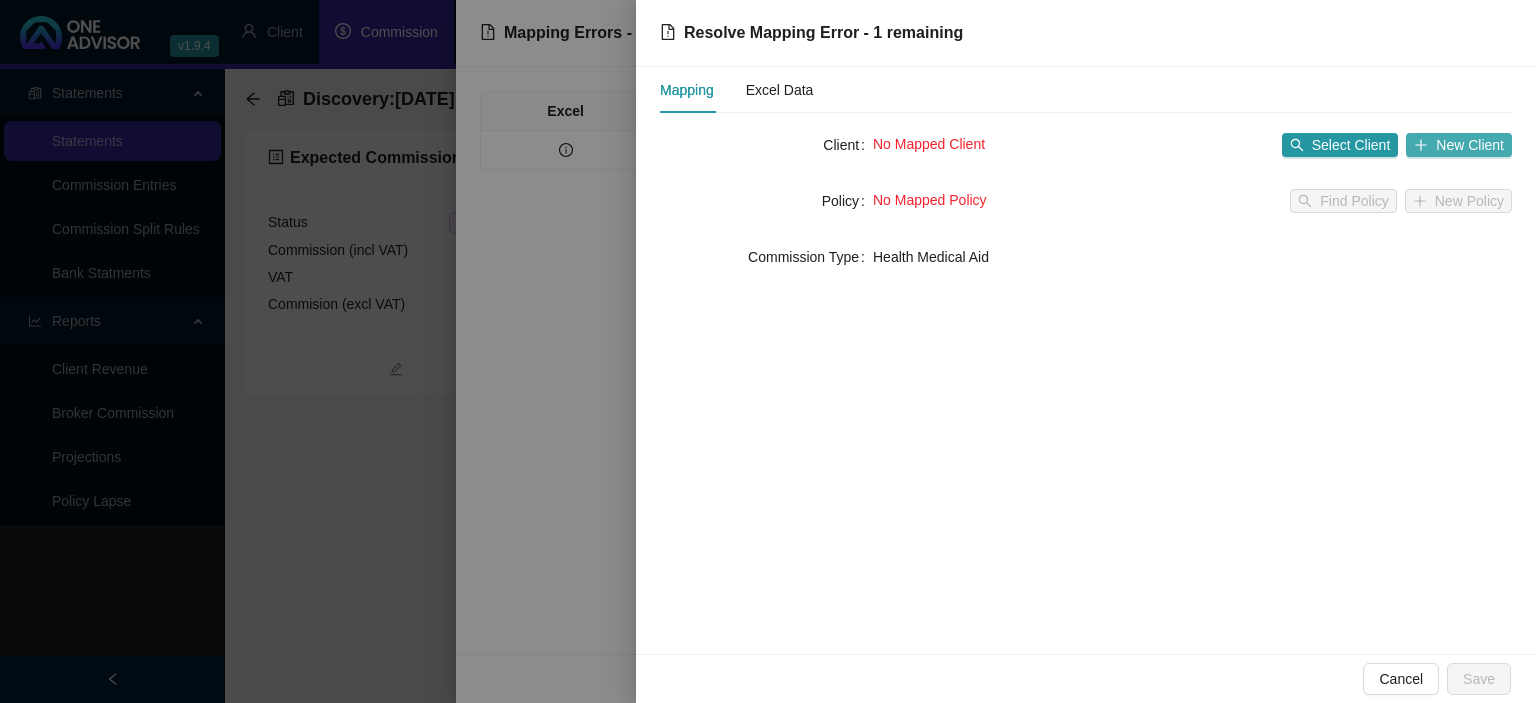 click 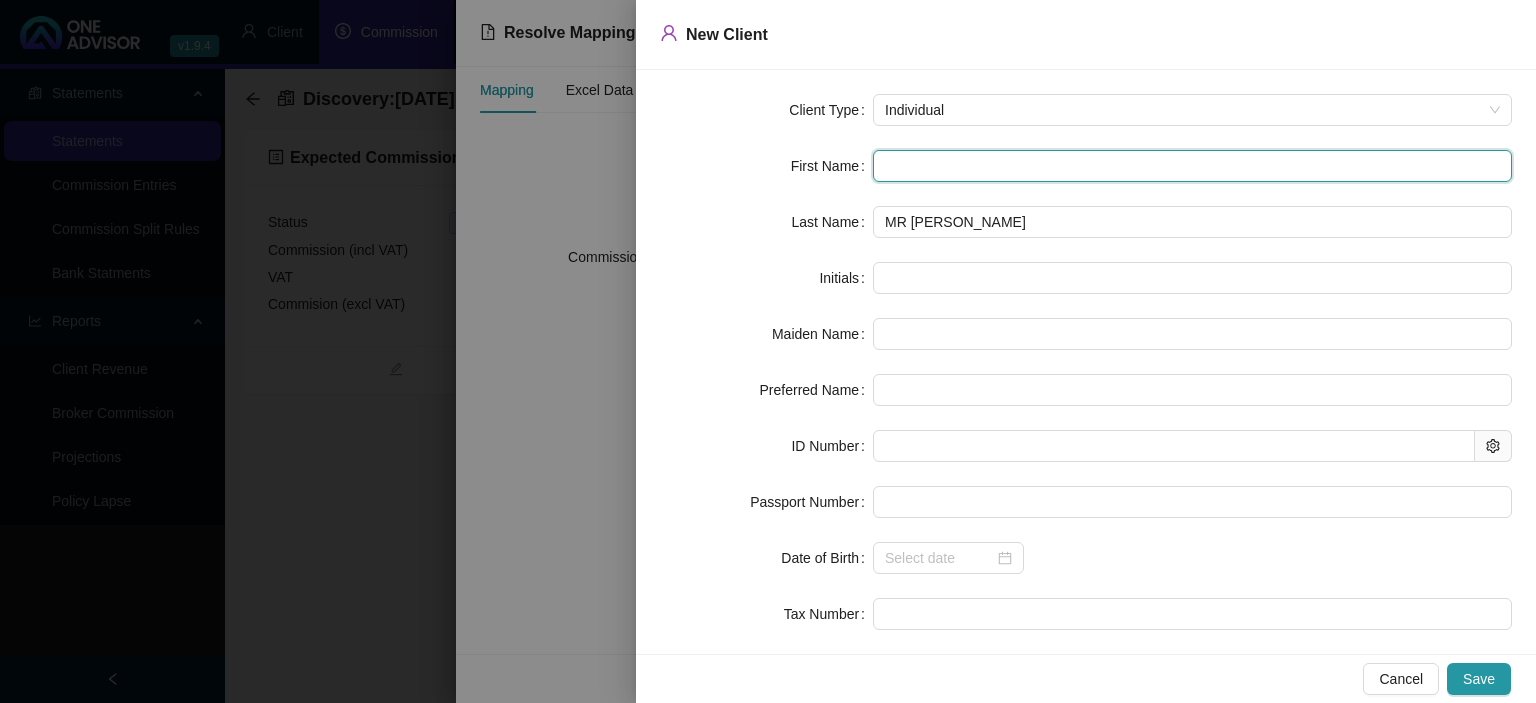 click at bounding box center (1192, 166) 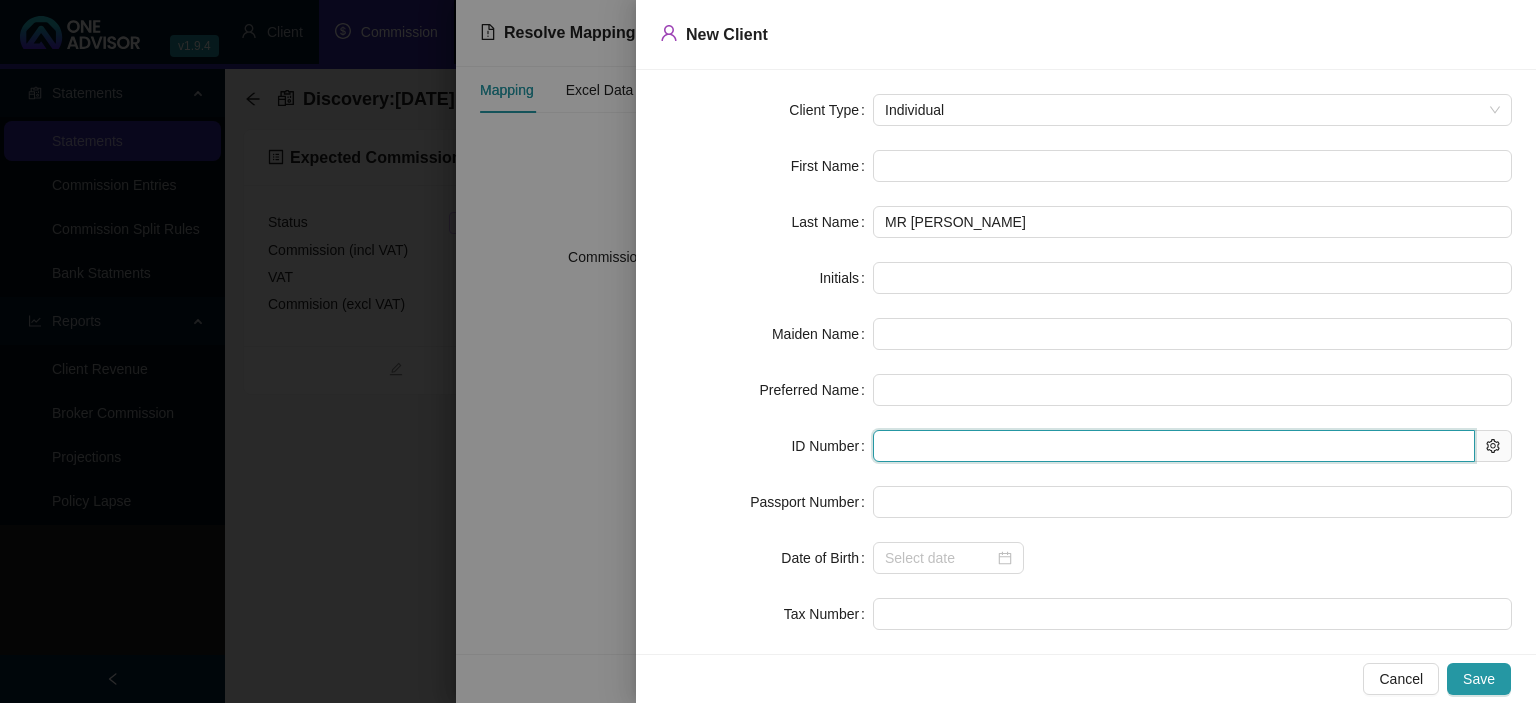 click at bounding box center [1174, 446] 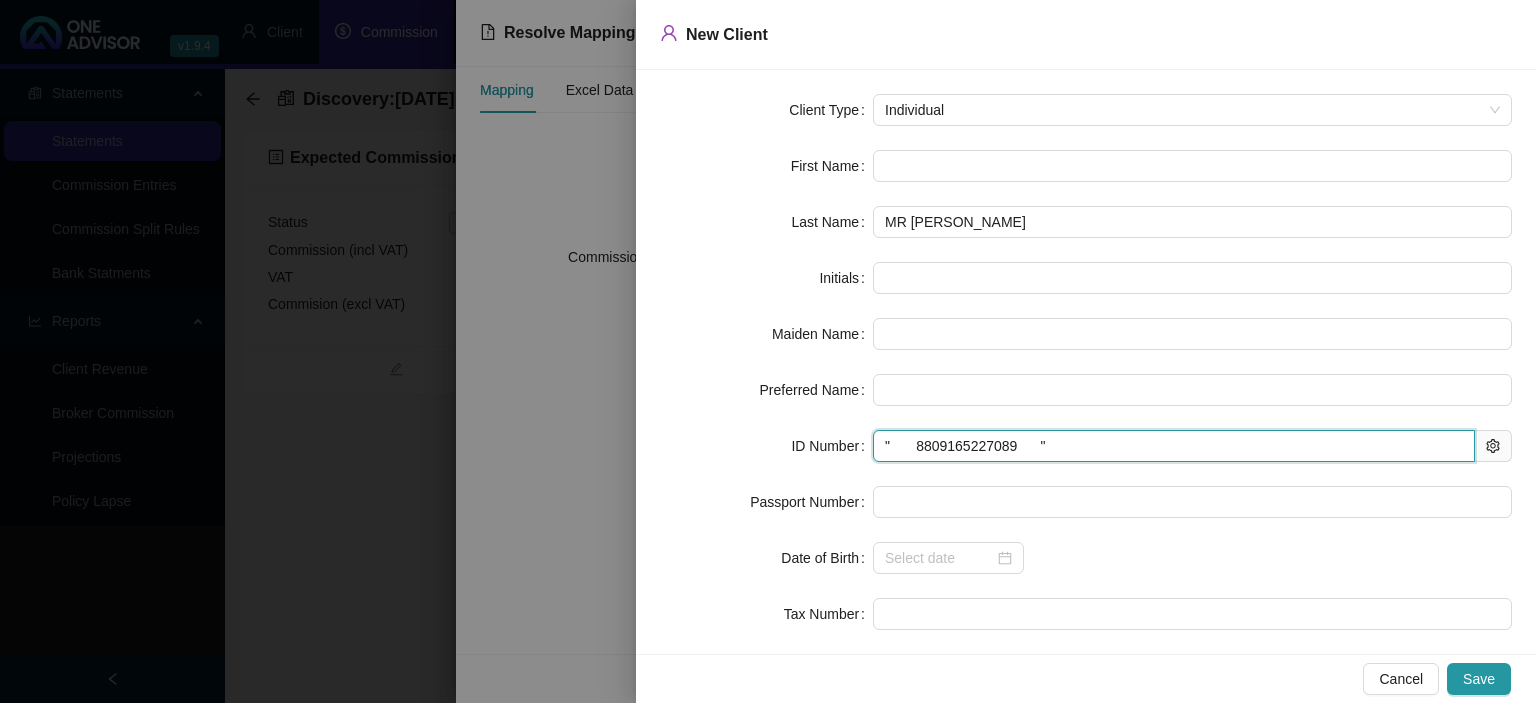 click on ""	8809165227089	"" at bounding box center (1174, 446) 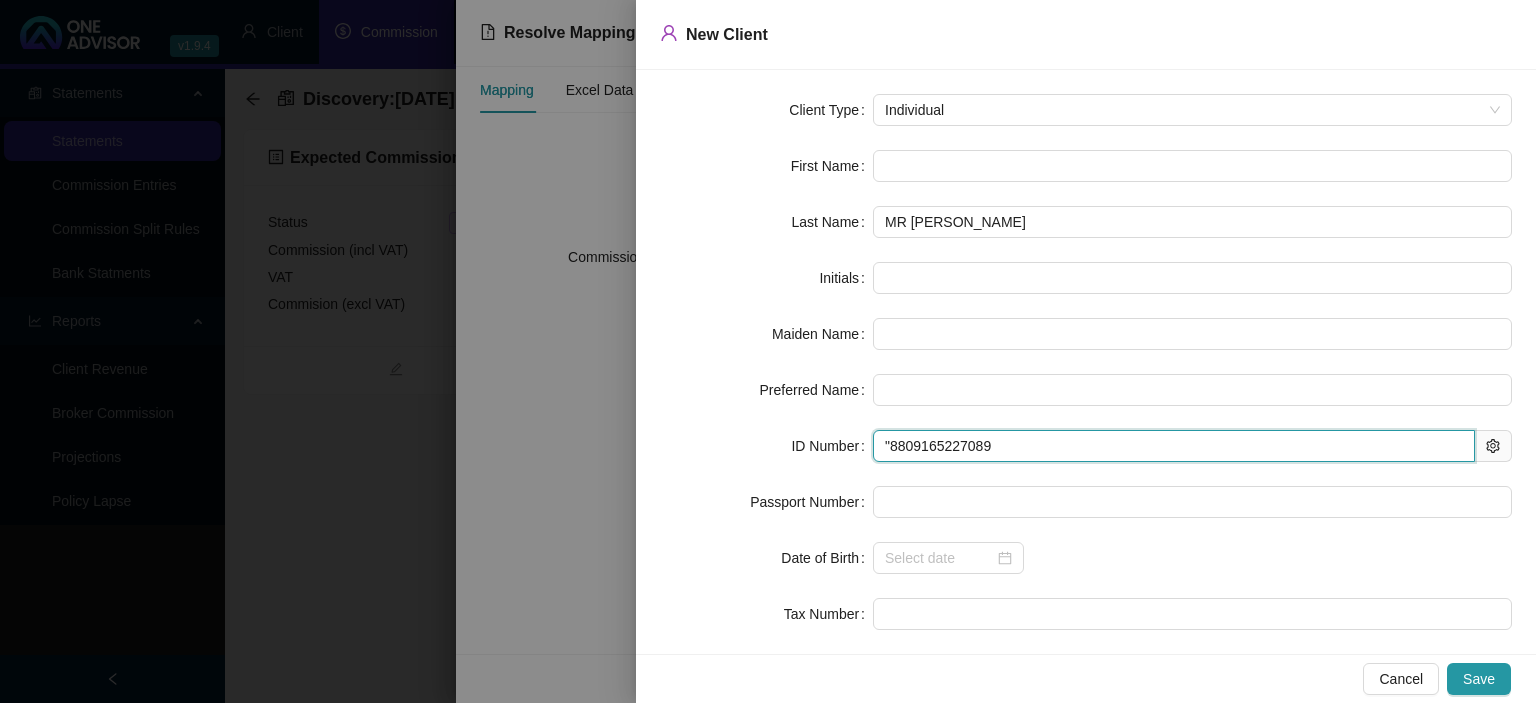 click on ""8809165227089" at bounding box center (1174, 446) 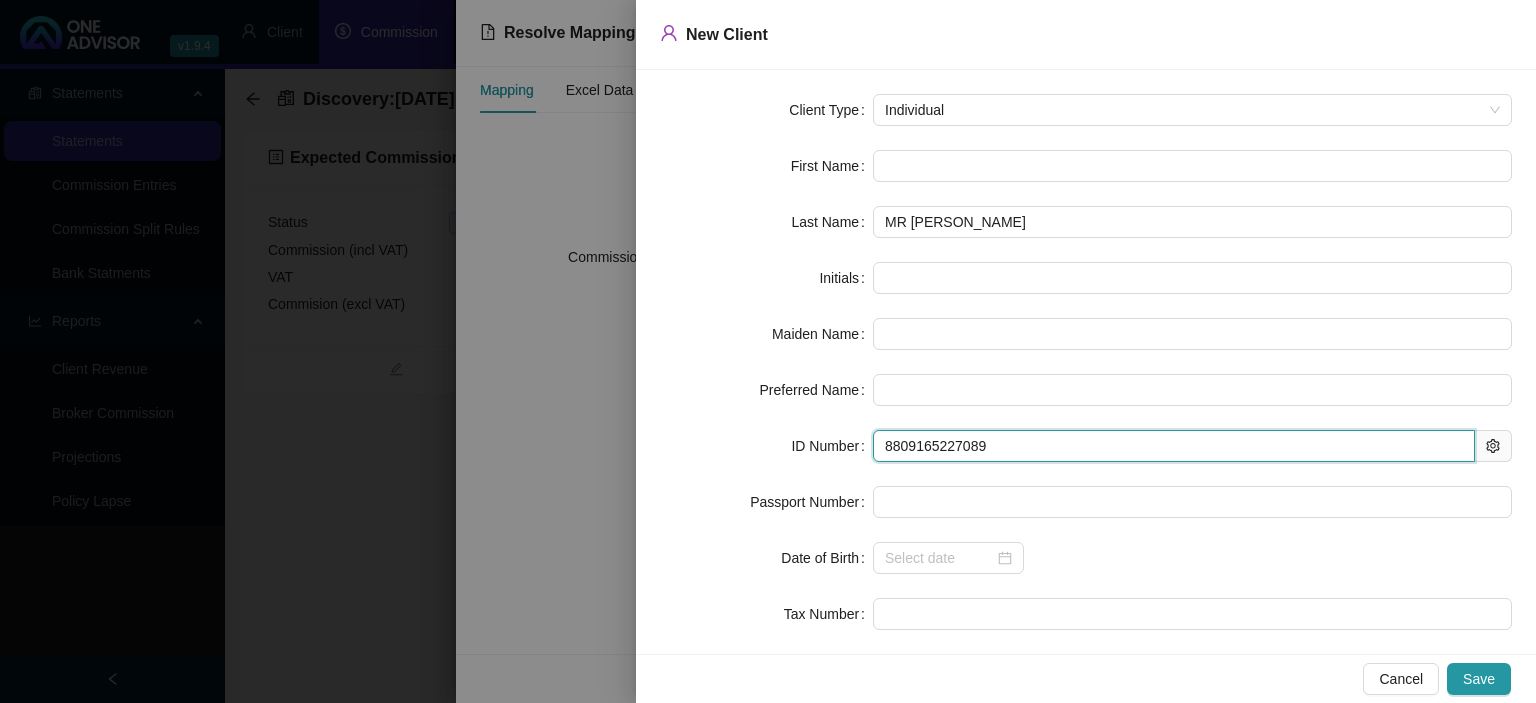 type on "[DATE]" 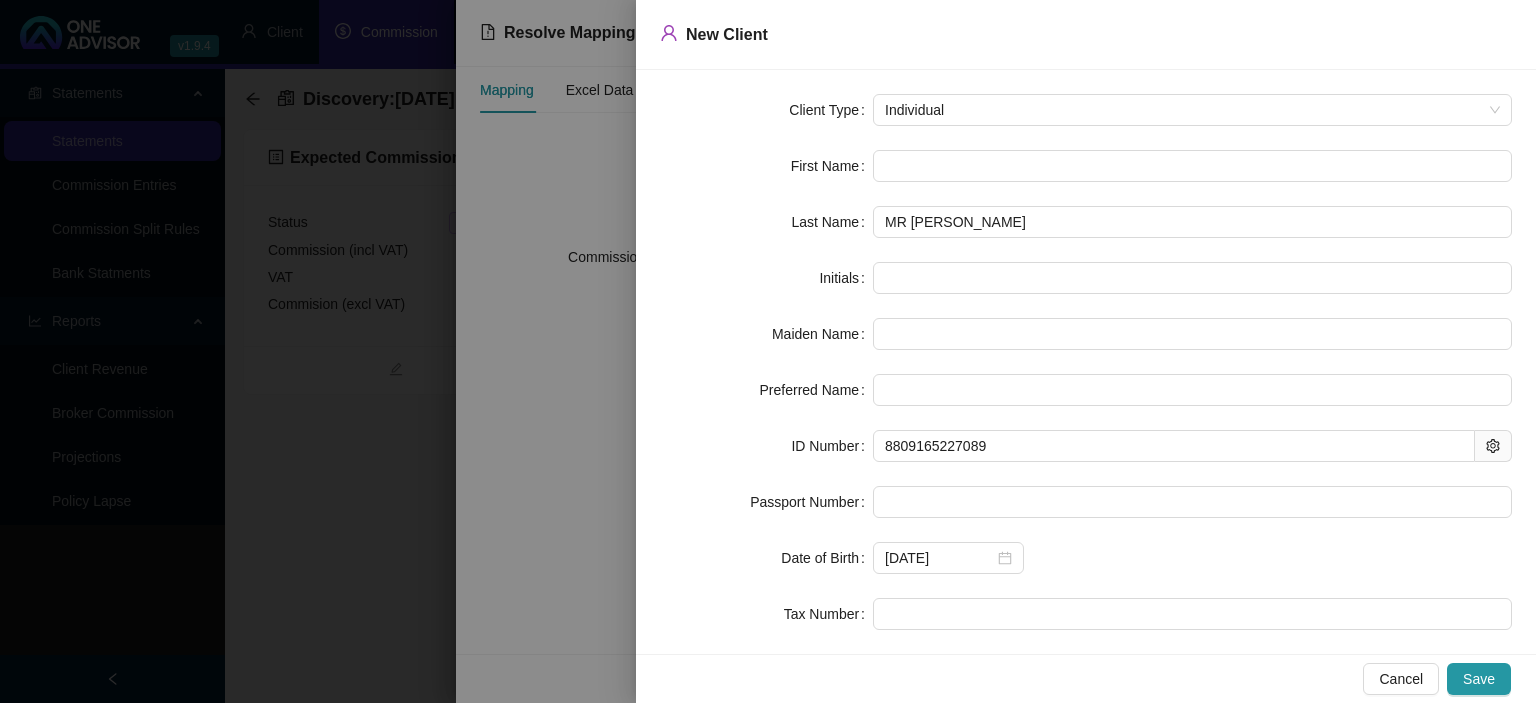click on "Cancel Save" at bounding box center (1086, 678) 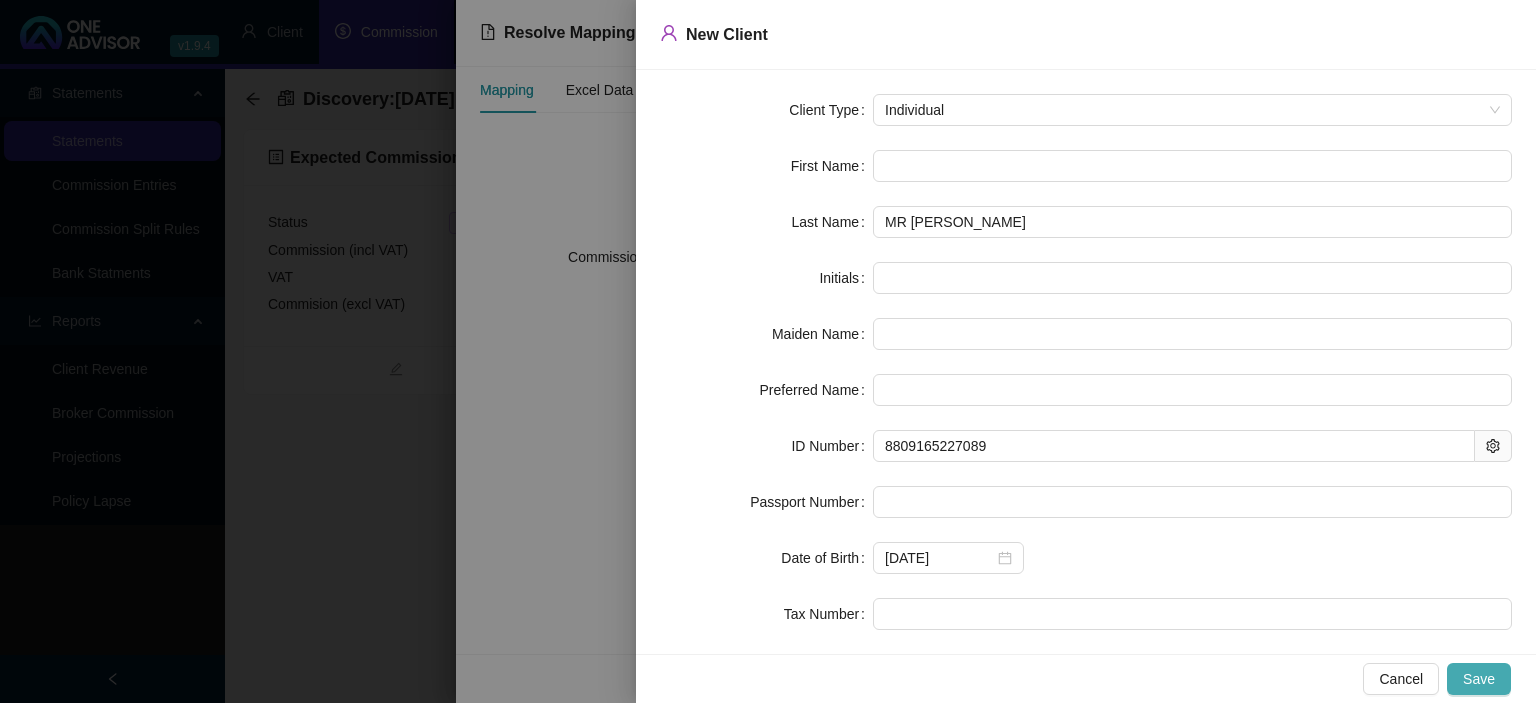 click on "Save" at bounding box center [1479, 679] 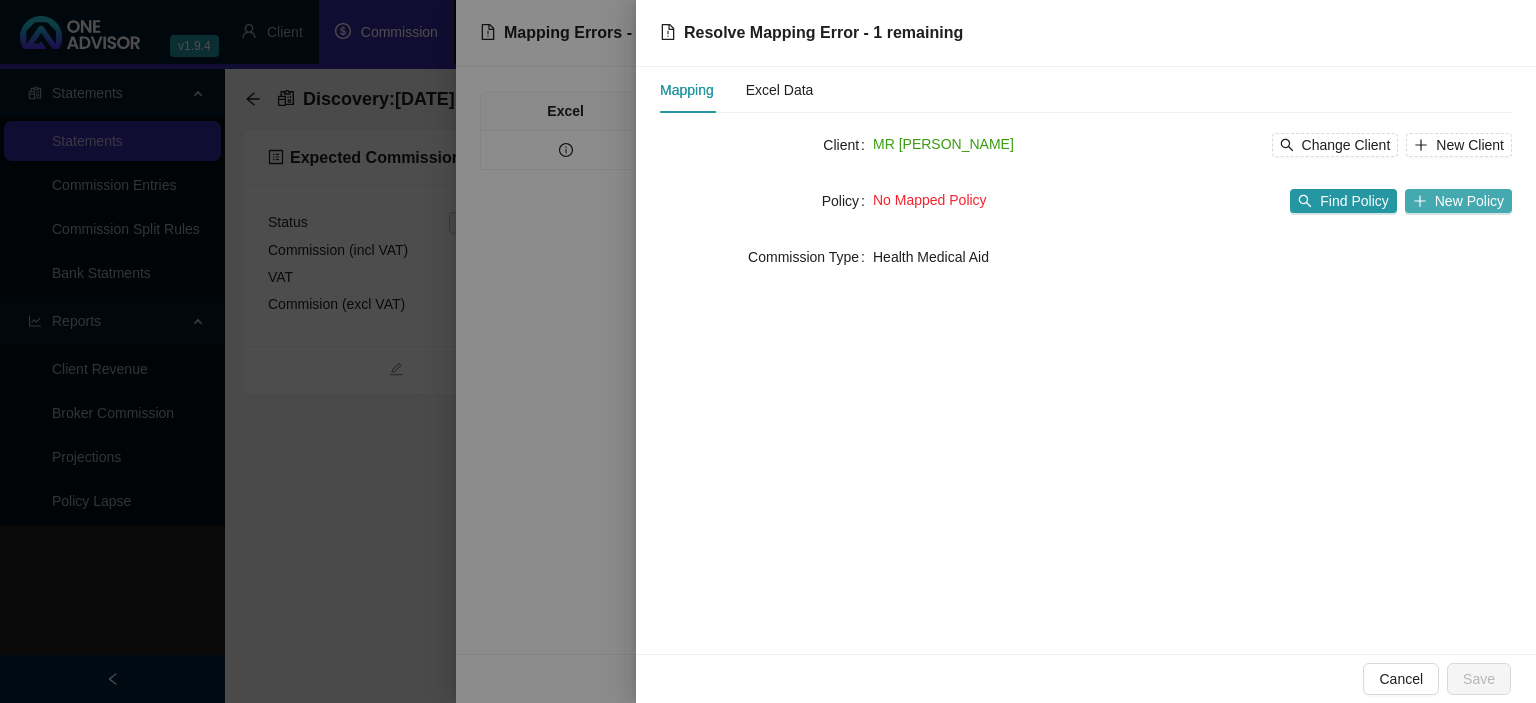 click on "New Policy" at bounding box center [1469, 201] 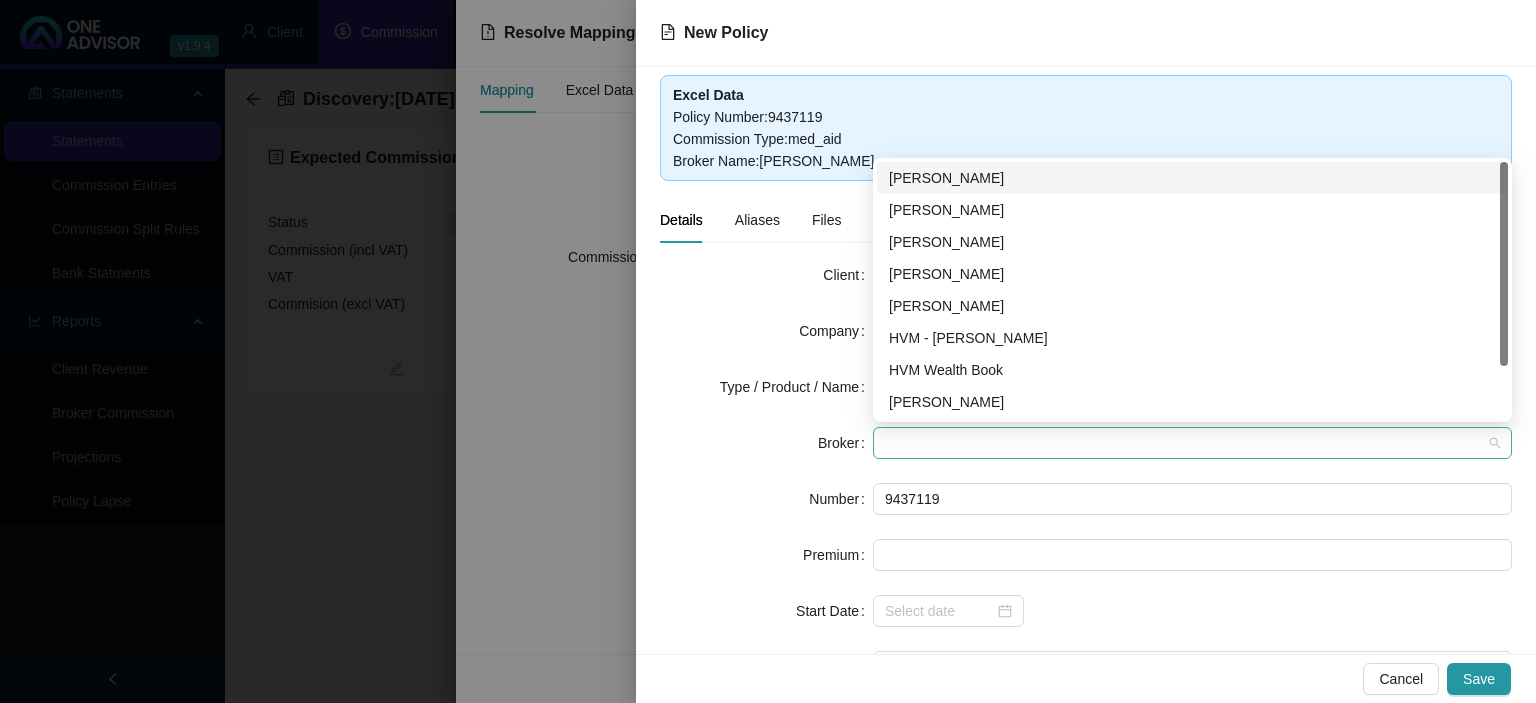 click at bounding box center (1192, 443) 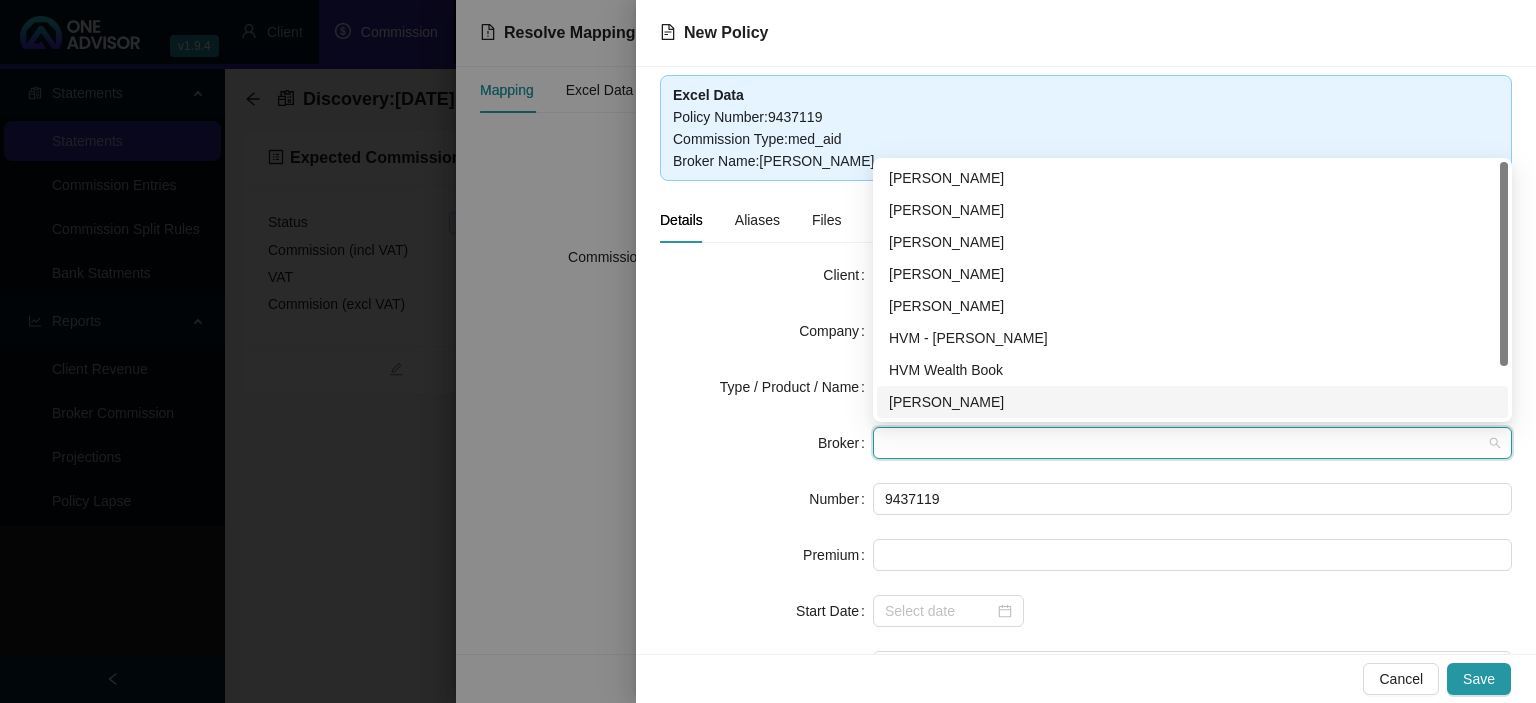 click on "[PERSON_NAME]" at bounding box center (1192, 402) 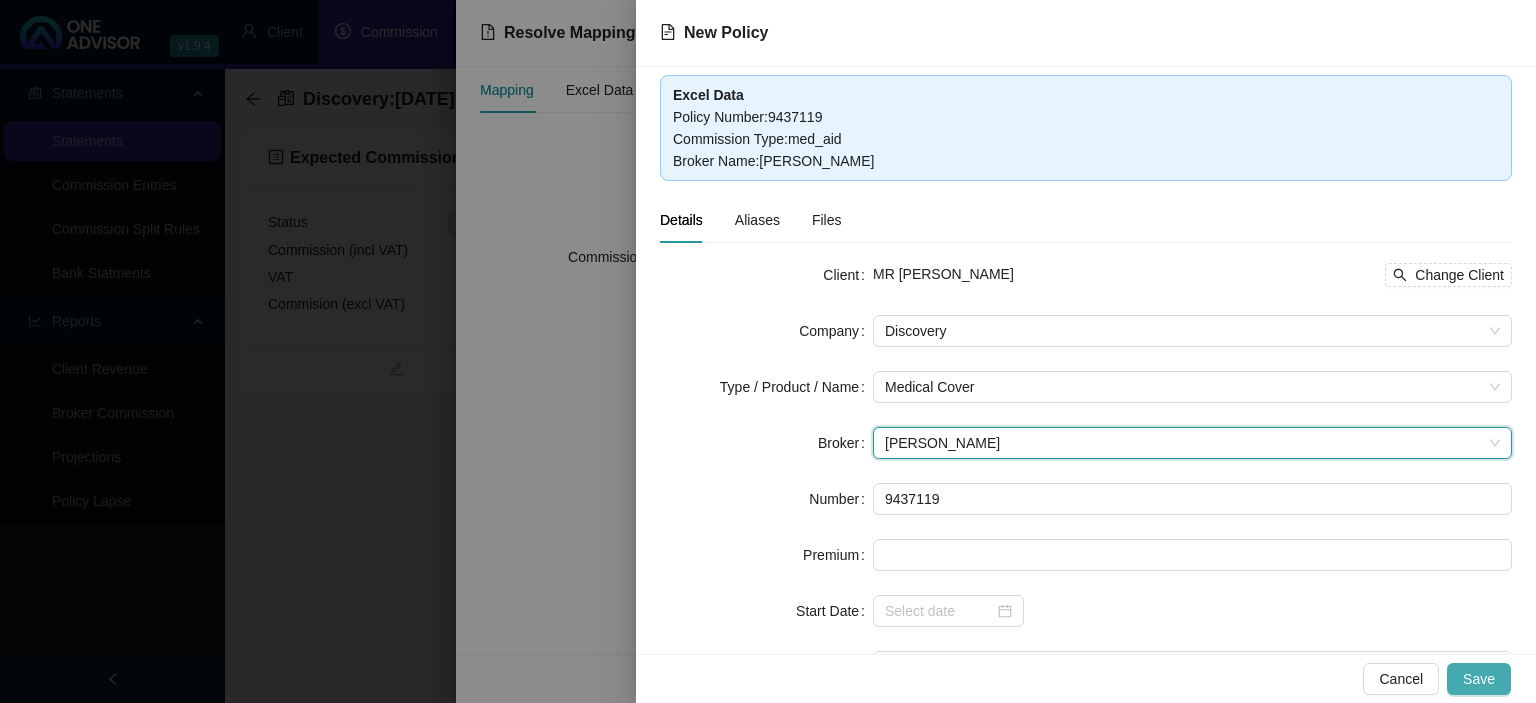 click on "Save" at bounding box center (1479, 679) 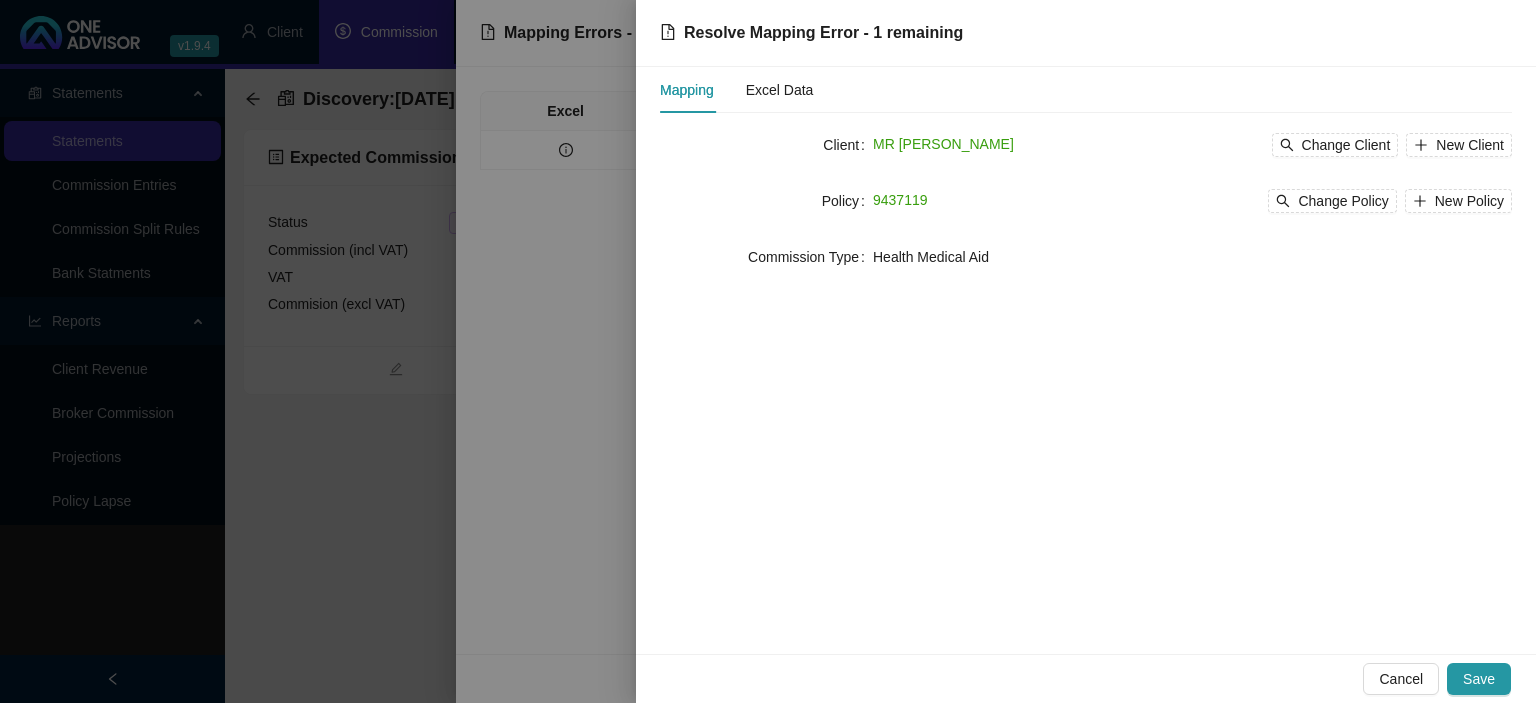 click on "Save" at bounding box center (1479, 679) 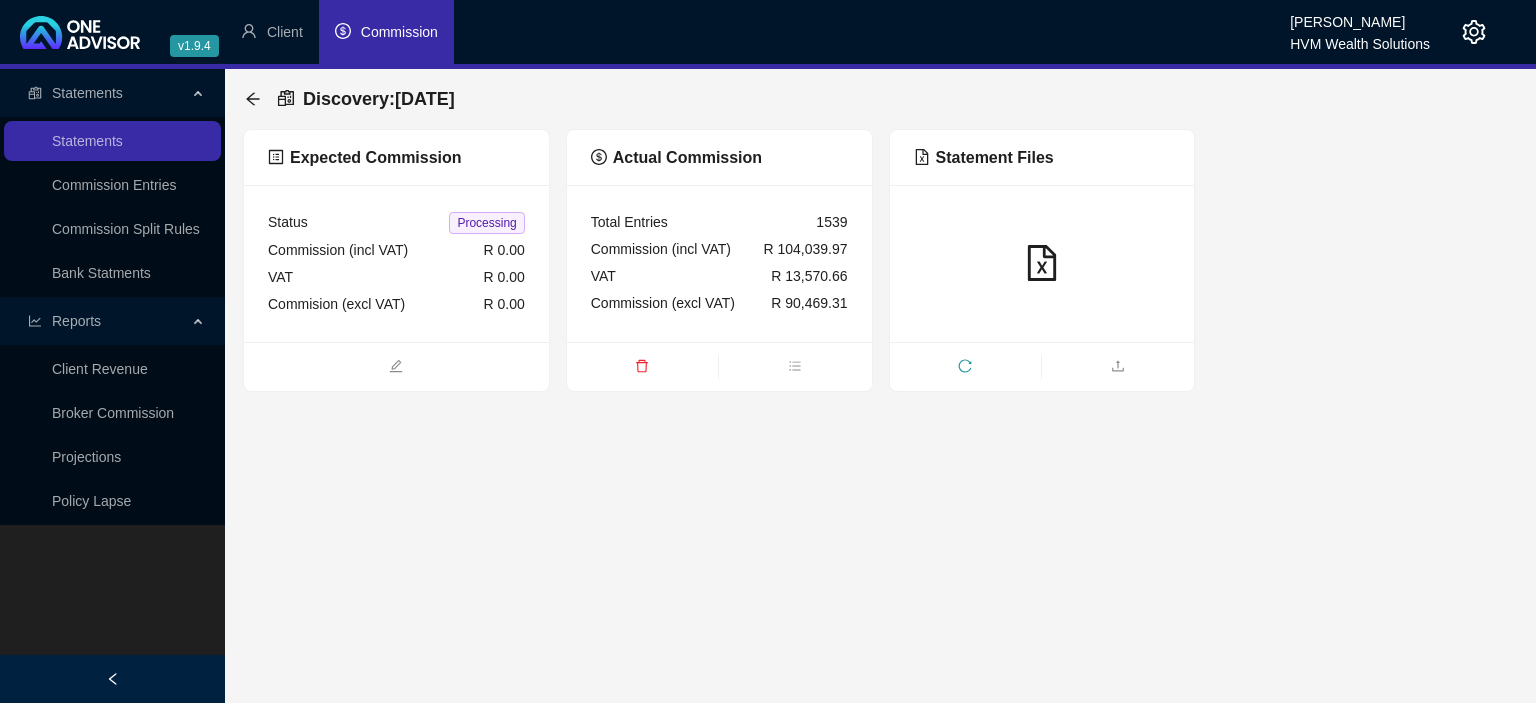 click 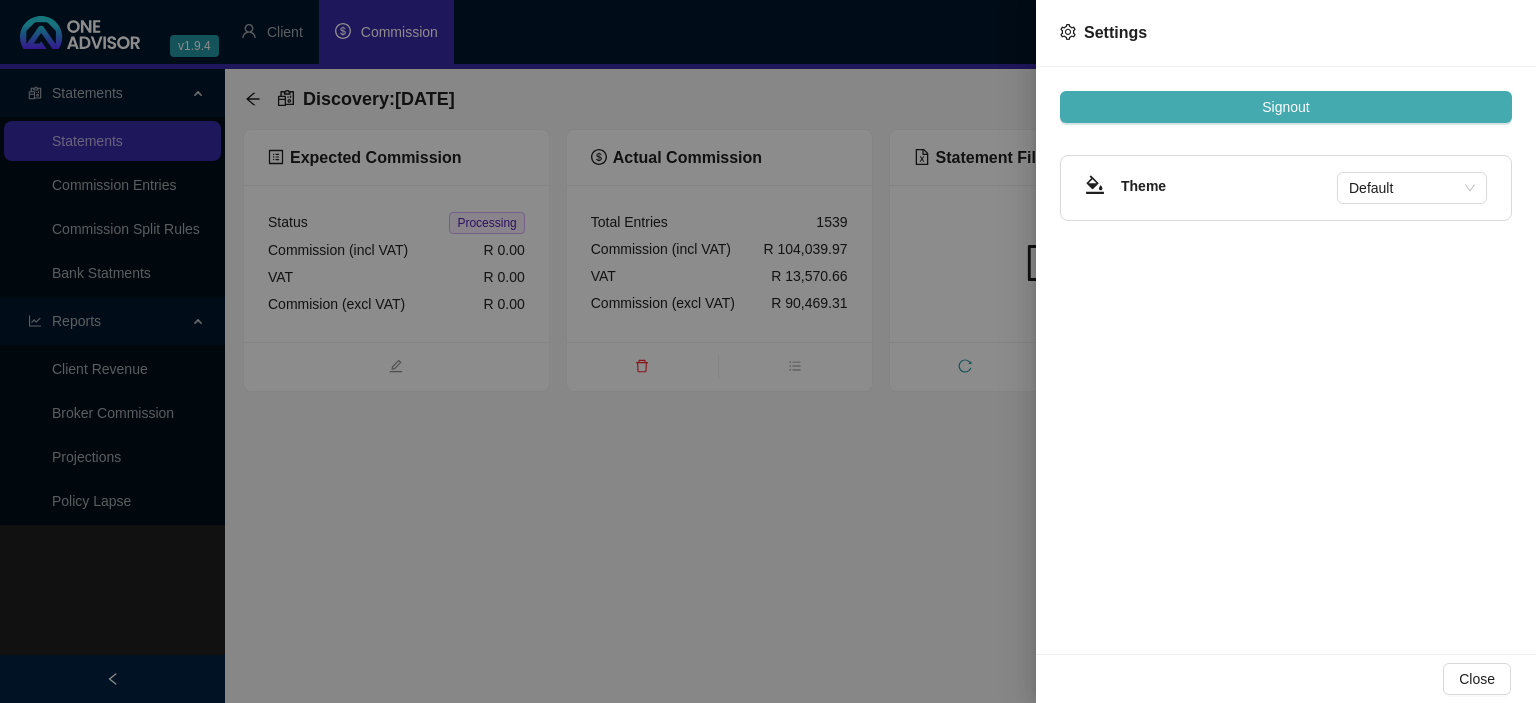 click on "Signout" at bounding box center [1285, 107] 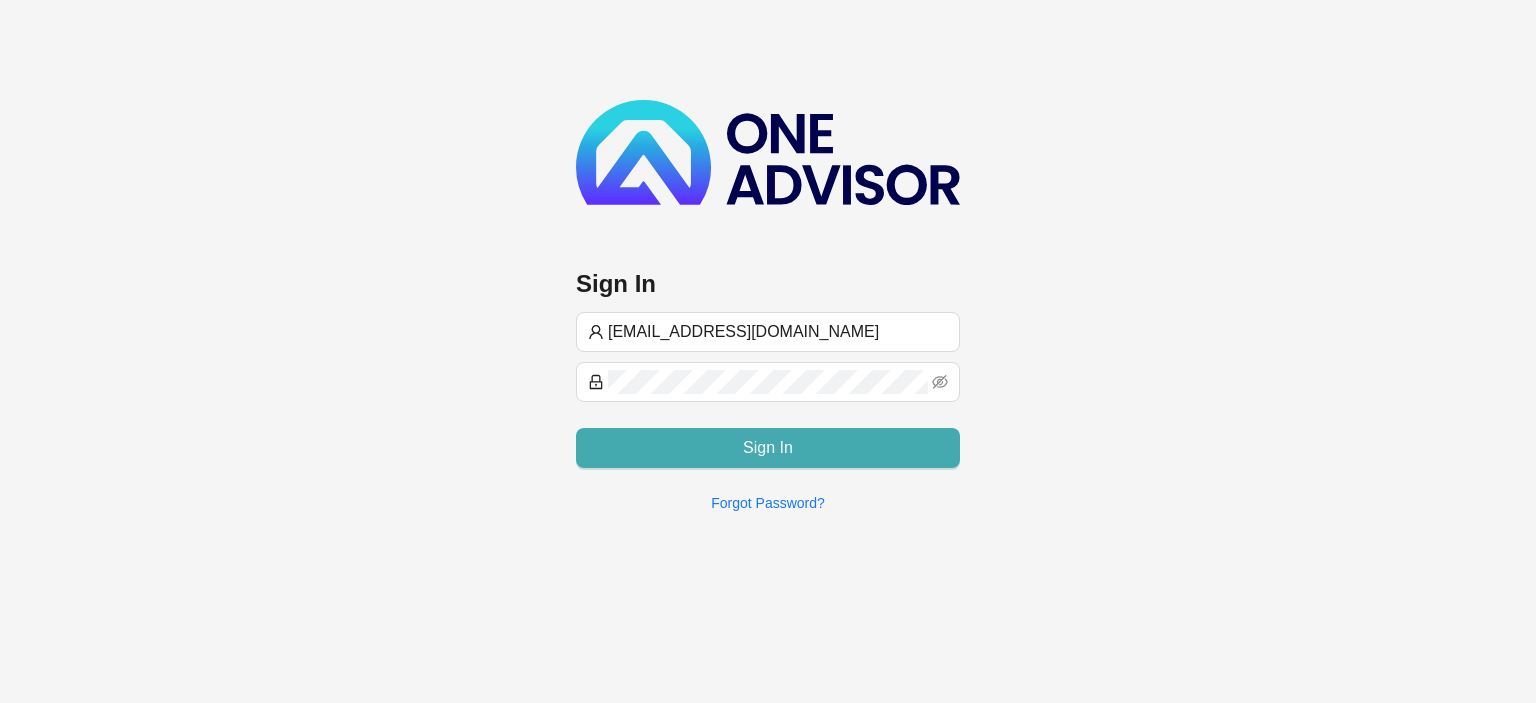 type on "[EMAIL_ADDRESS][DOMAIN_NAME]" 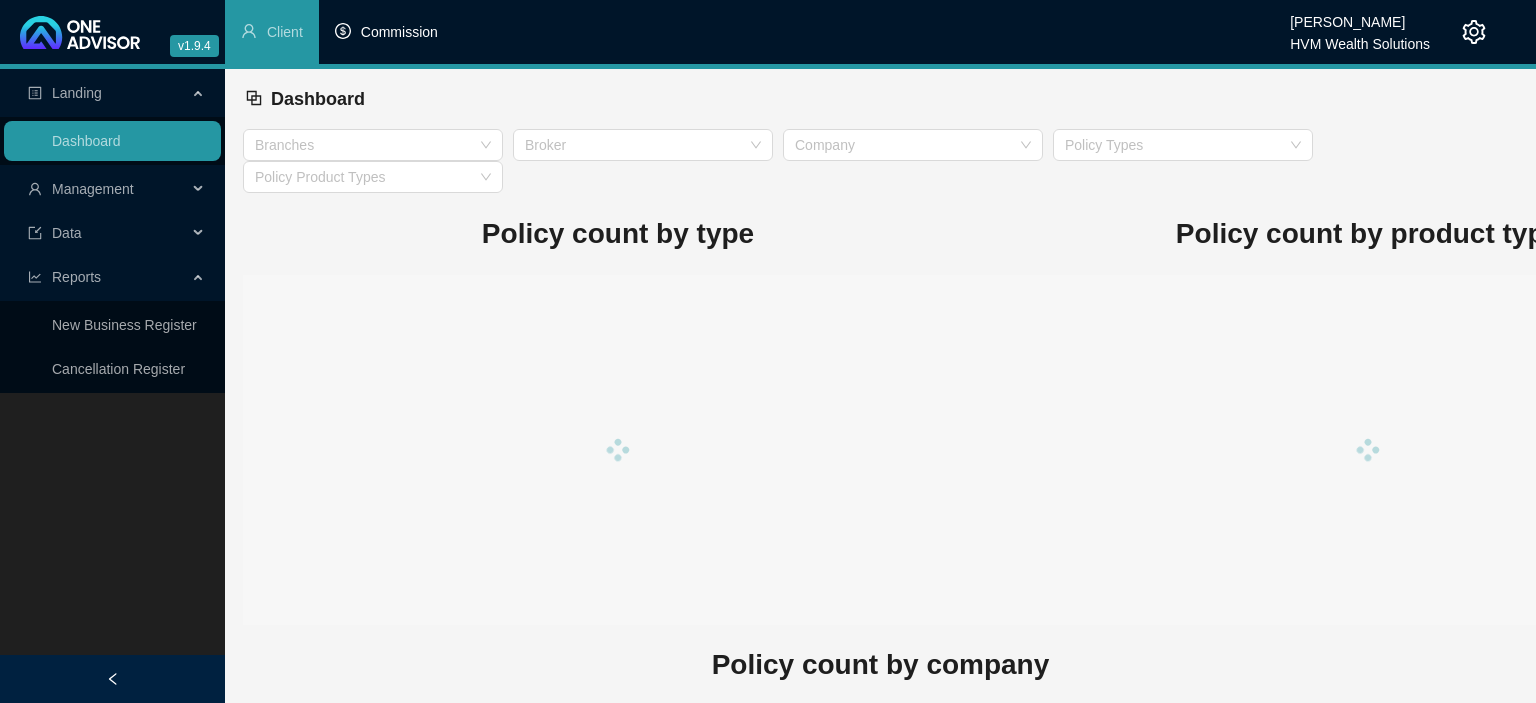 click on "Commission" at bounding box center [399, 32] 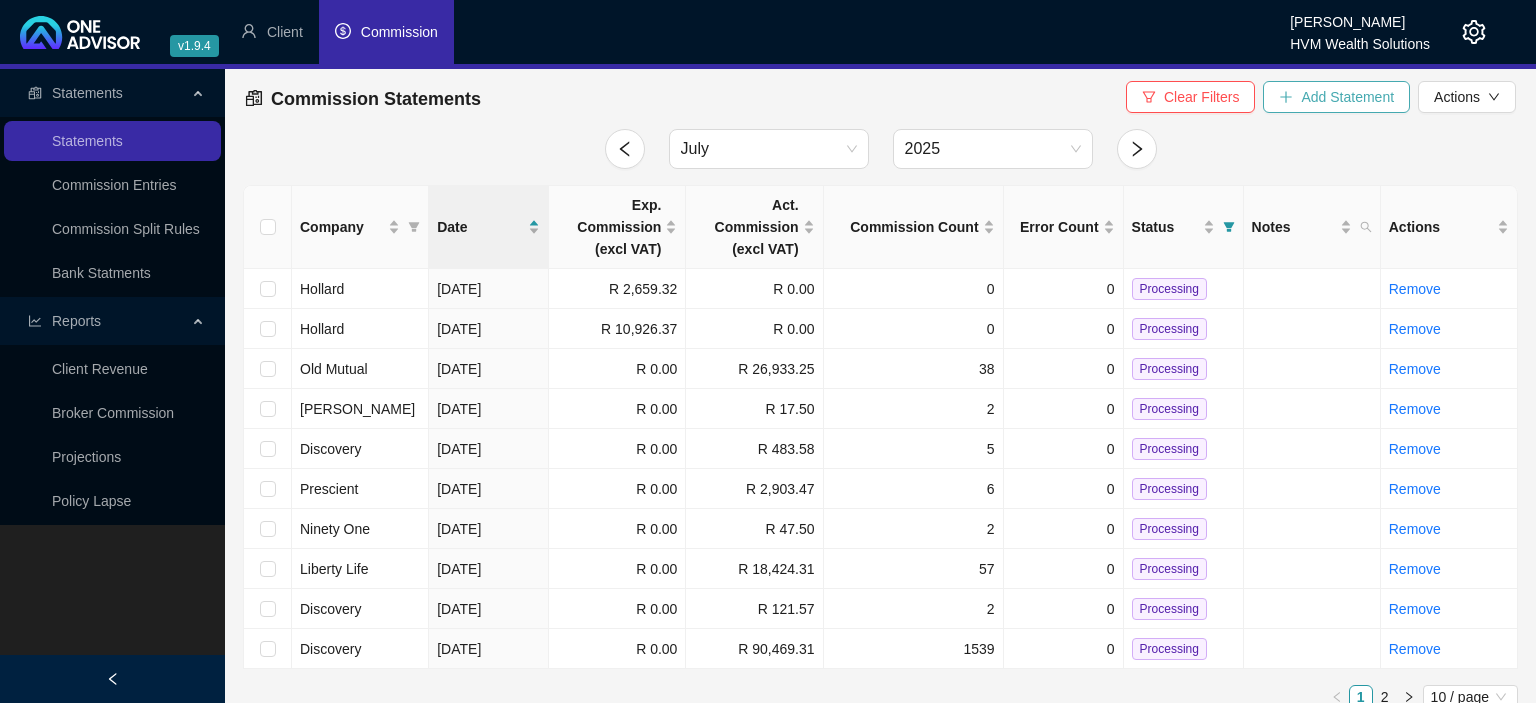 click on "Add Statement" at bounding box center (1347, 97) 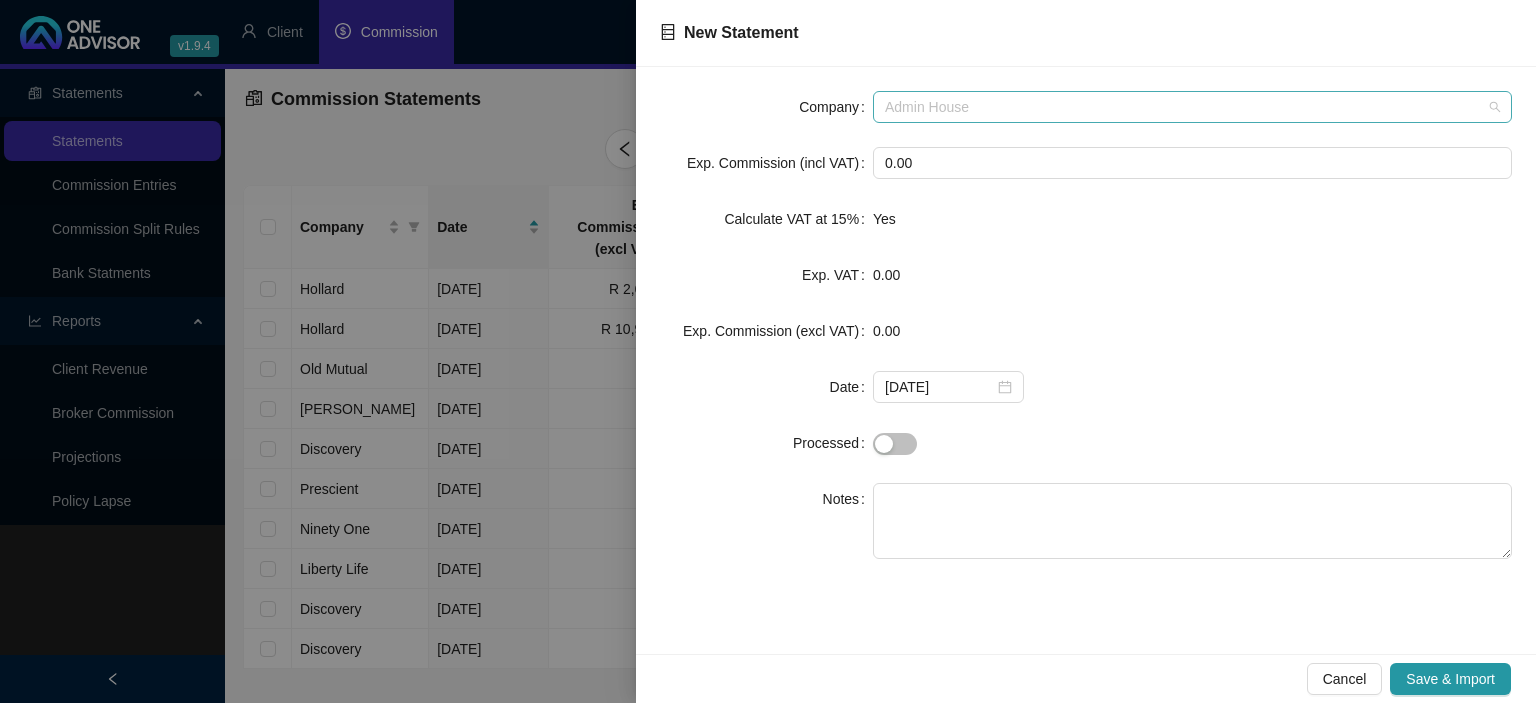 click on "Admin House" at bounding box center [1192, 107] 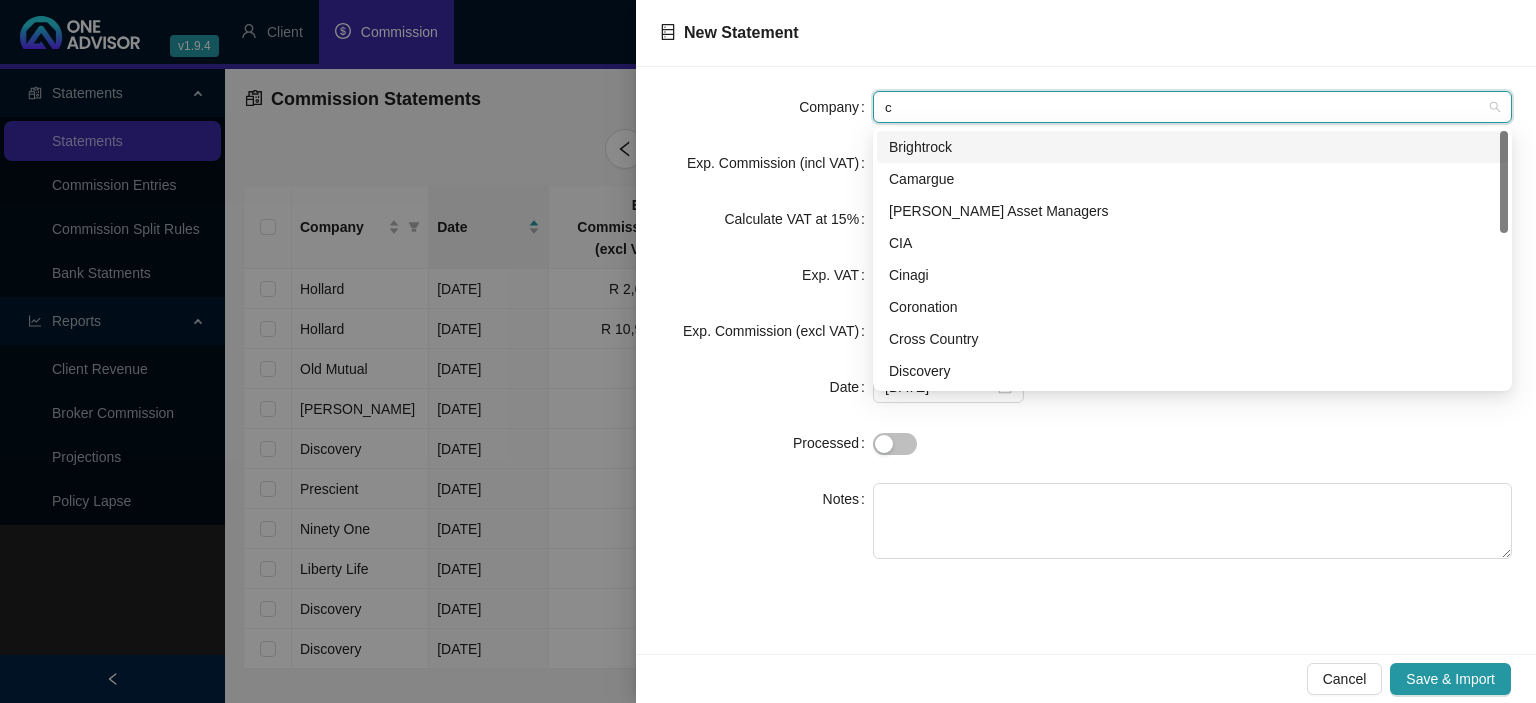 type on "c" 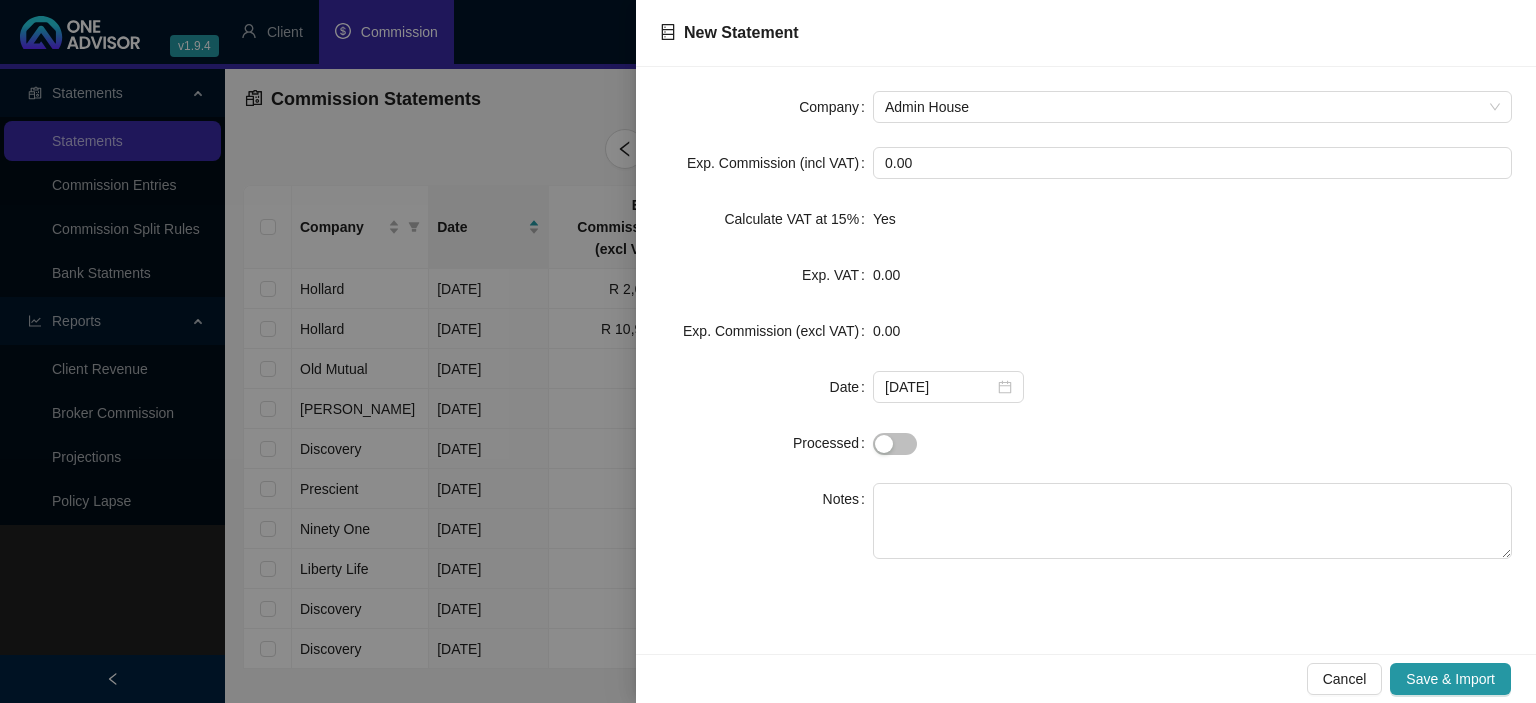 click at bounding box center (768, 351) 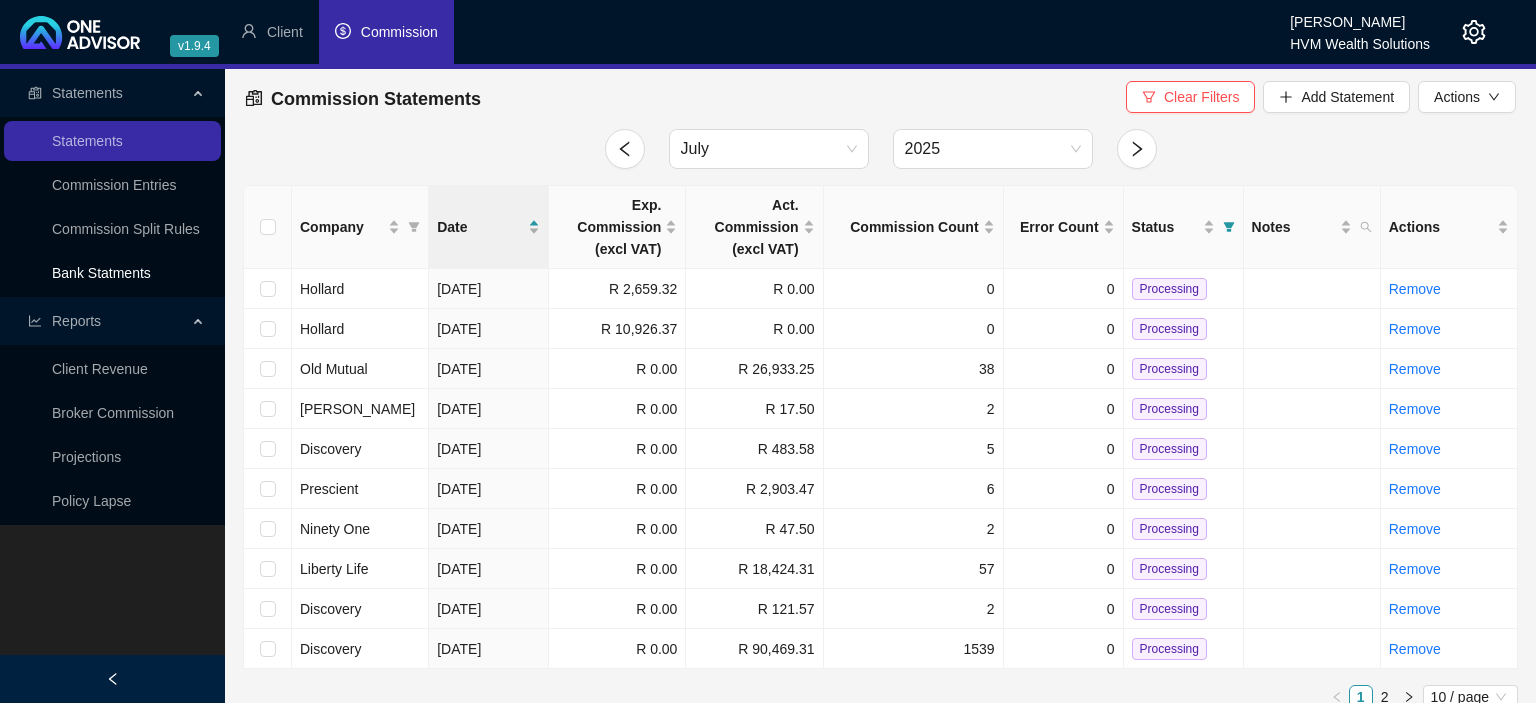 click on "Bank Statments" at bounding box center (101, 273) 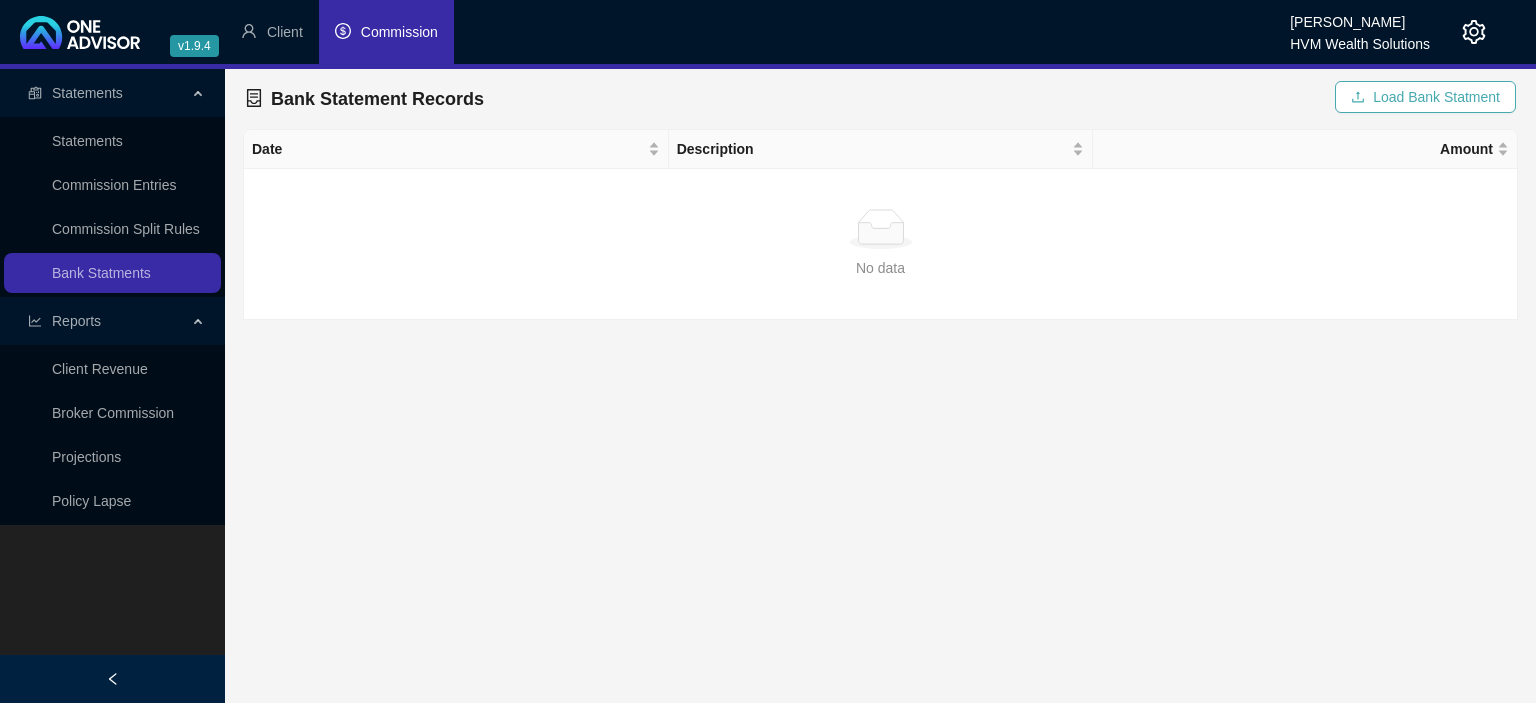 click on "Load Bank Statment" at bounding box center (1436, 97) 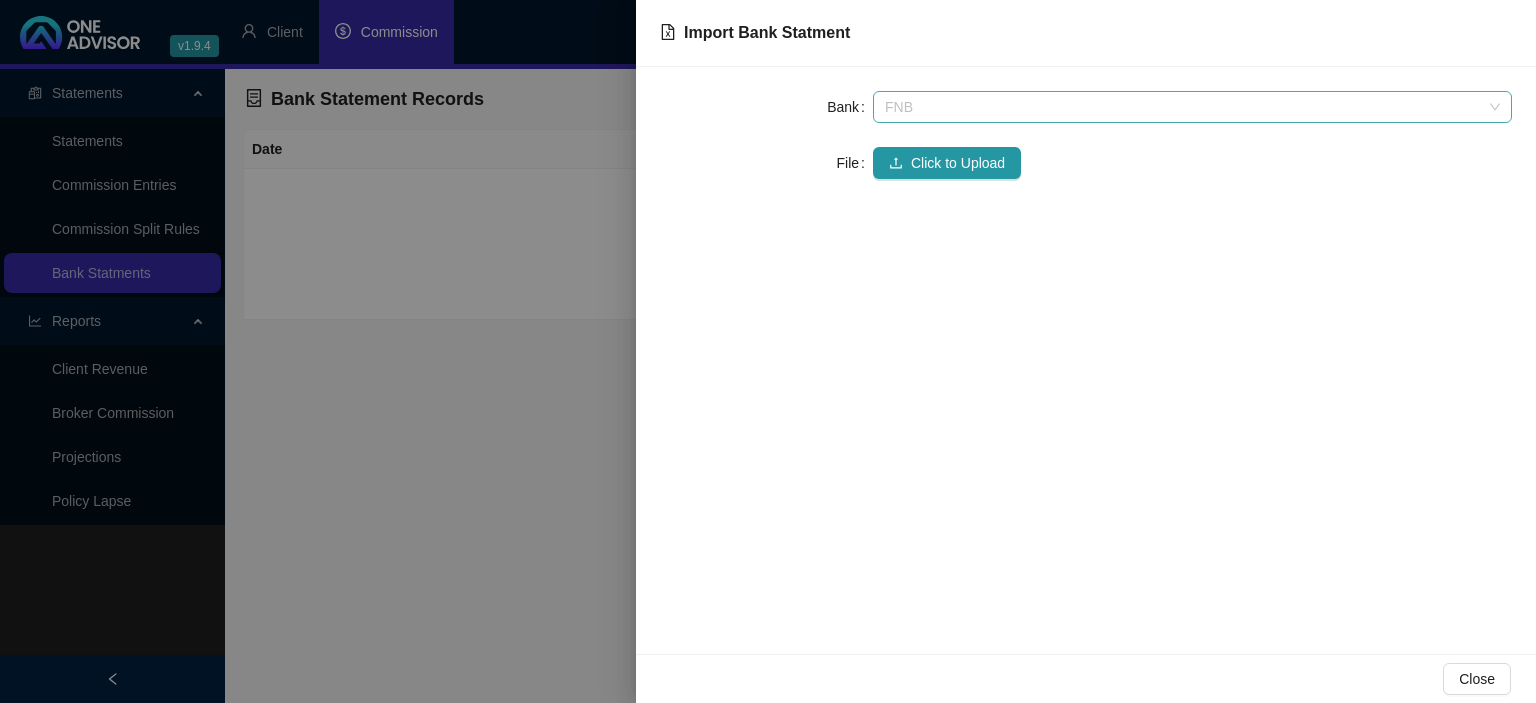 click on "FNB" at bounding box center (1192, 107) 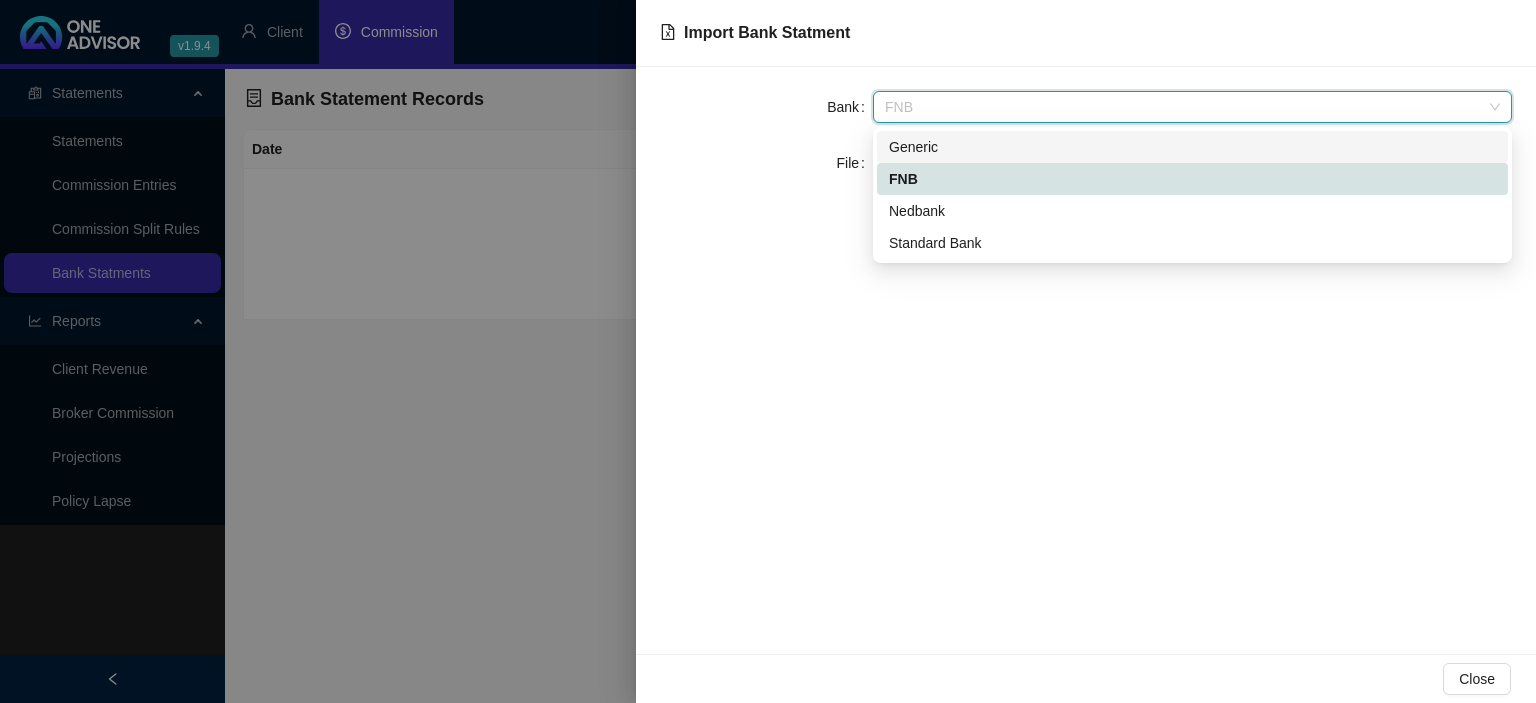 click on "Generic" at bounding box center (1192, 147) 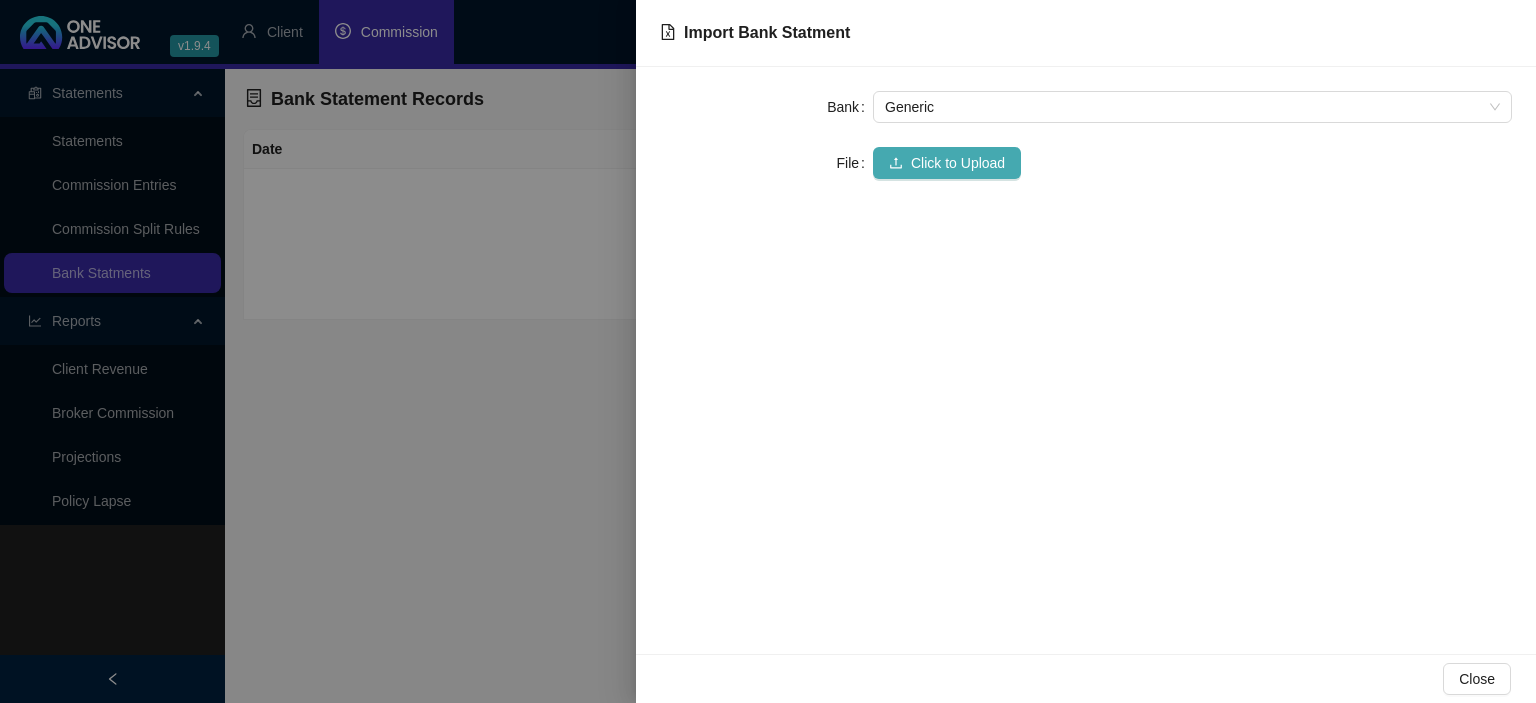 click 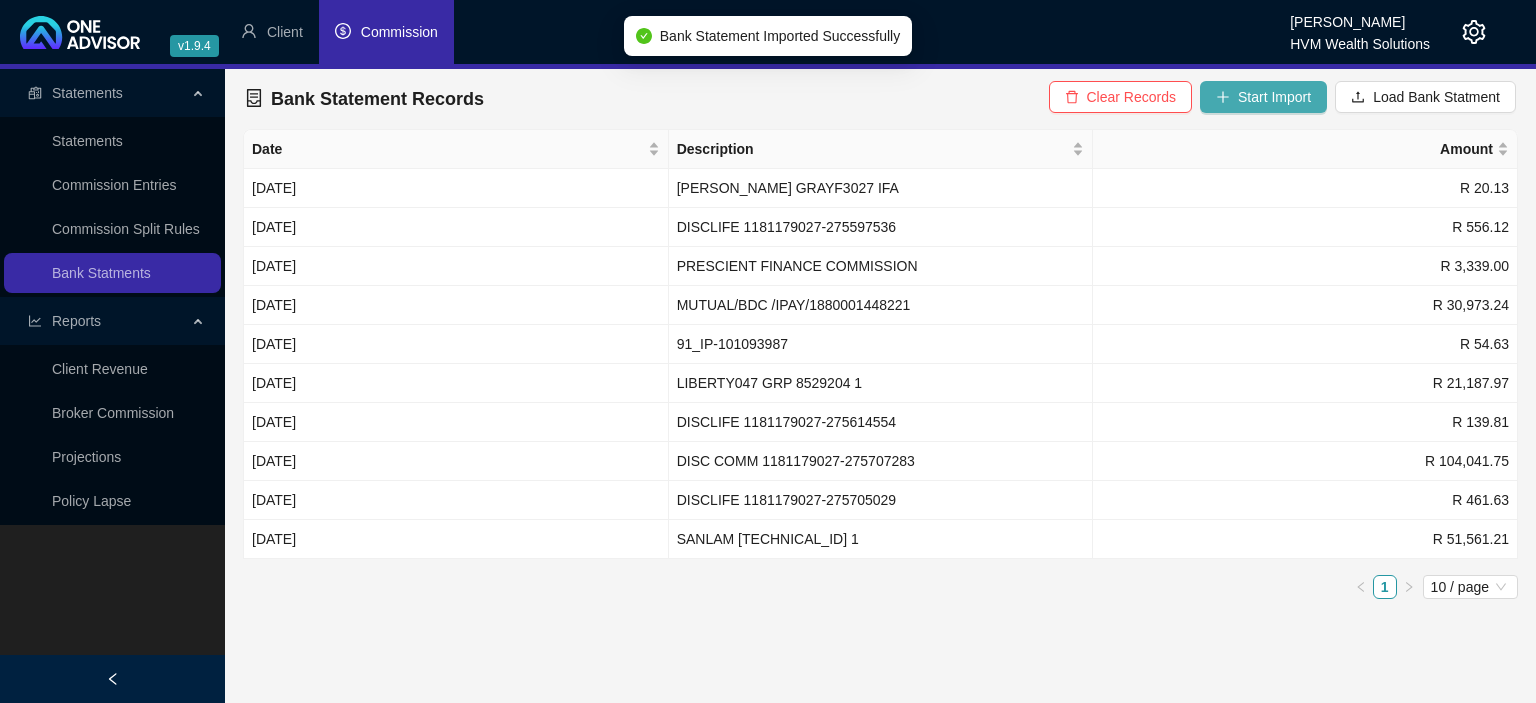 click on "Start Import" at bounding box center (1263, 97) 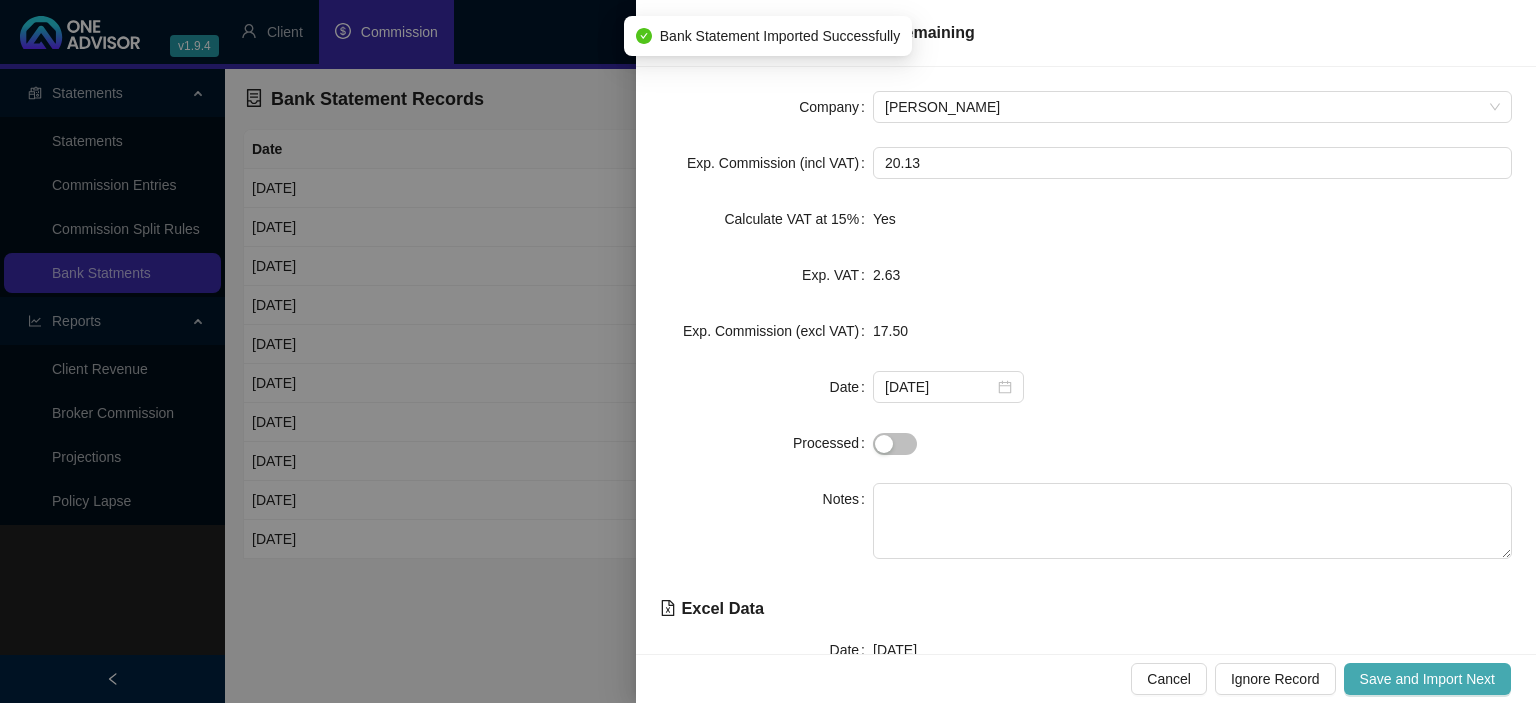 click on "Save and Import Next" at bounding box center (1427, 679) 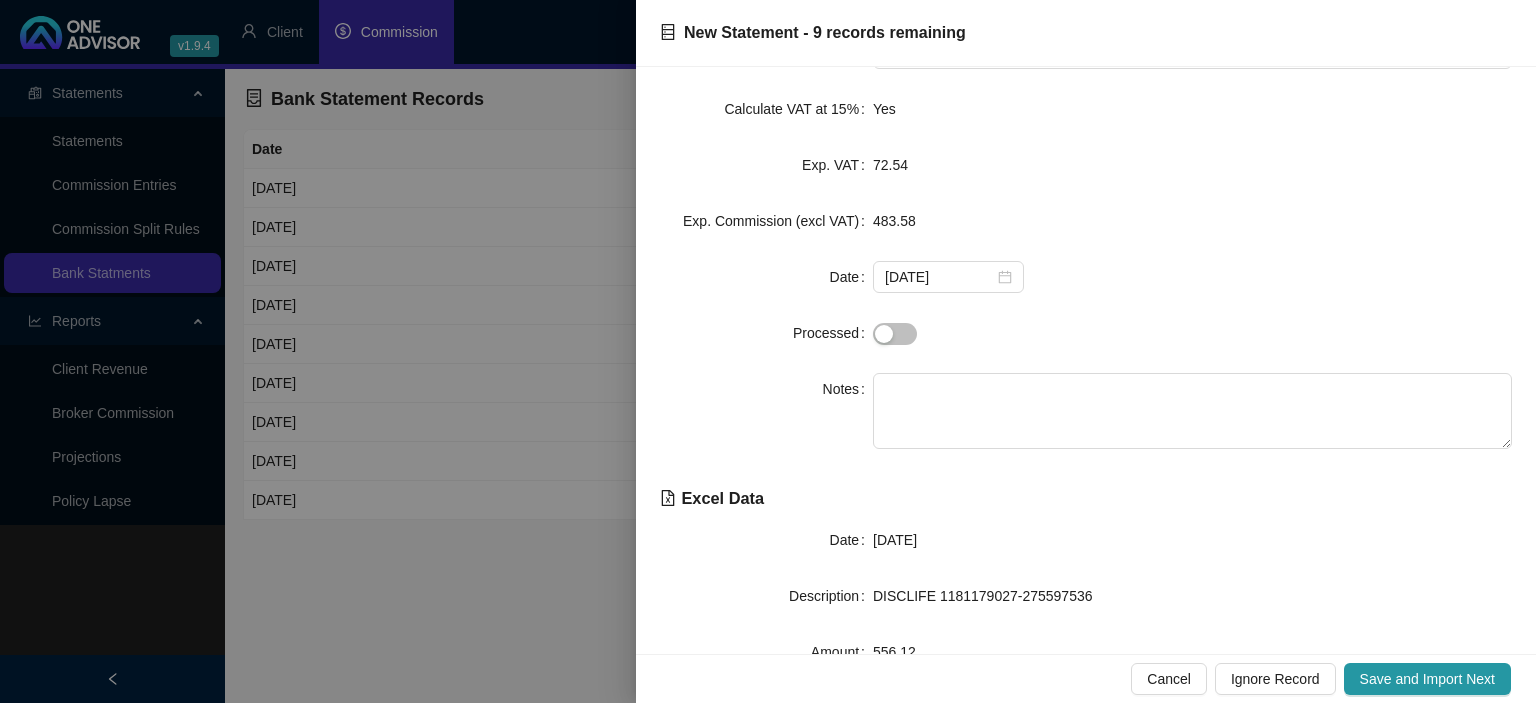 scroll, scrollTop: 0, scrollLeft: 0, axis: both 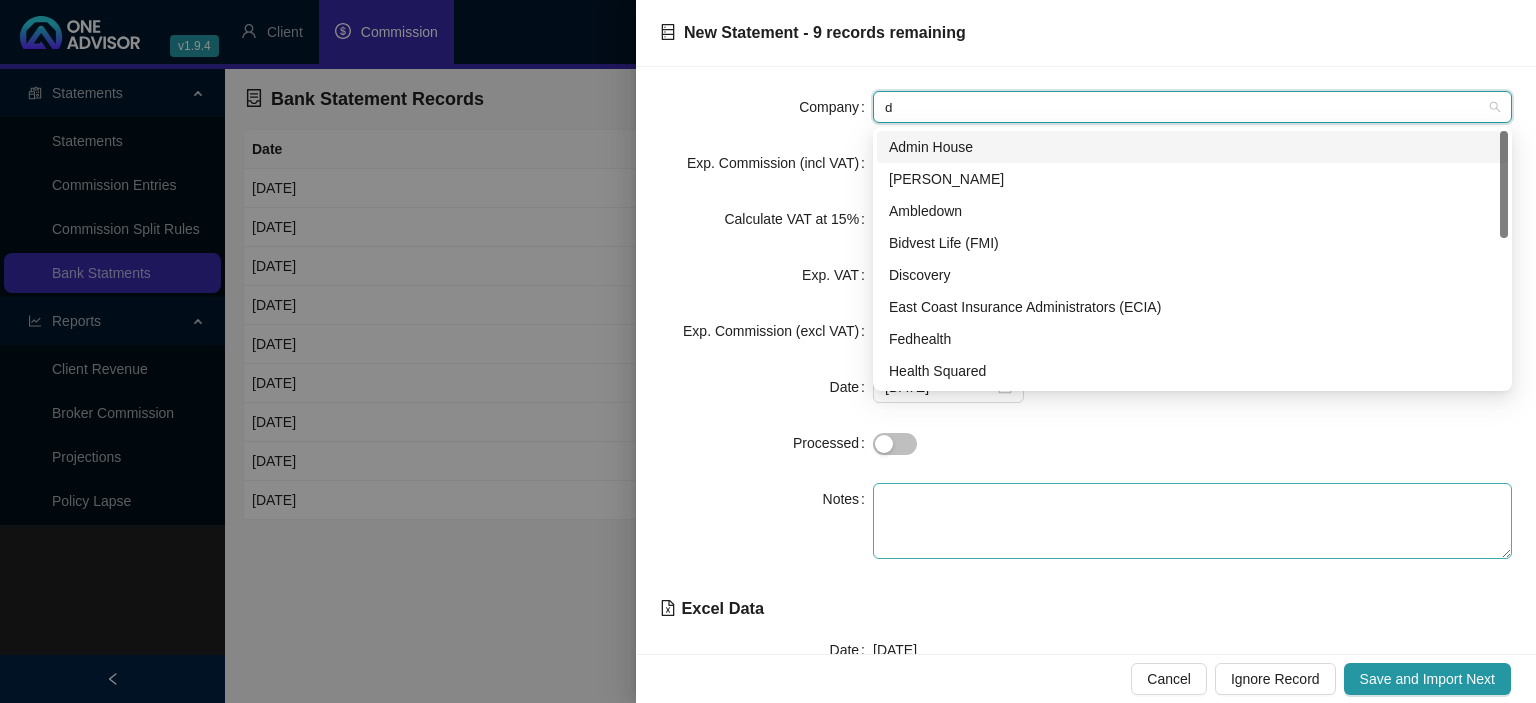 type on "di" 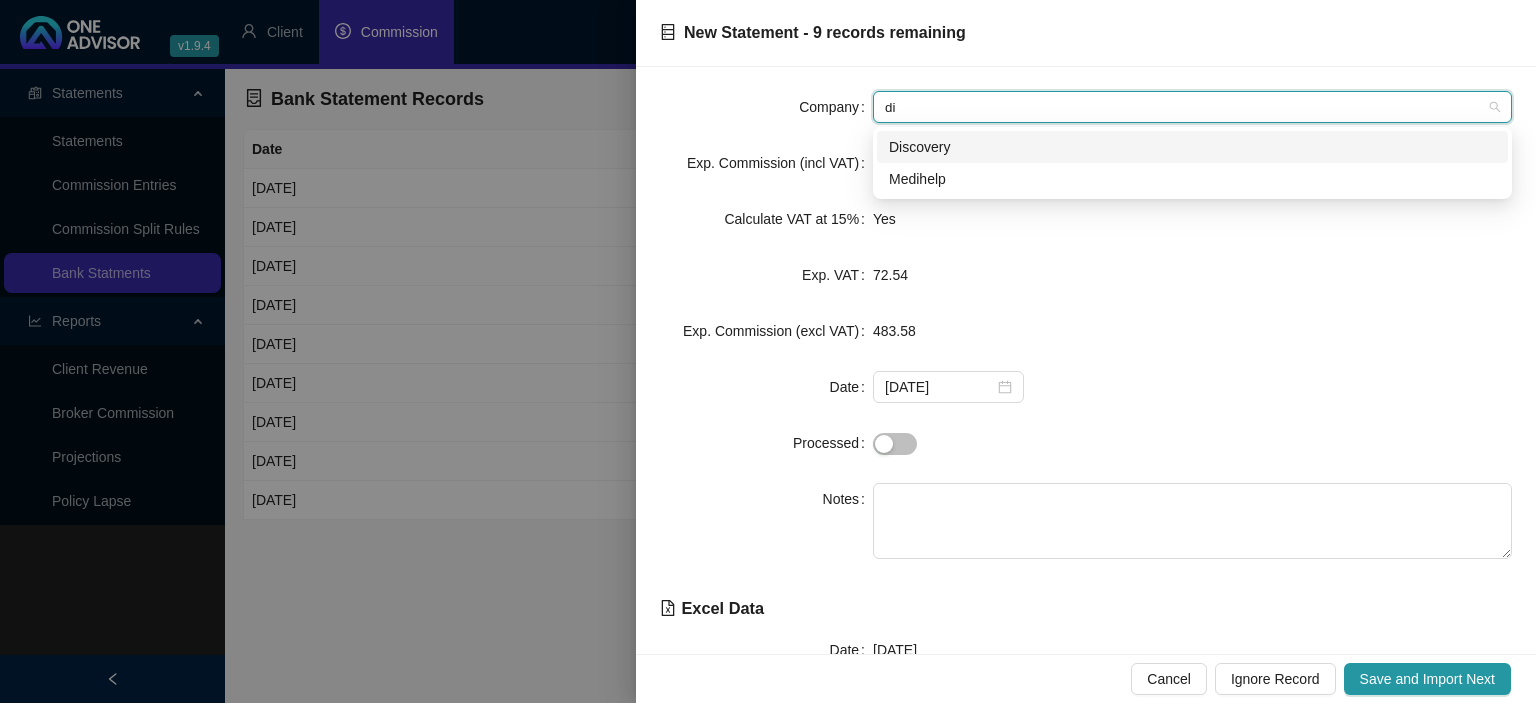 click on "Discovery" at bounding box center [1192, 147] 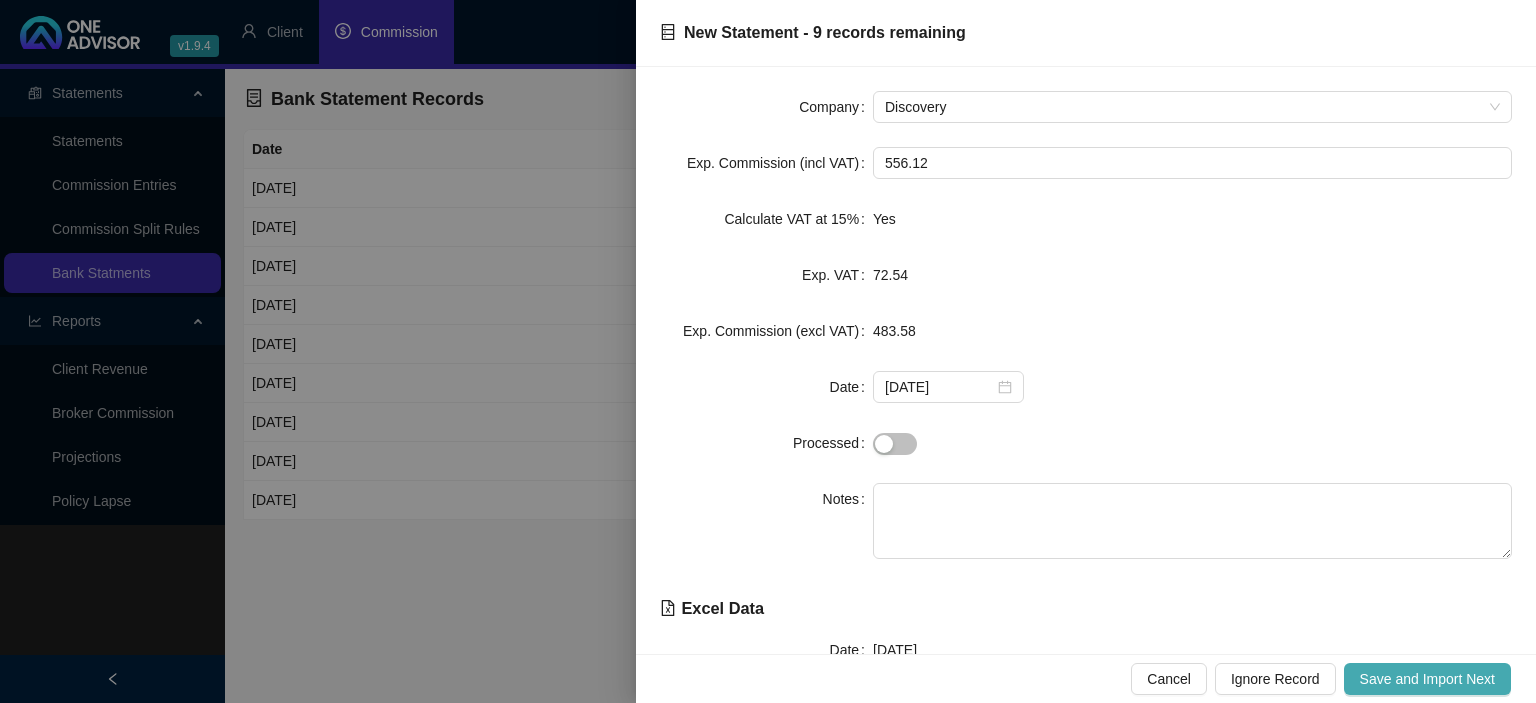 click on "Save and Import Next" at bounding box center [1427, 679] 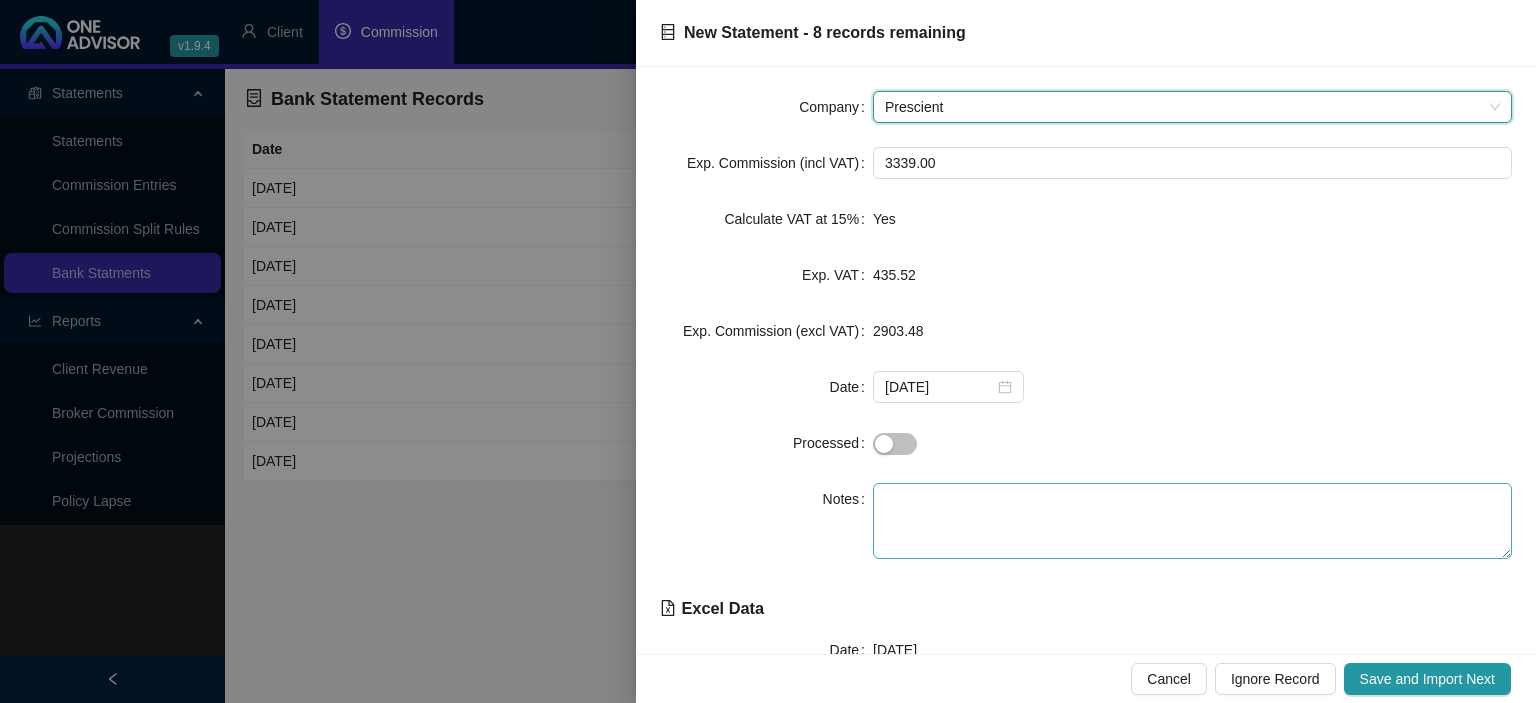 scroll, scrollTop: 110, scrollLeft: 0, axis: vertical 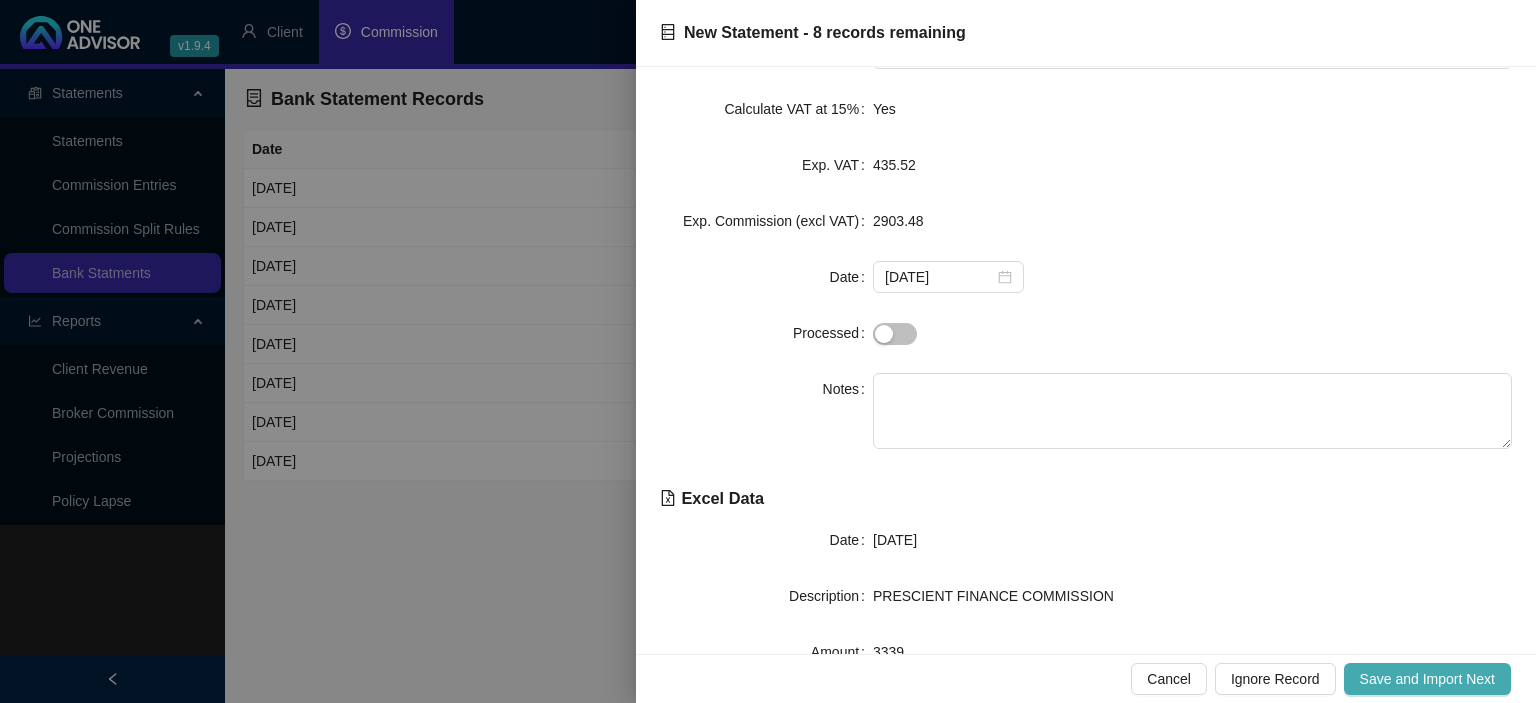 click on "Save and Import Next" at bounding box center (1427, 679) 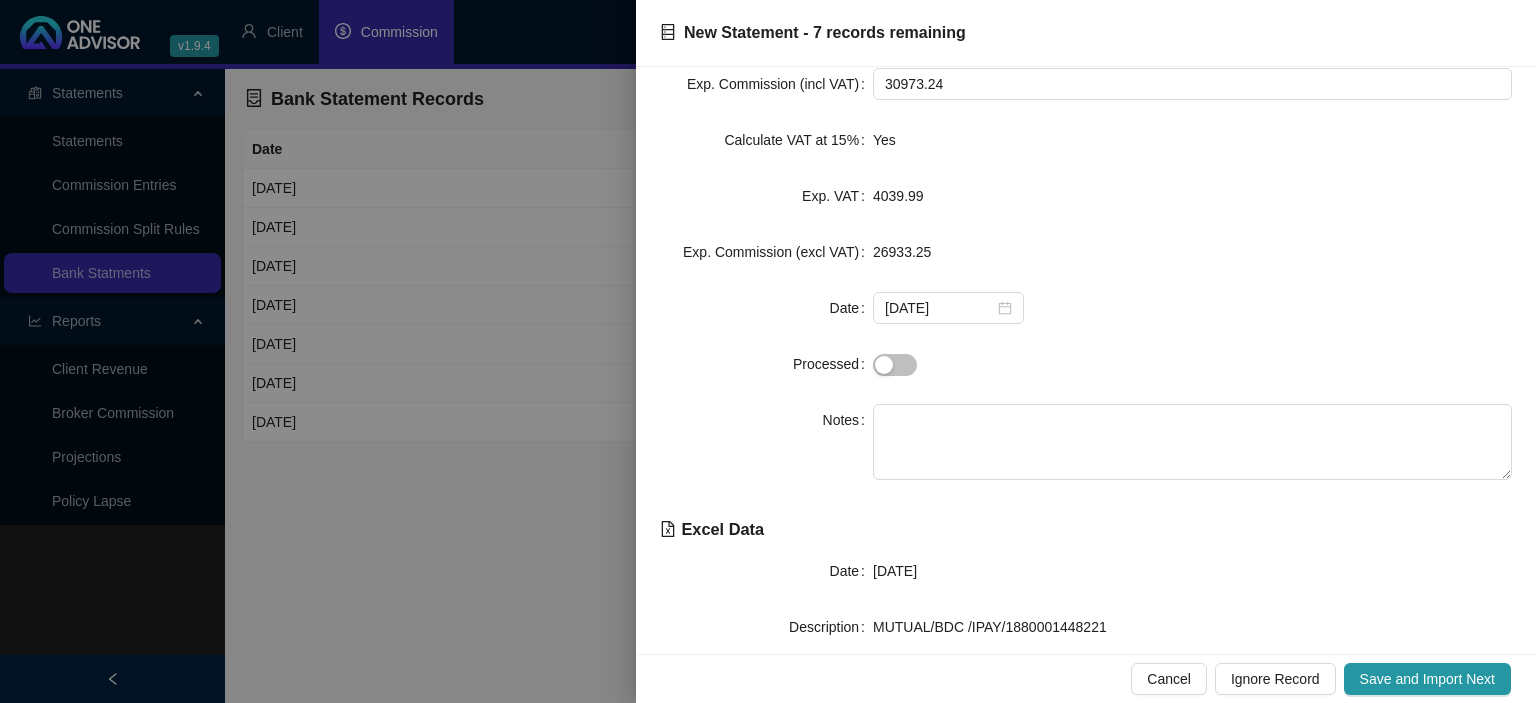 scroll, scrollTop: 110, scrollLeft: 0, axis: vertical 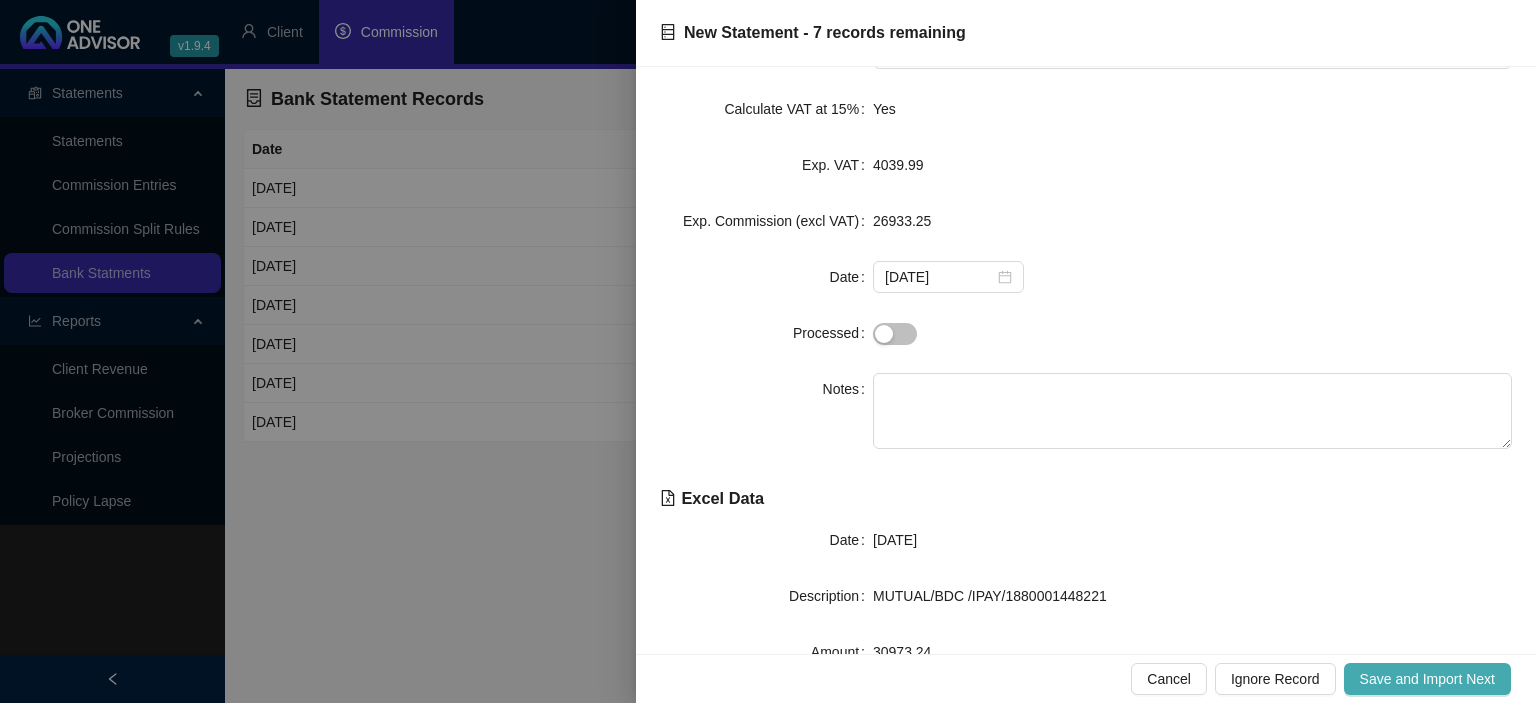 click on "Save and Import Next" at bounding box center [1427, 679] 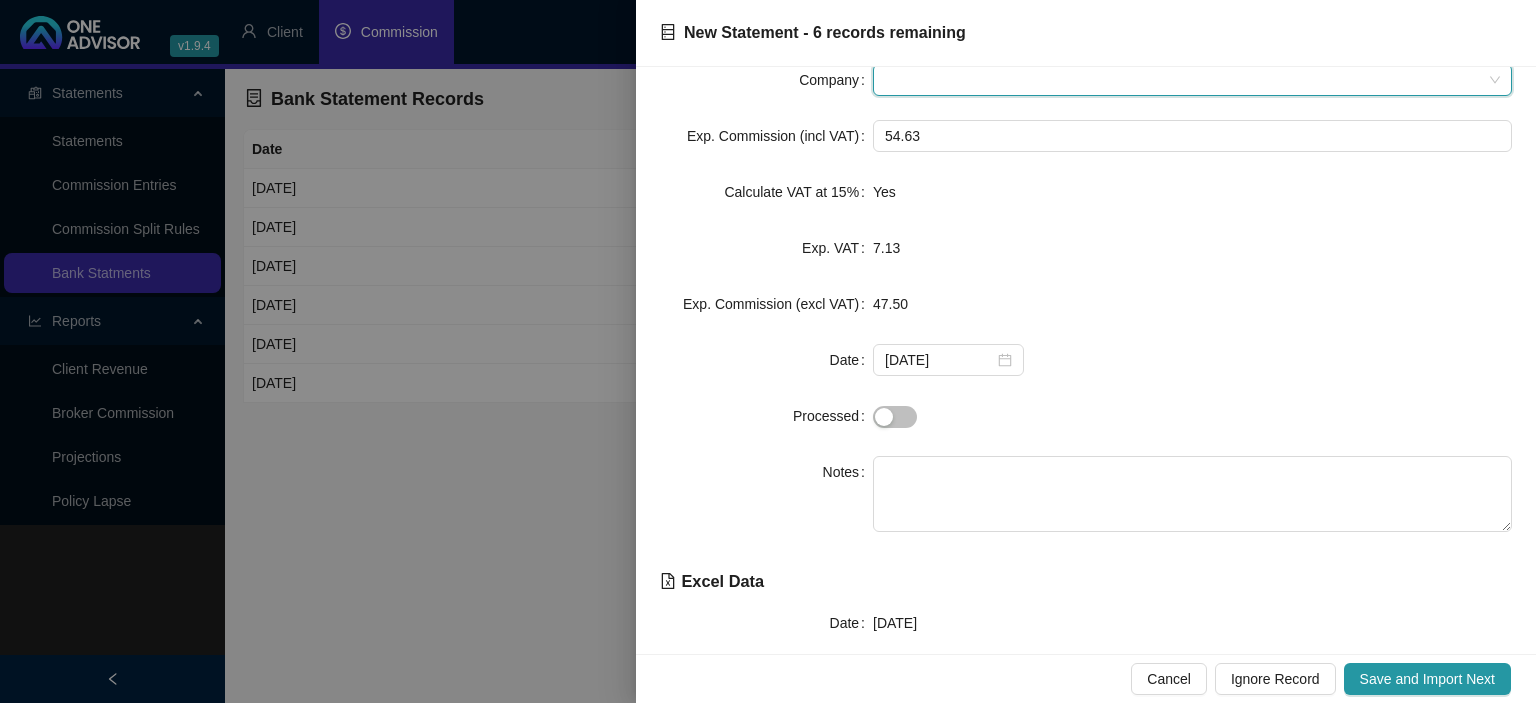 scroll, scrollTop: 0, scrollLeft: 0, axis: both 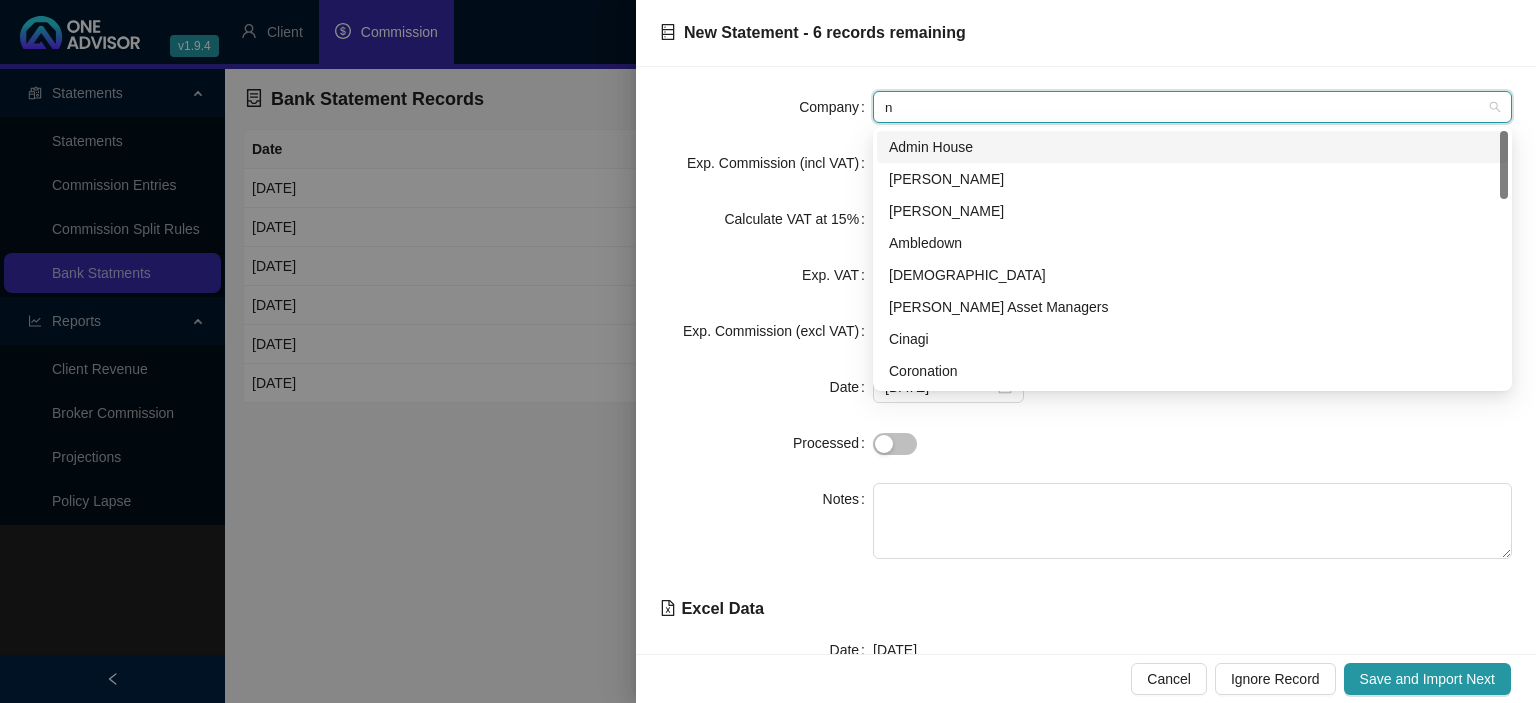 type on "ni" 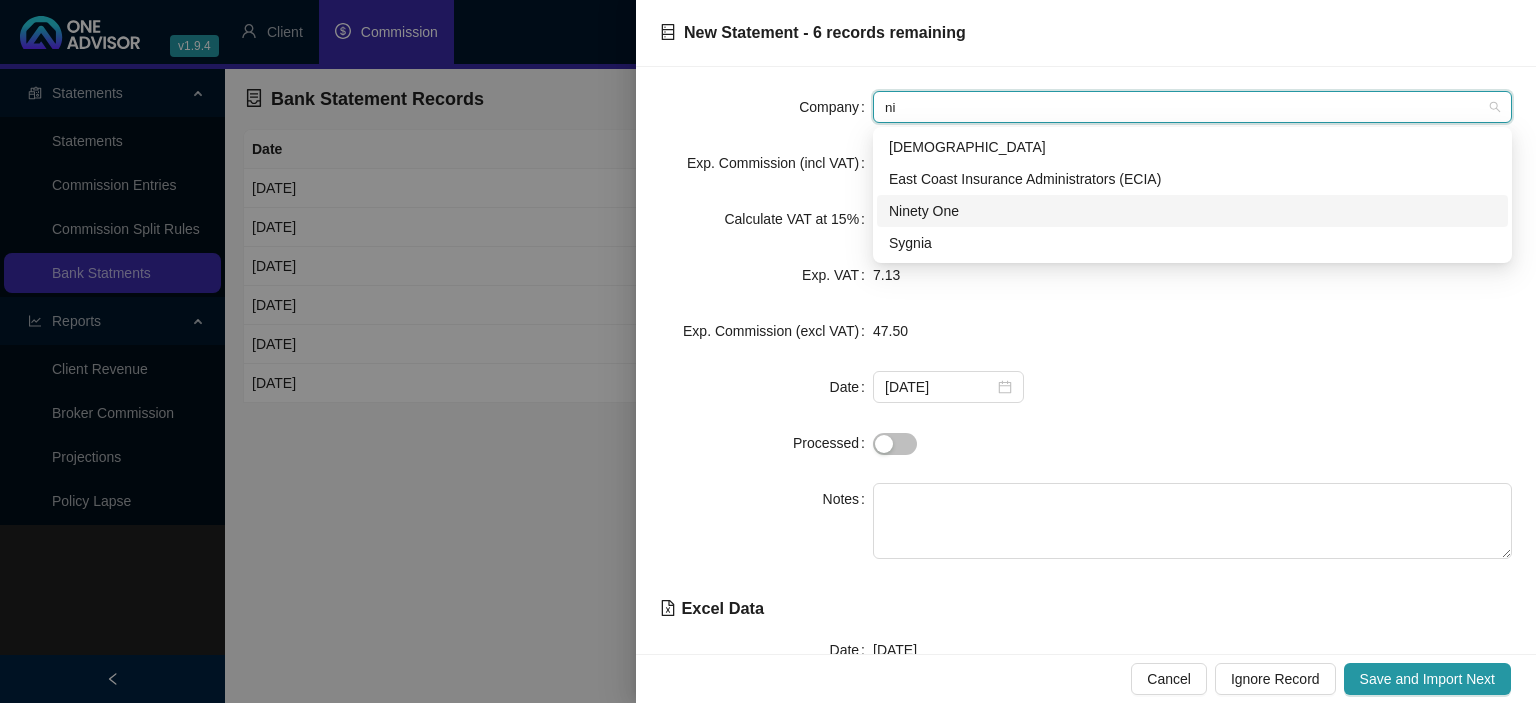 click on "Ninety One" at bounding box center (1192, 211) 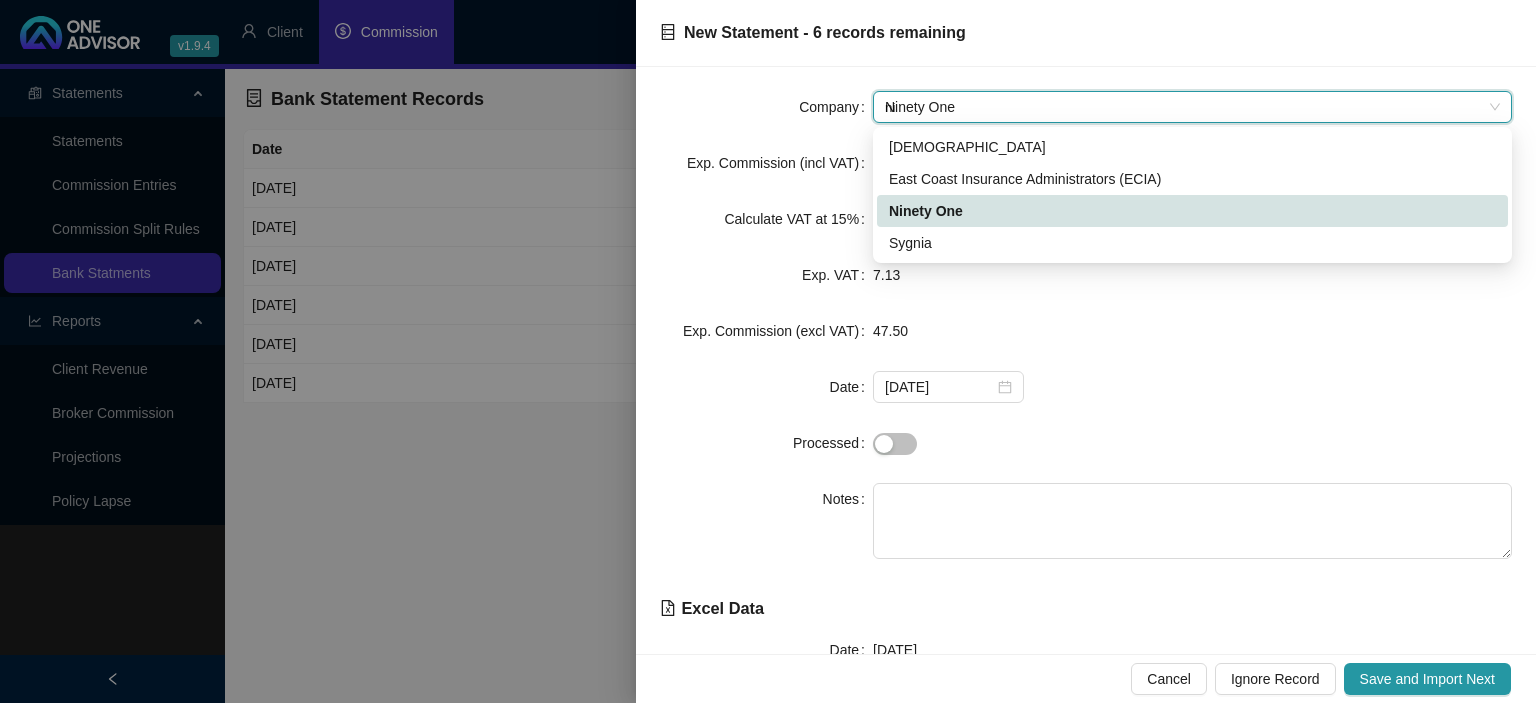 type 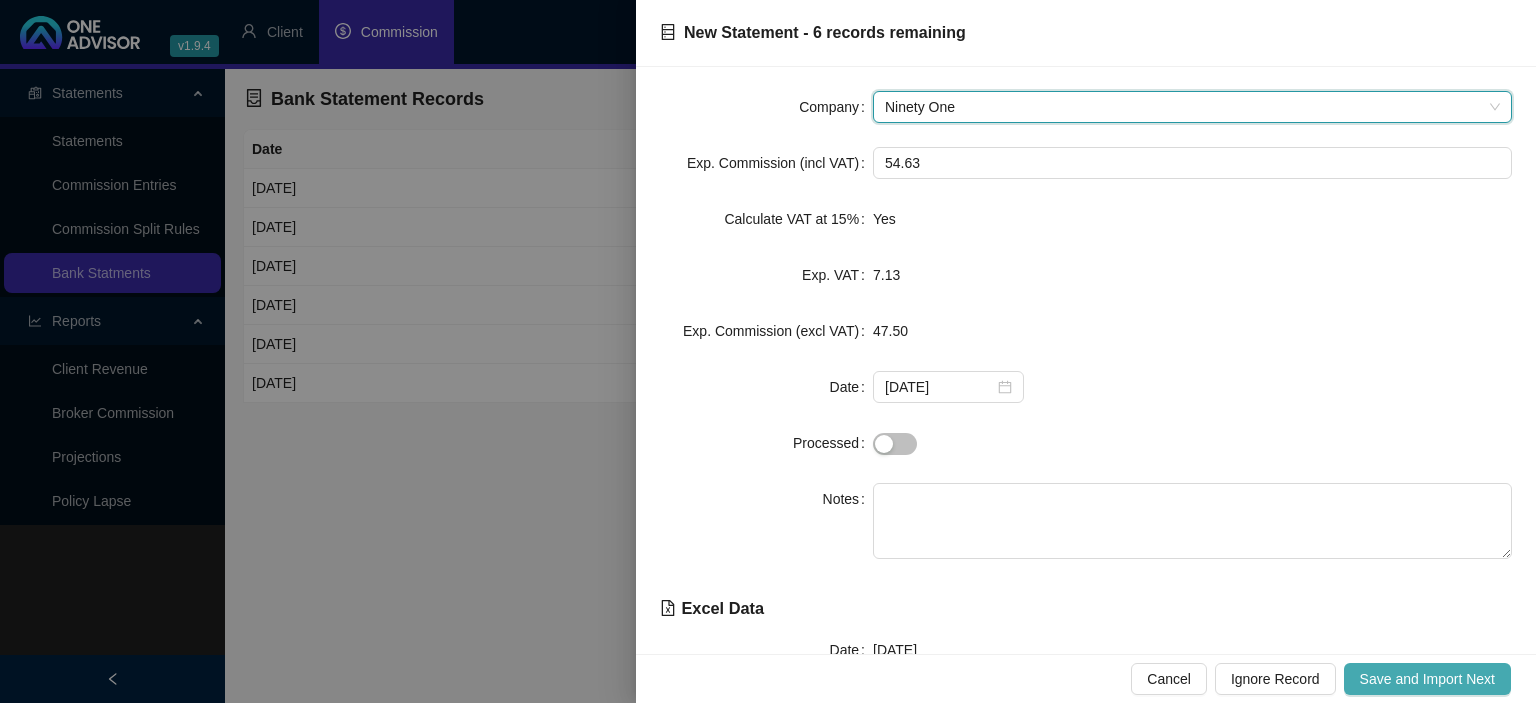 click on "Save and Import Next" at bounding box center (1427, 679) 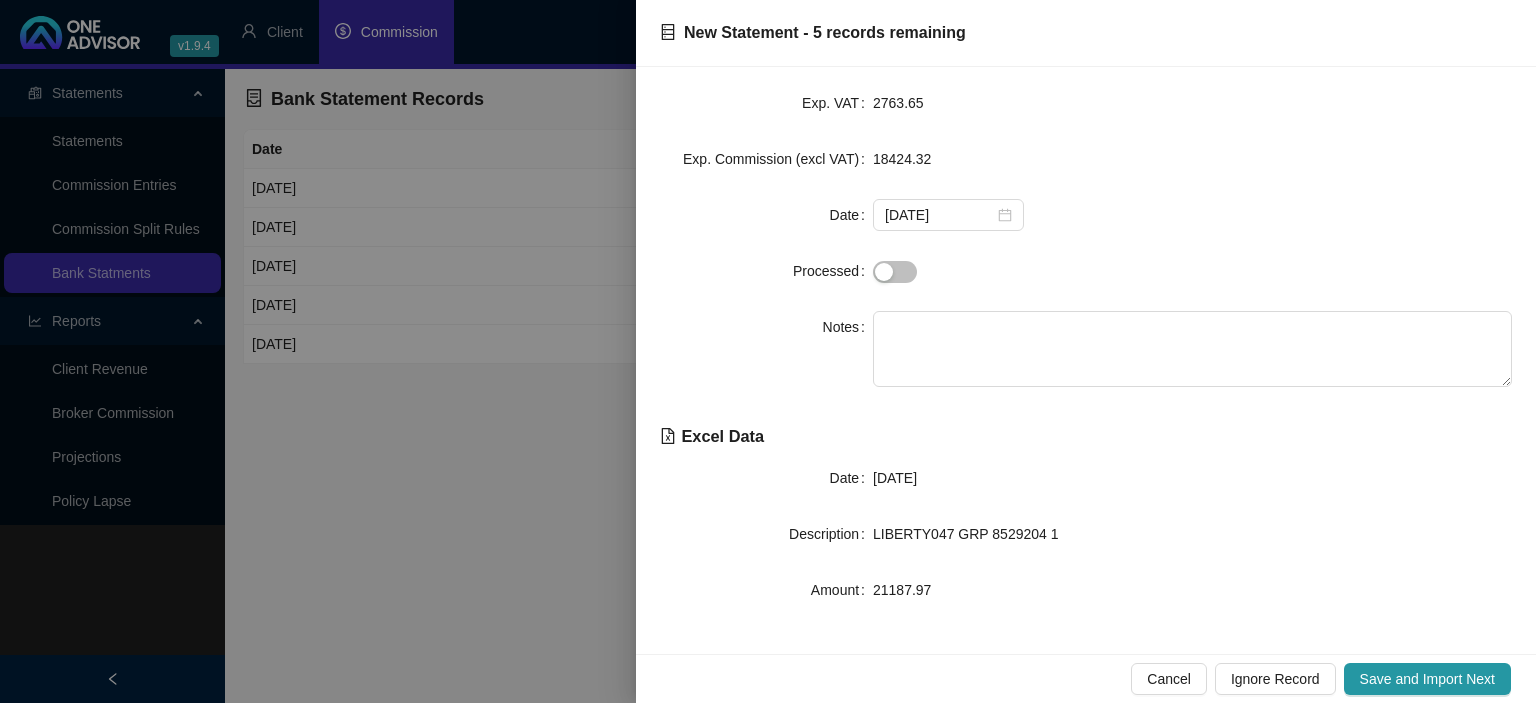 scroll, scrollTop: 0, scrollLeft: 0, axis: both 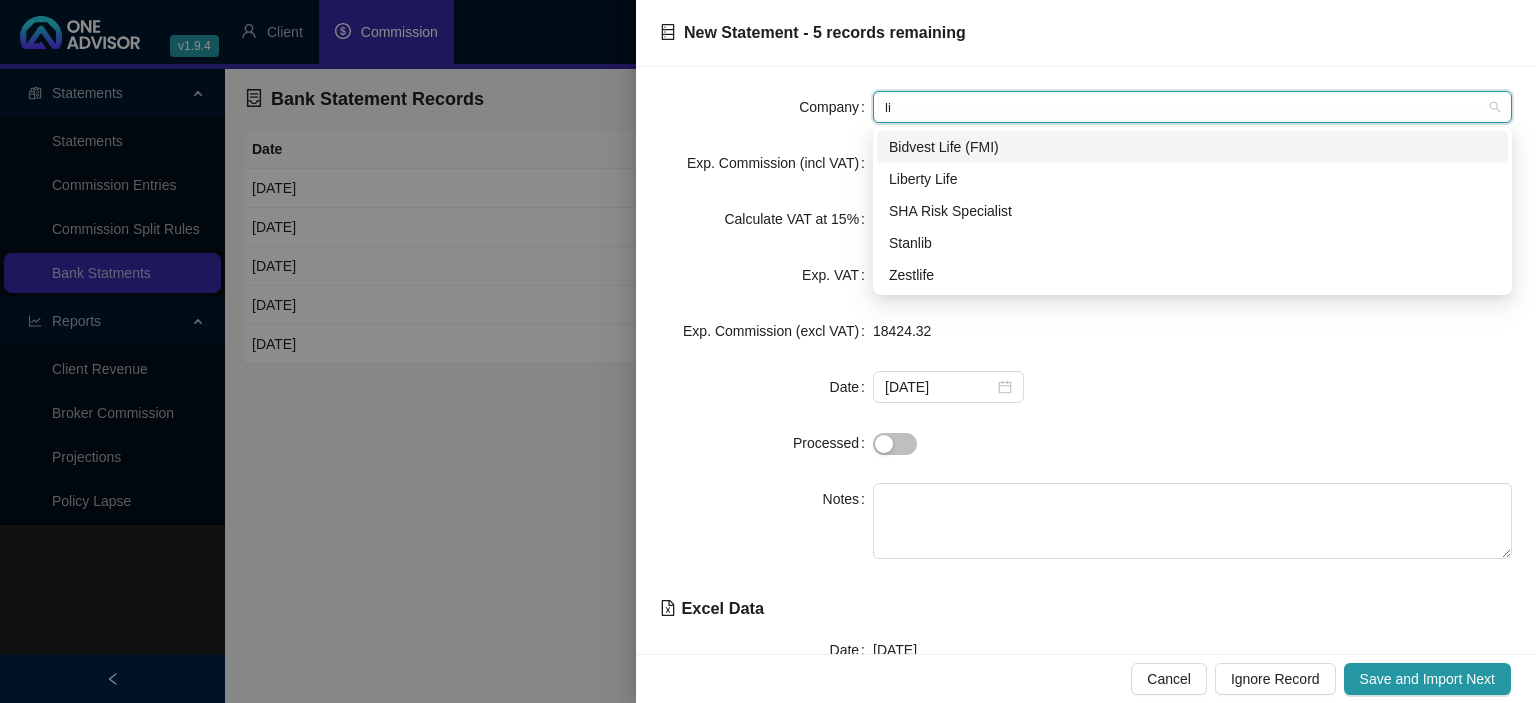 type on "lib" 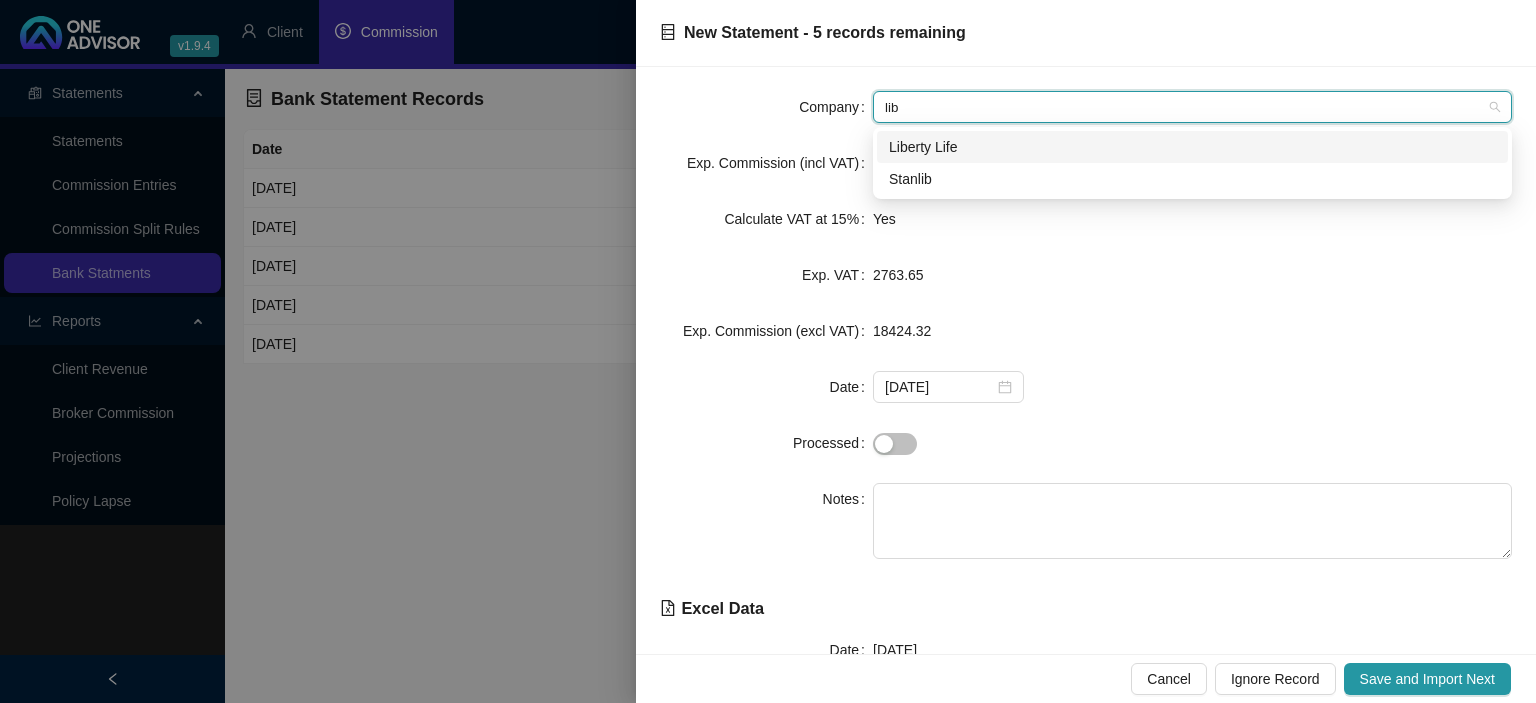 click on "Liberty Life" at bounding box center [1192, 147] 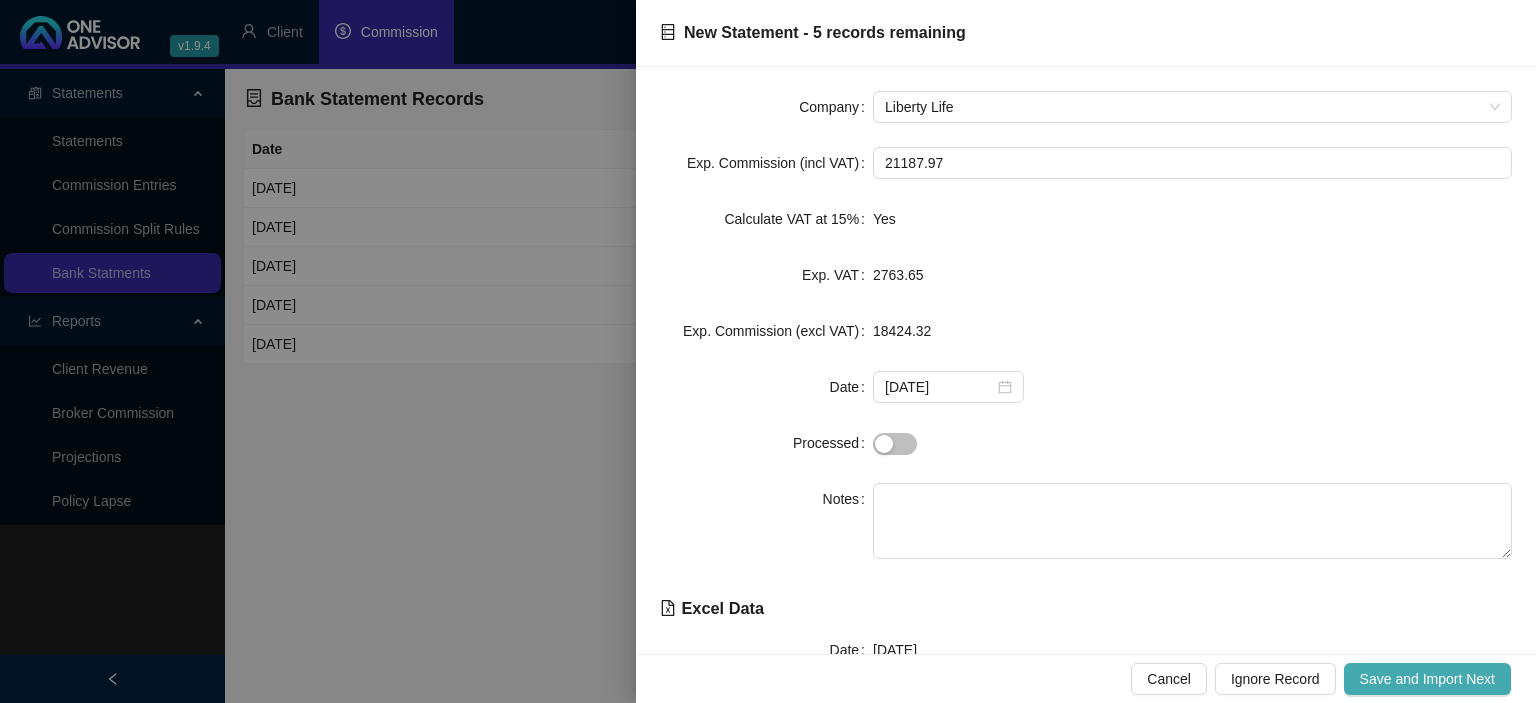 click on "Save and Import Next" at bounding box center (1427, 679) 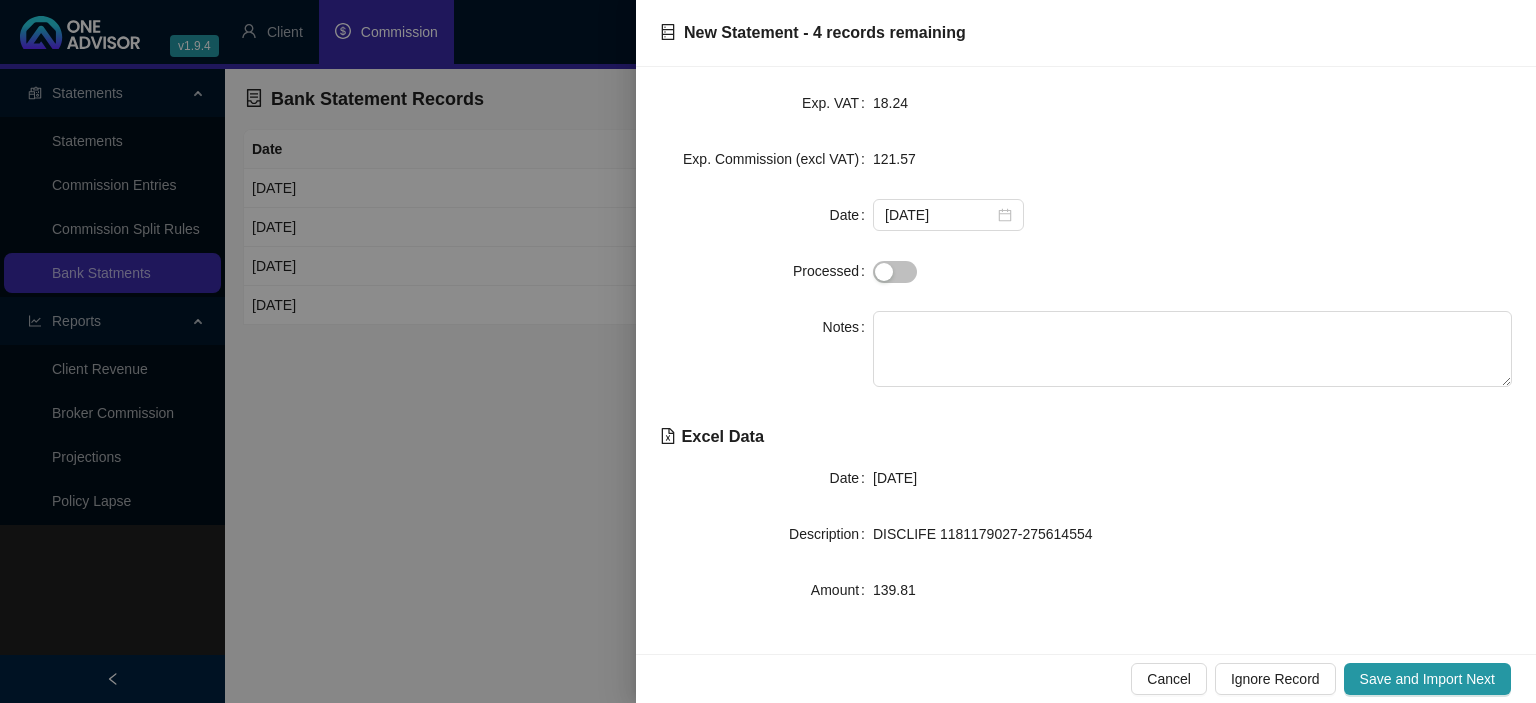 scroll, scrollTop: 0, scrollLeft: 0, axis: both 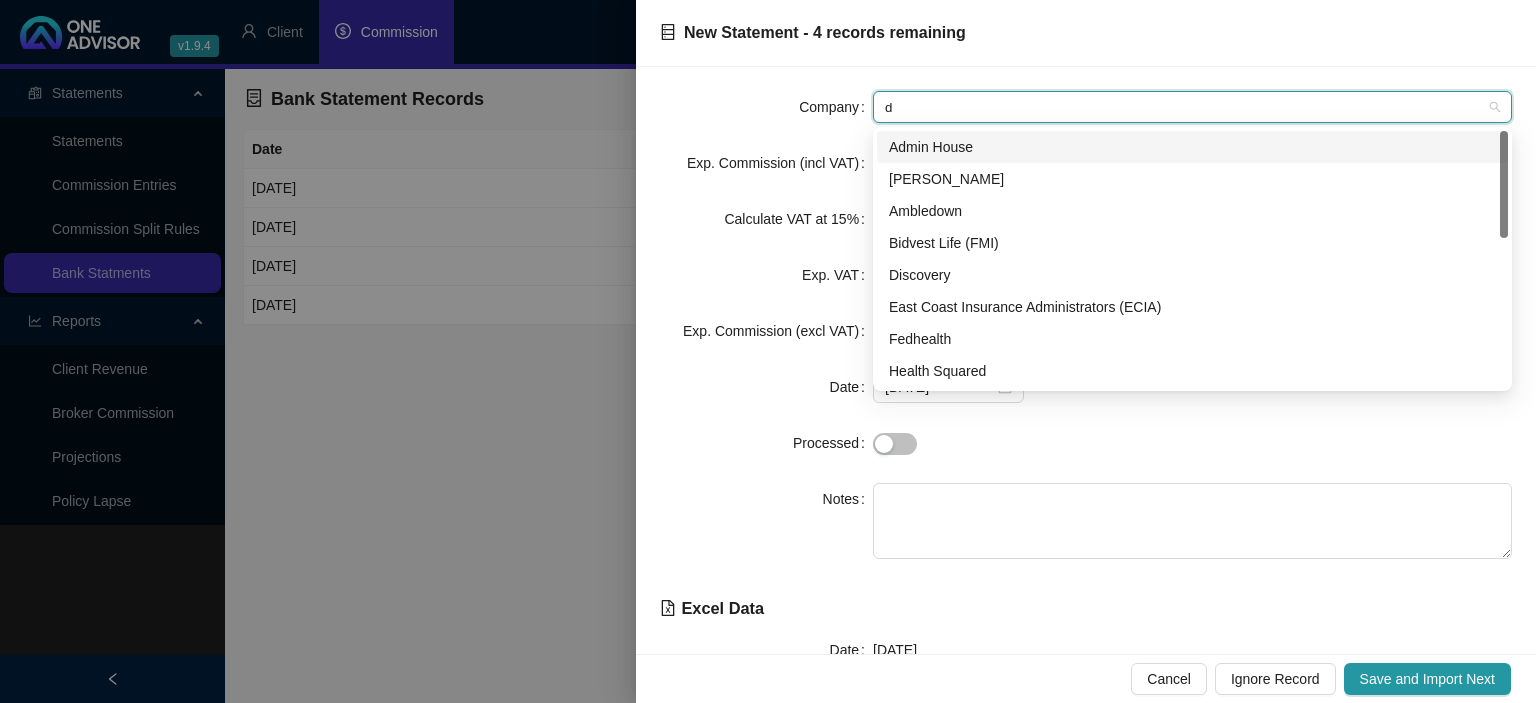 type on "di" 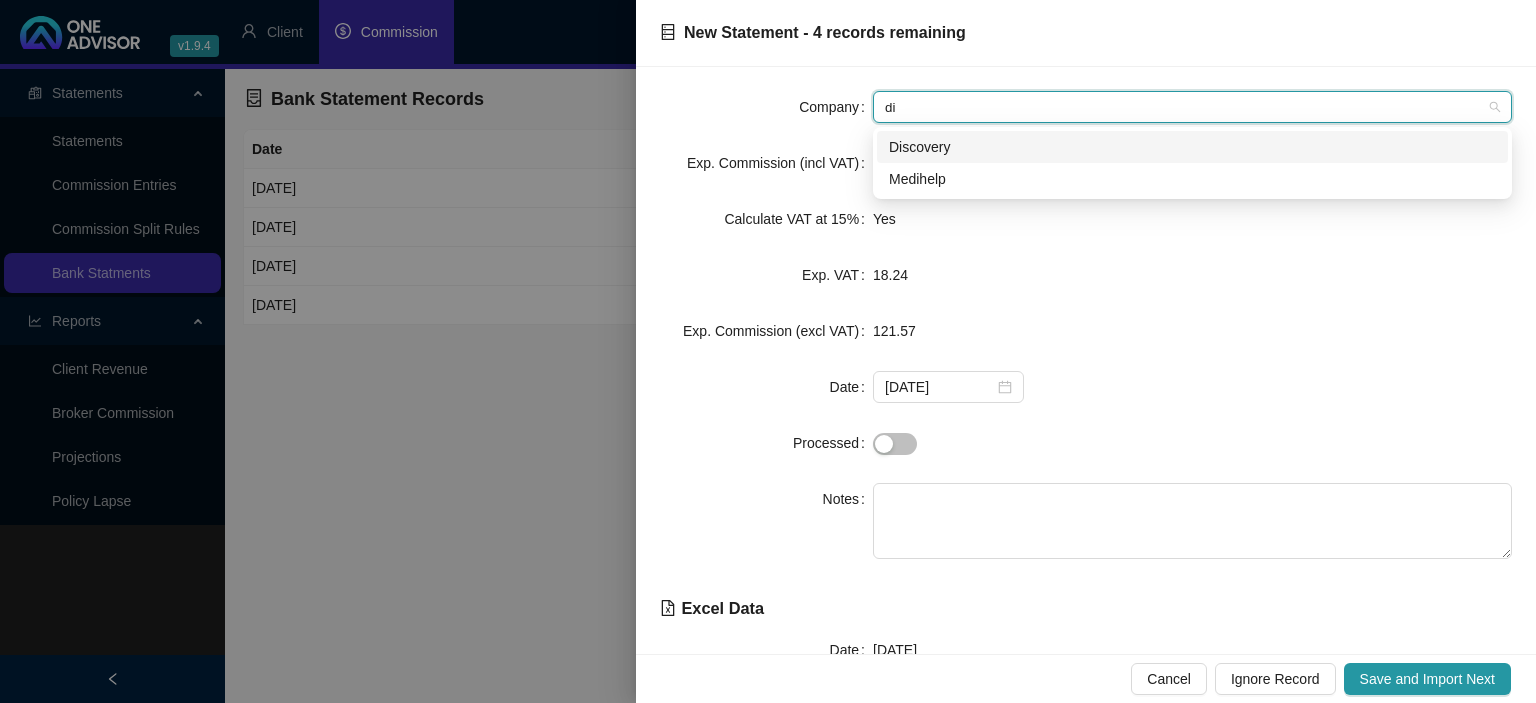 click on "Discovery" at bounding box center (1192, 147) 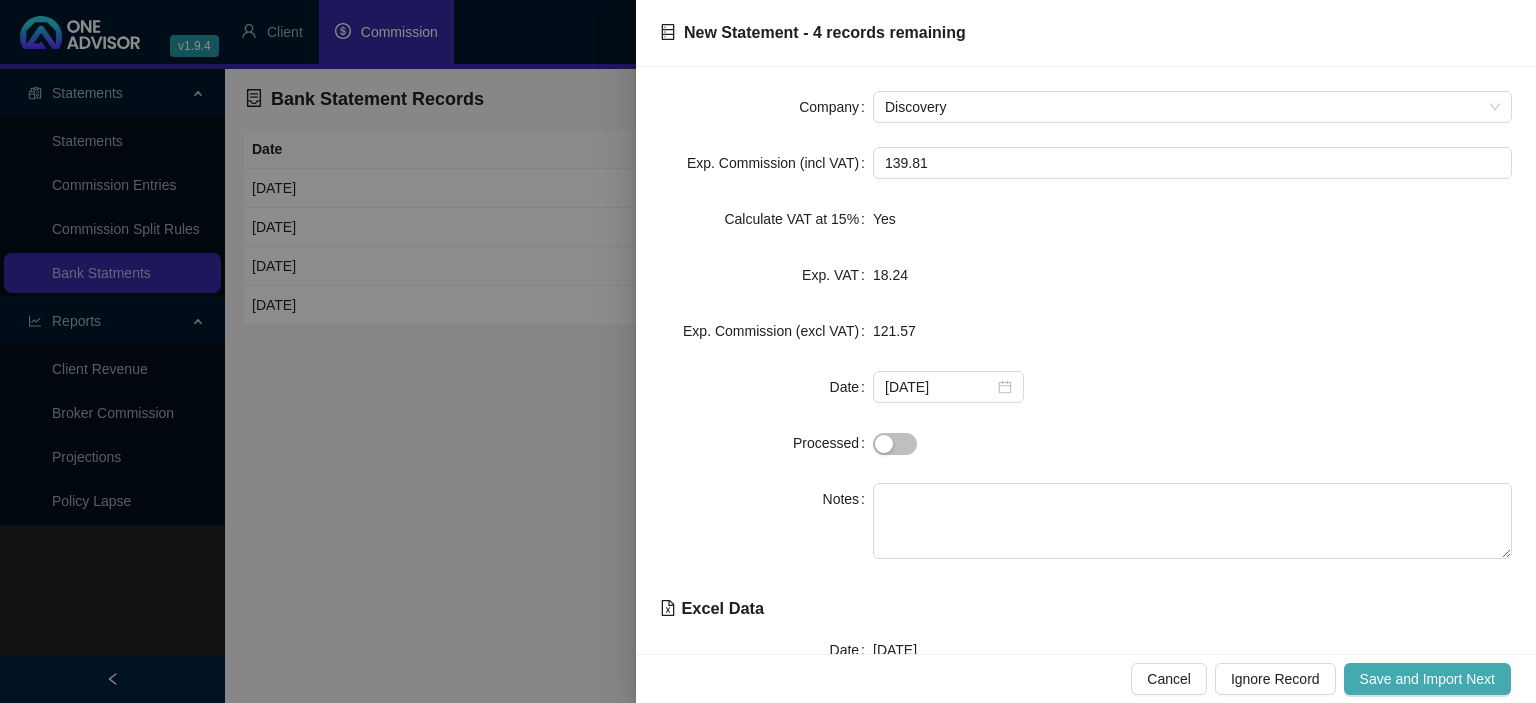 click on "Save and Import Next" at bounding box center [1427, 679] 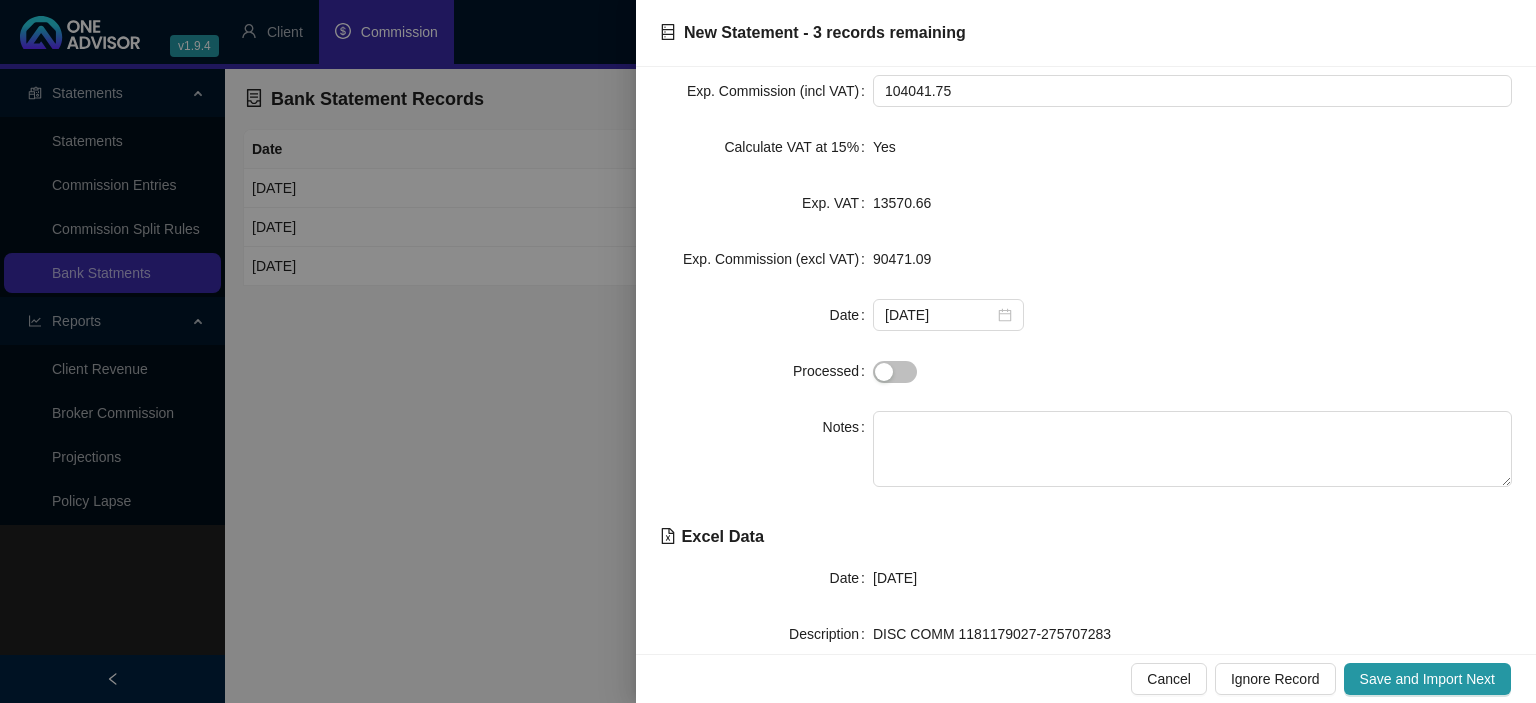 scroll, scrollTop: 110, scrollLeft: 0, axis: vertical 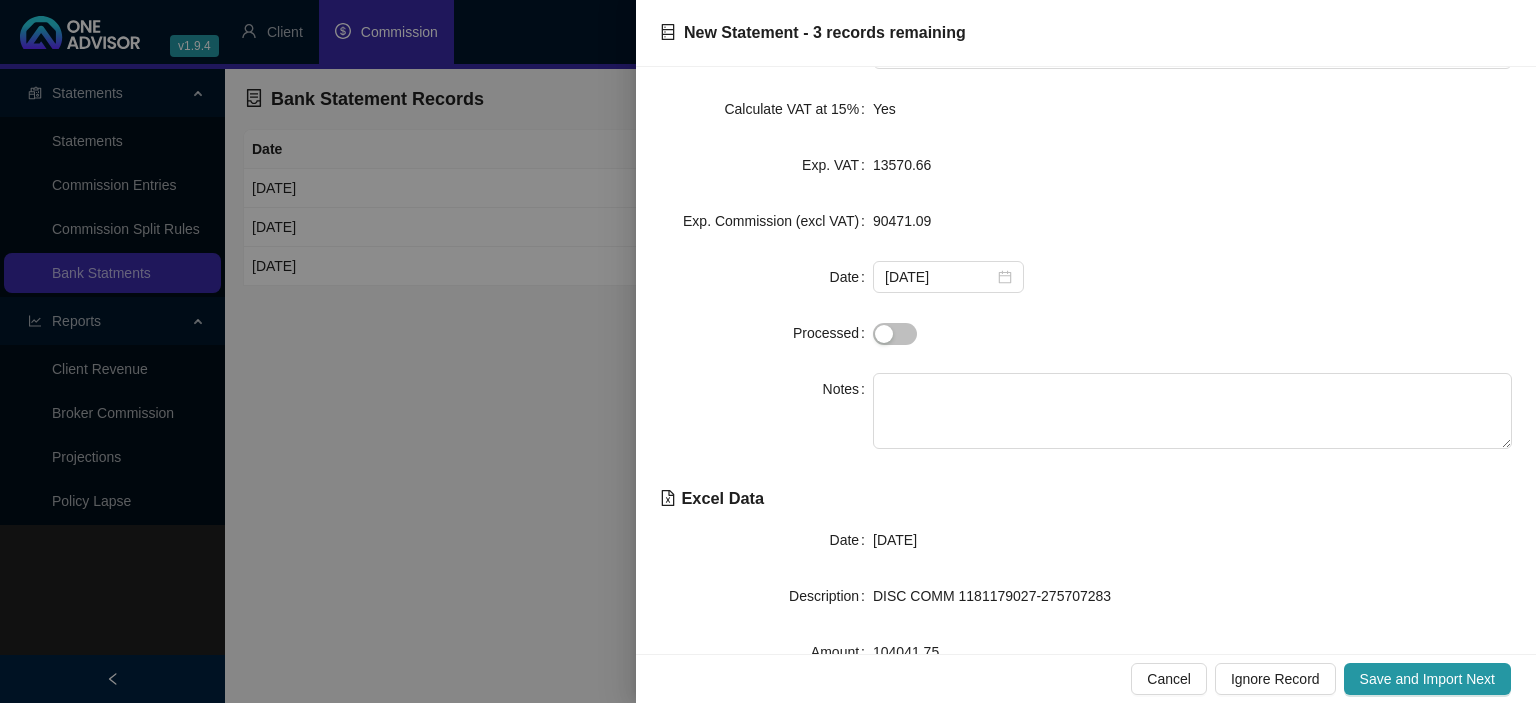 click on "Cancel Ignore Record Save and Import Next" at bounding box center [1086, 678] 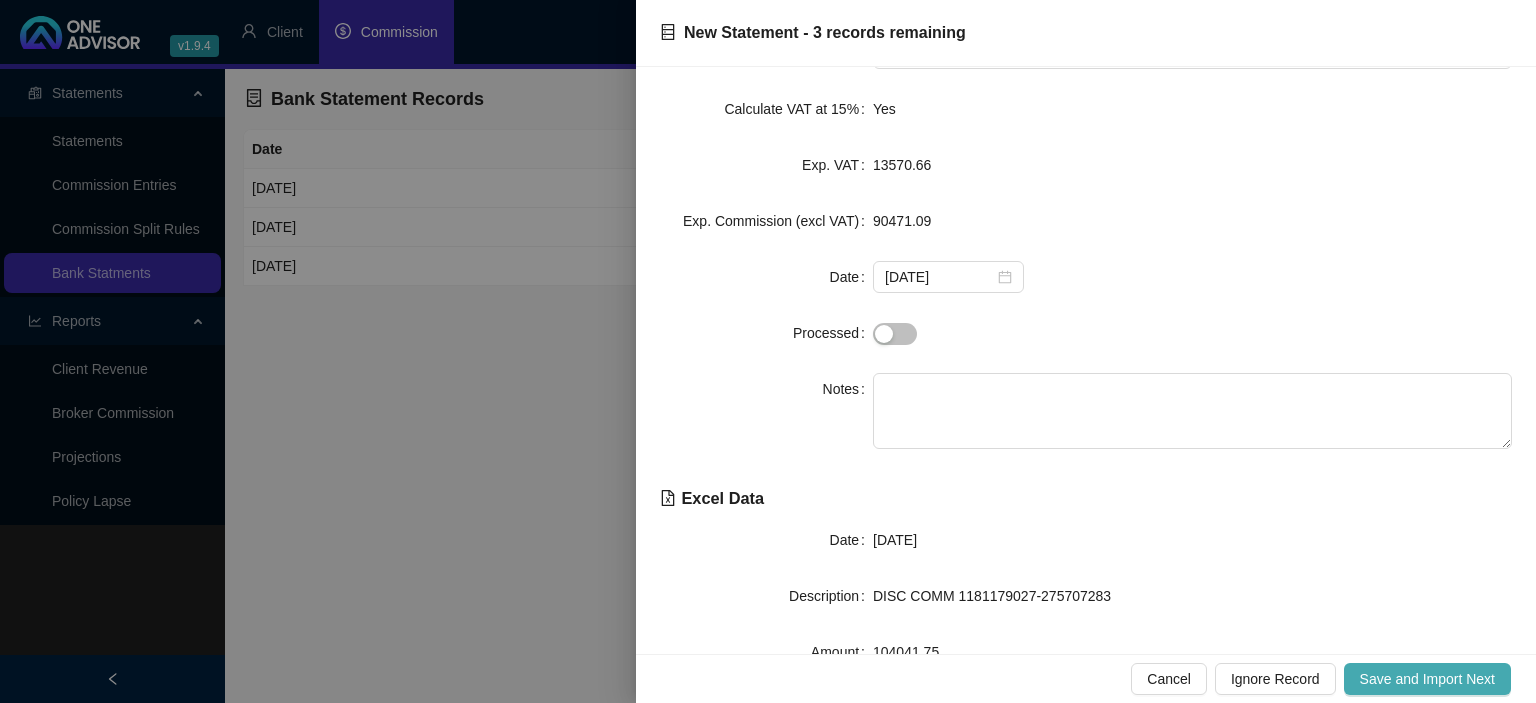click on "Save and Import Next" at bounding box center (1427, 679) 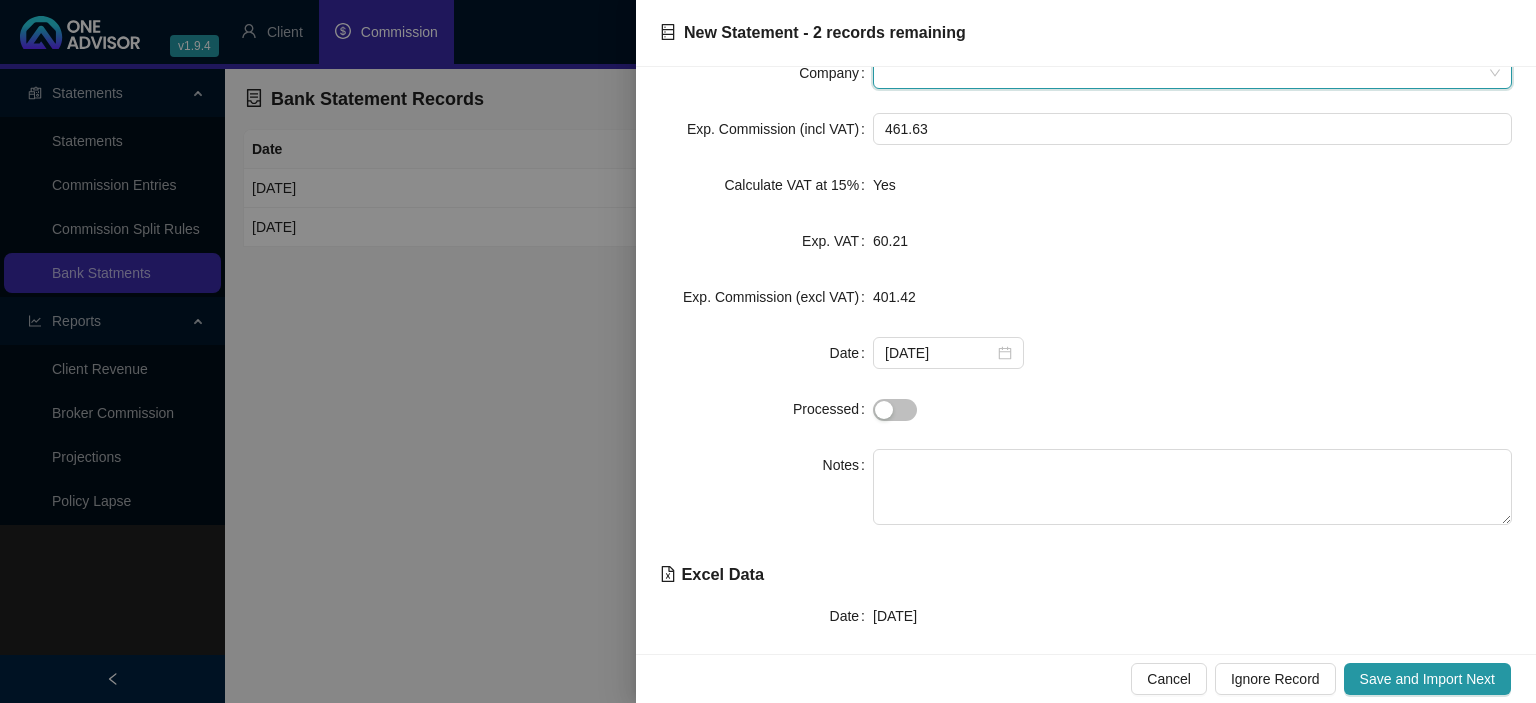 scroll, scrollTop: 0, scrollLeft: 0, axis: both 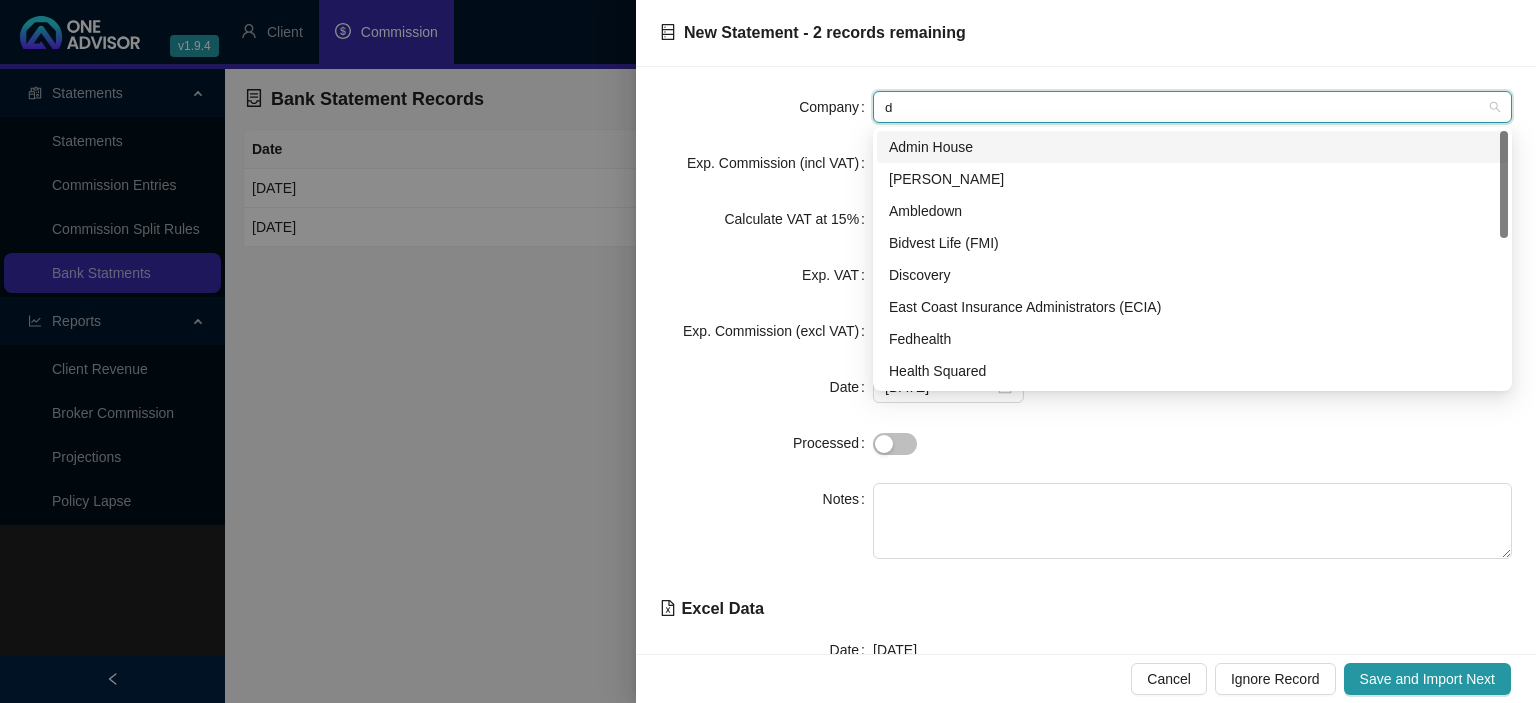 type on "di" 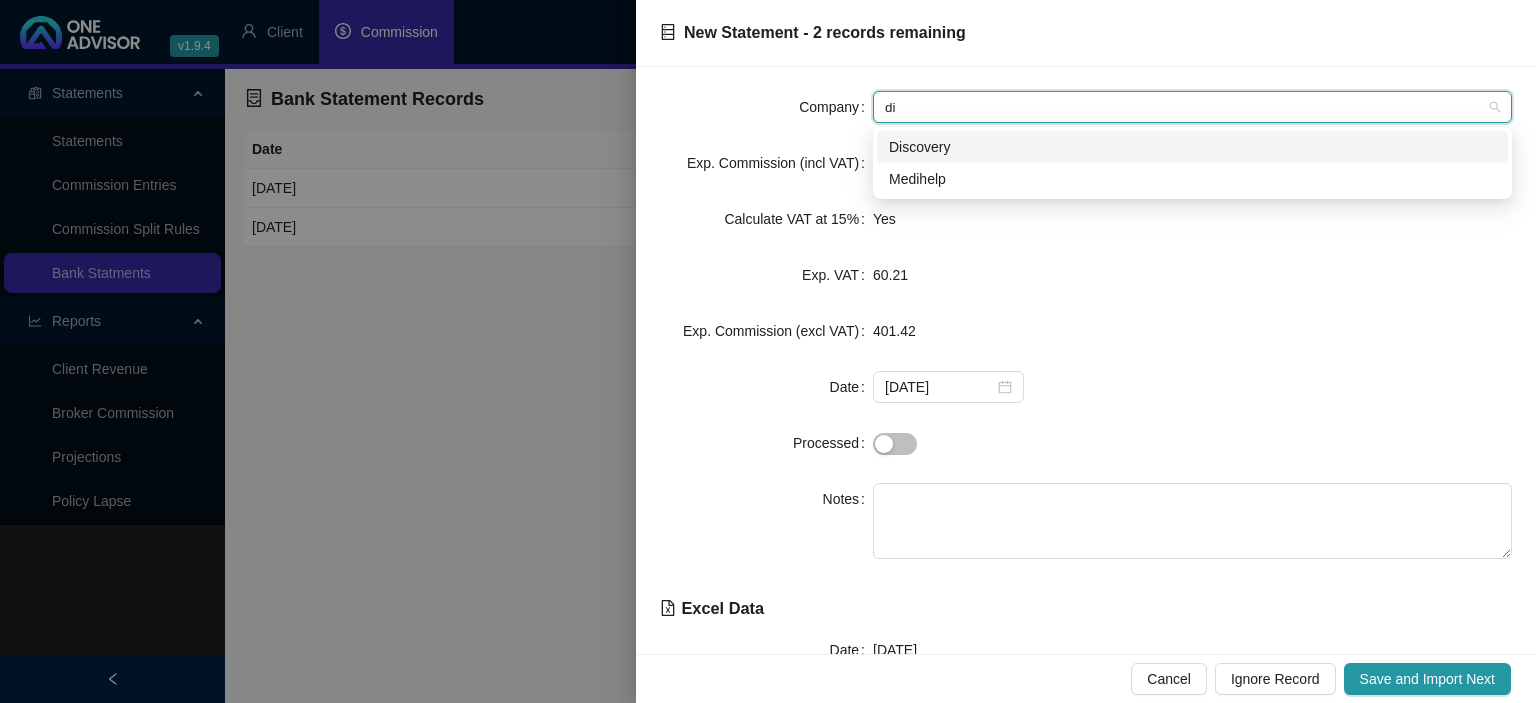 click on "Discovery" at bounding box center (1192, 147) 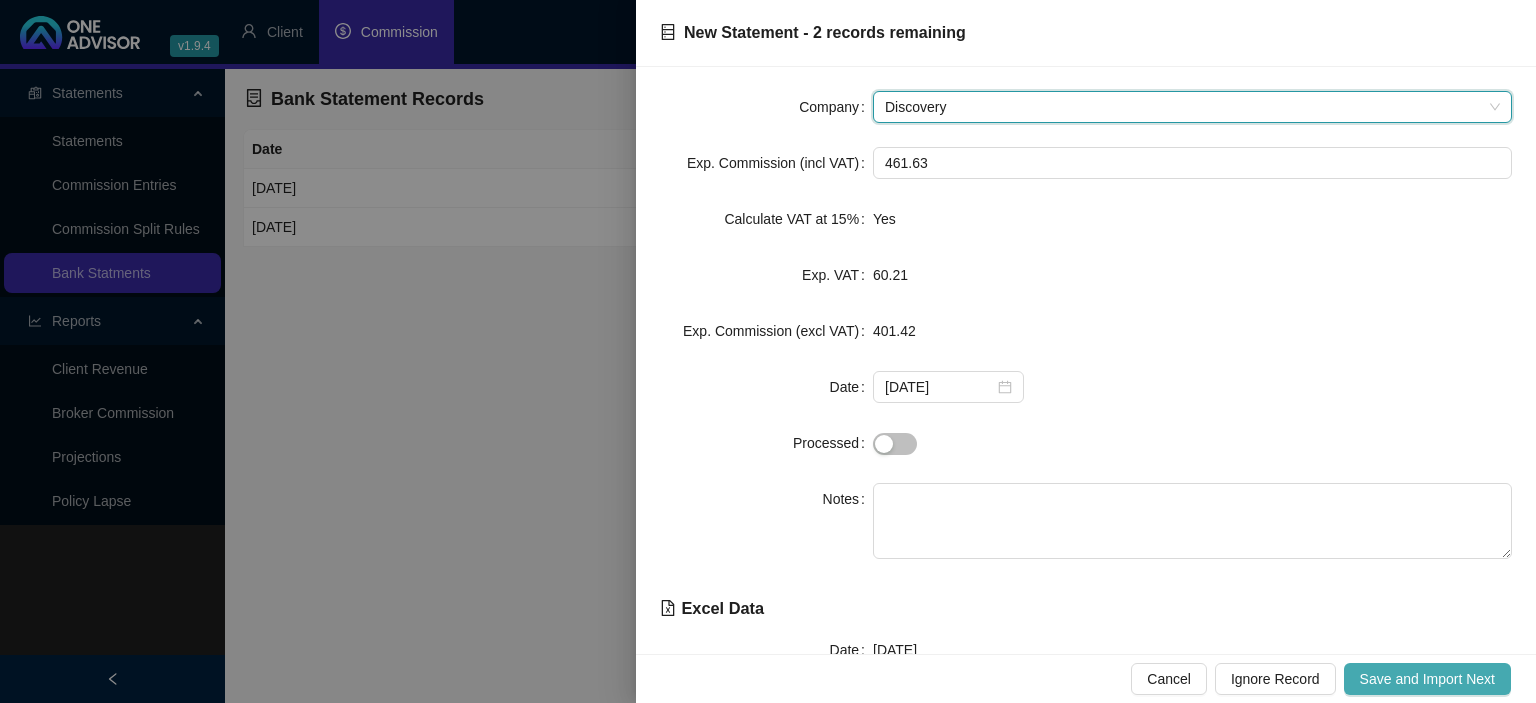 click on "Save and Import Next" at bounding box center [1427, 679] 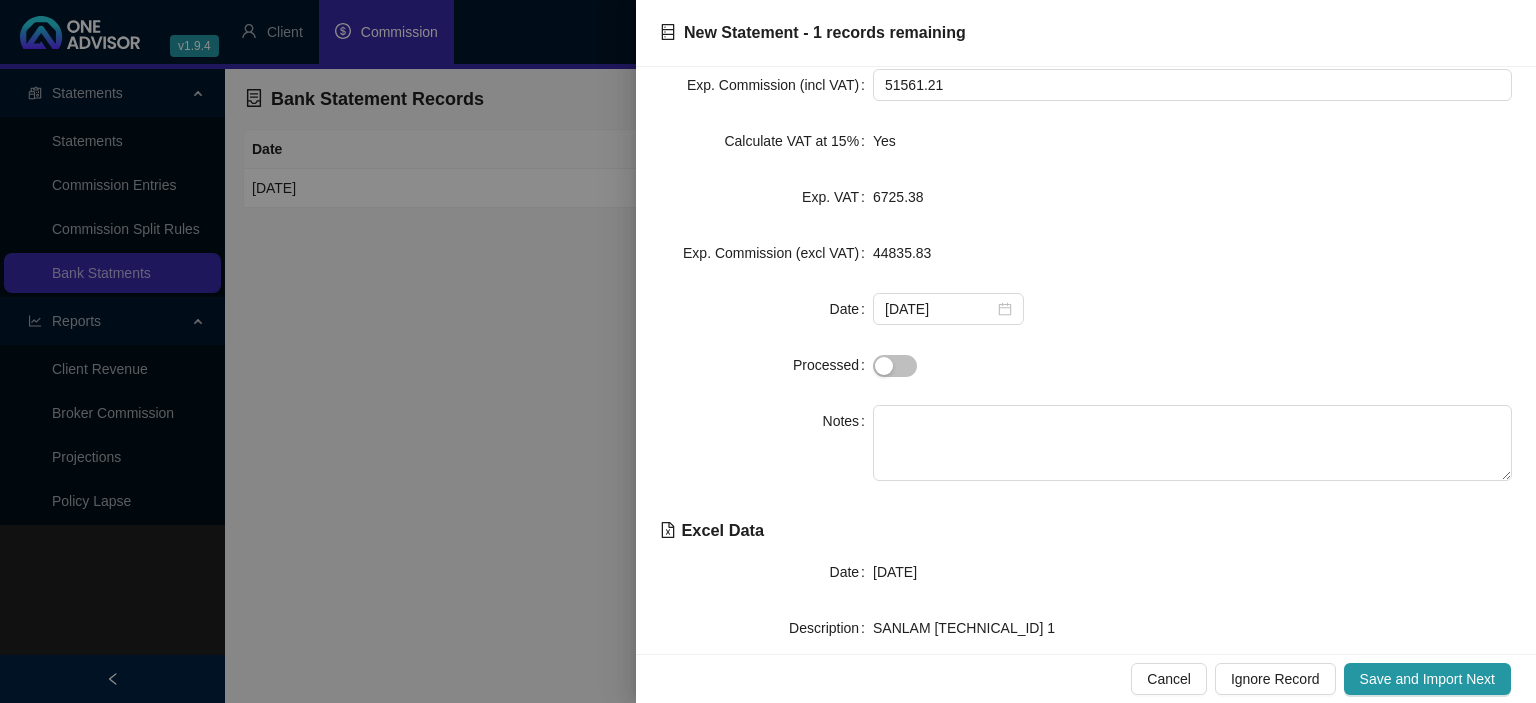 scroll, scrollTop: 110, scrollLeft: 0, axis: vertical 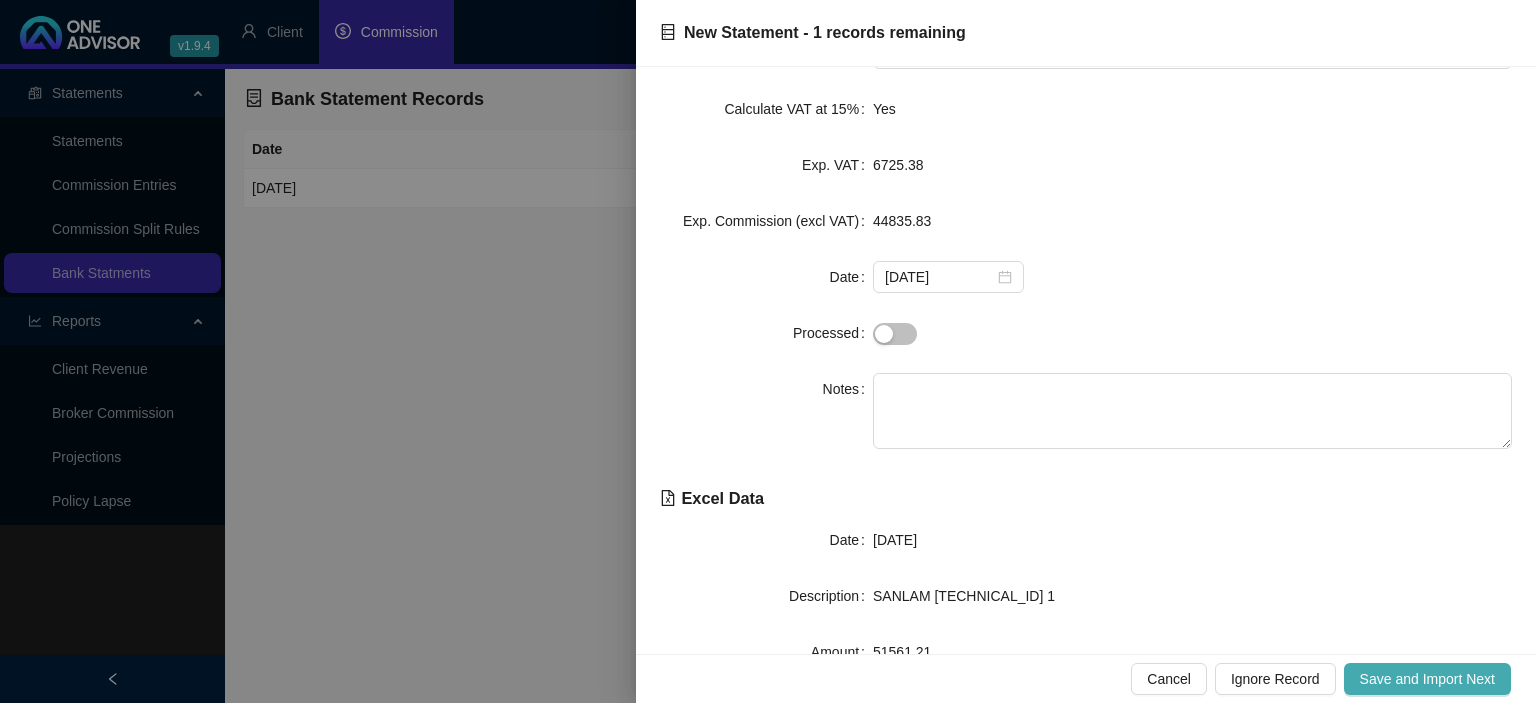 click on "Save and Import Next" at bounding box center [1427, 679] 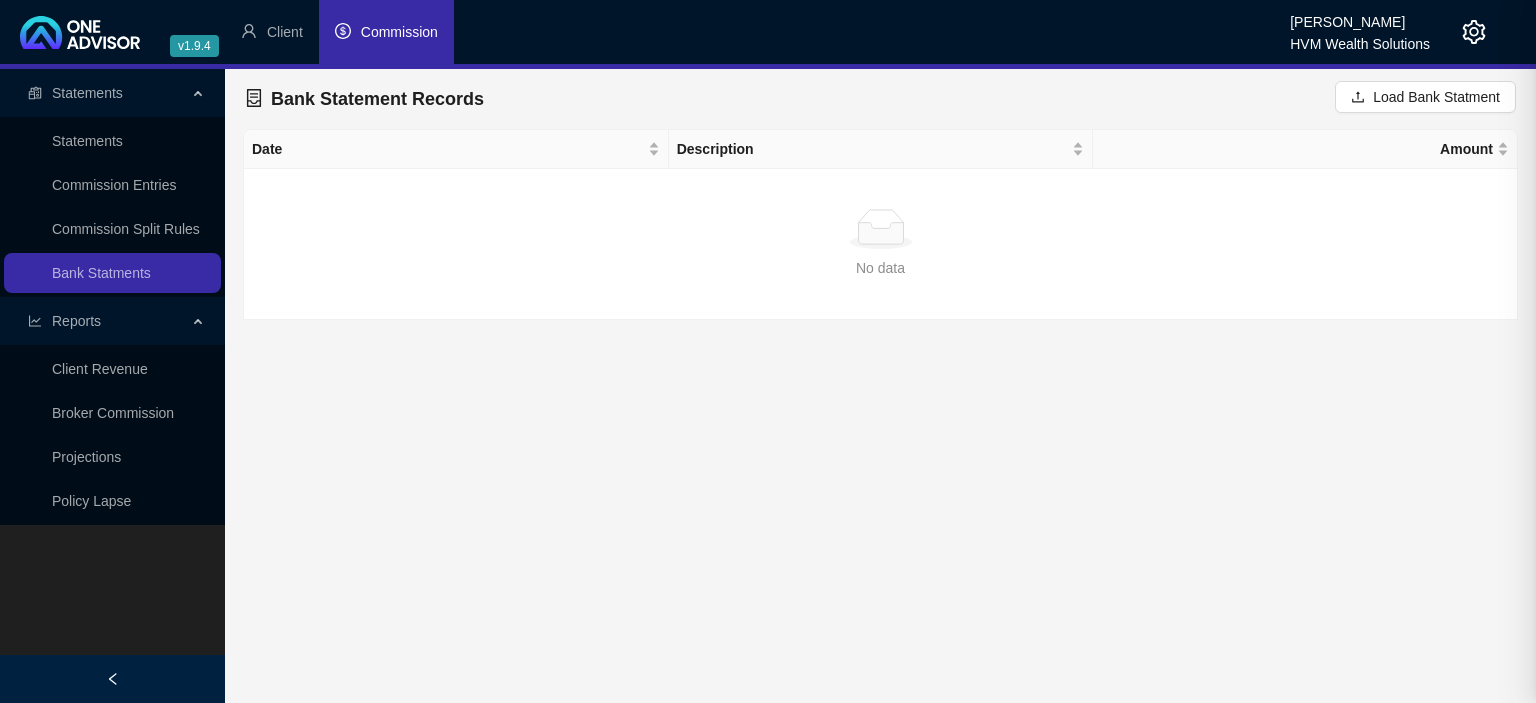 scroll, scrollTop: 0, scrollLeft: 0, axis: both 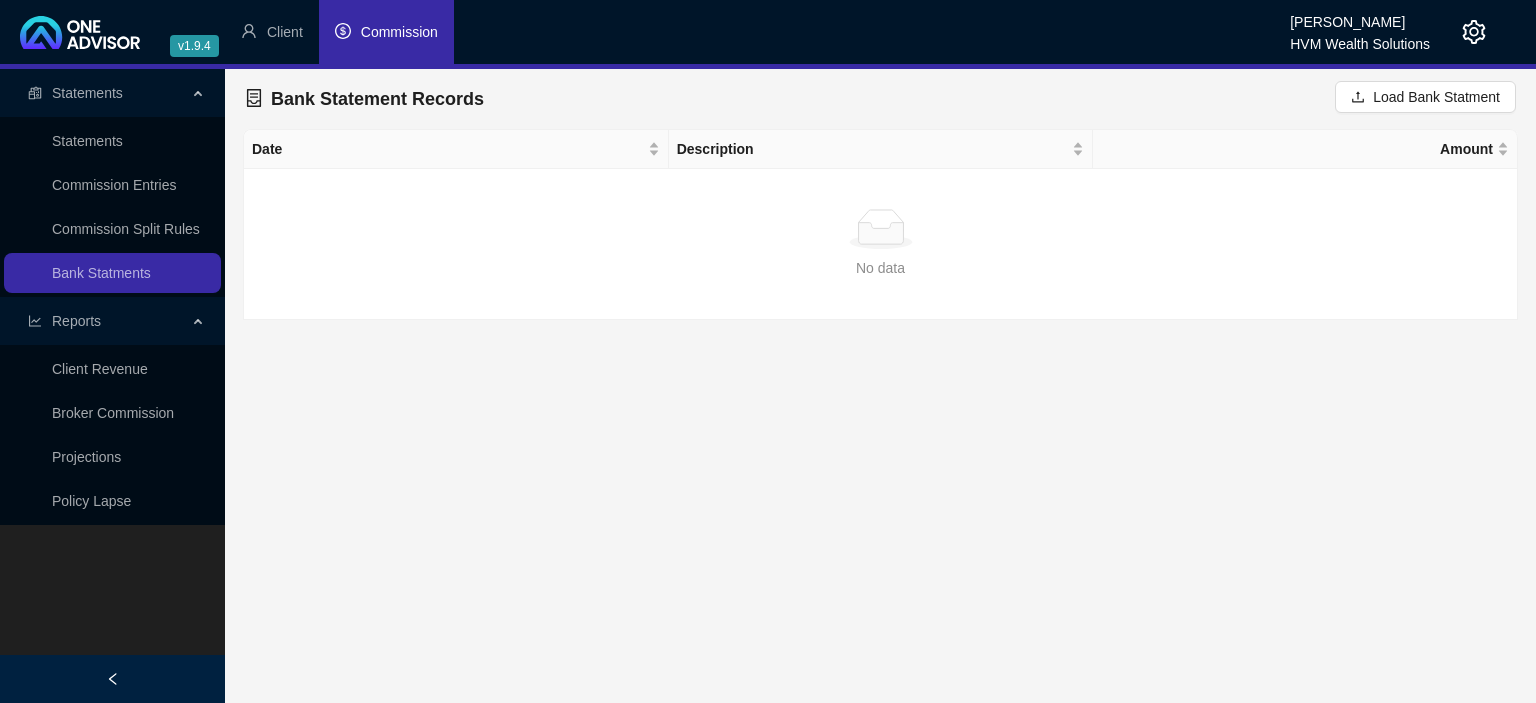 click on "Commission" at bounding box center (399, 32) 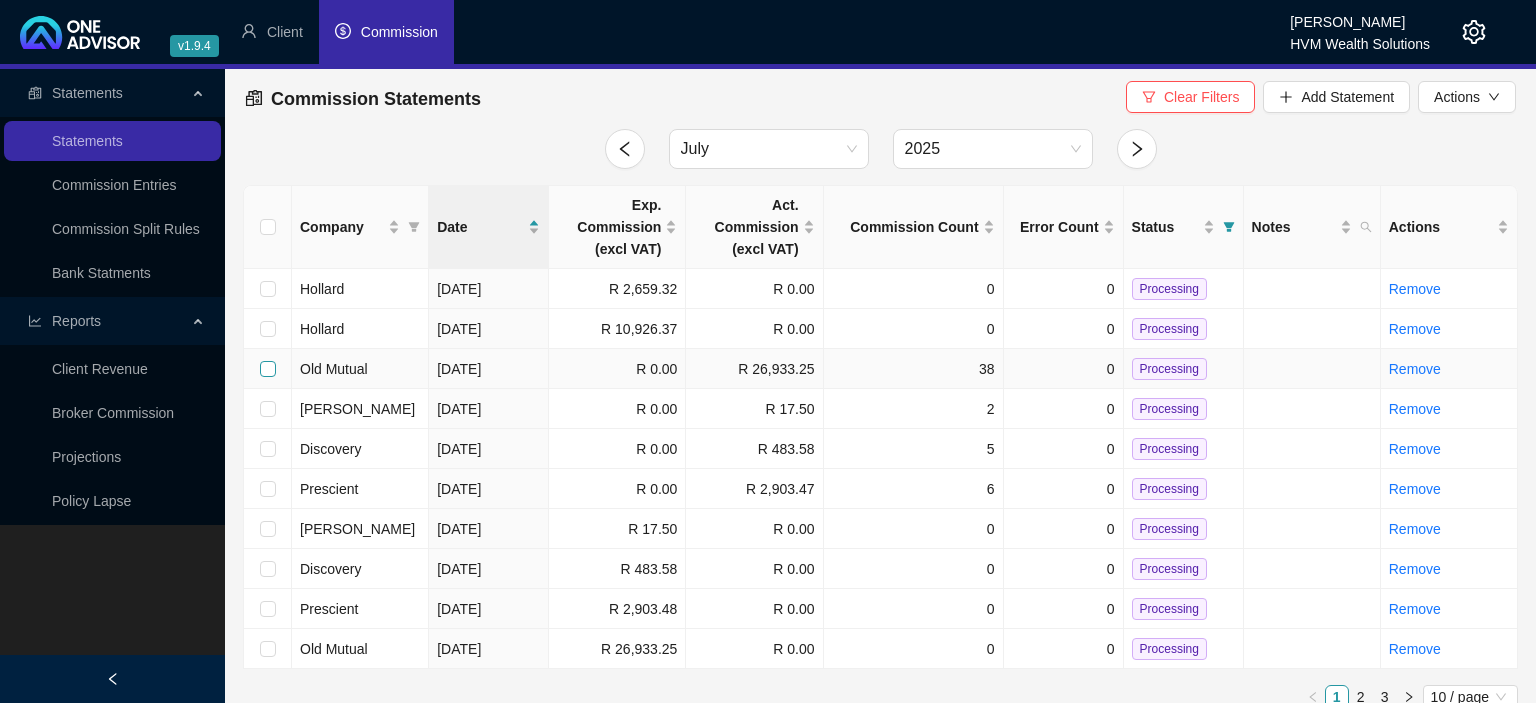 click at bounding box center (268, 369) 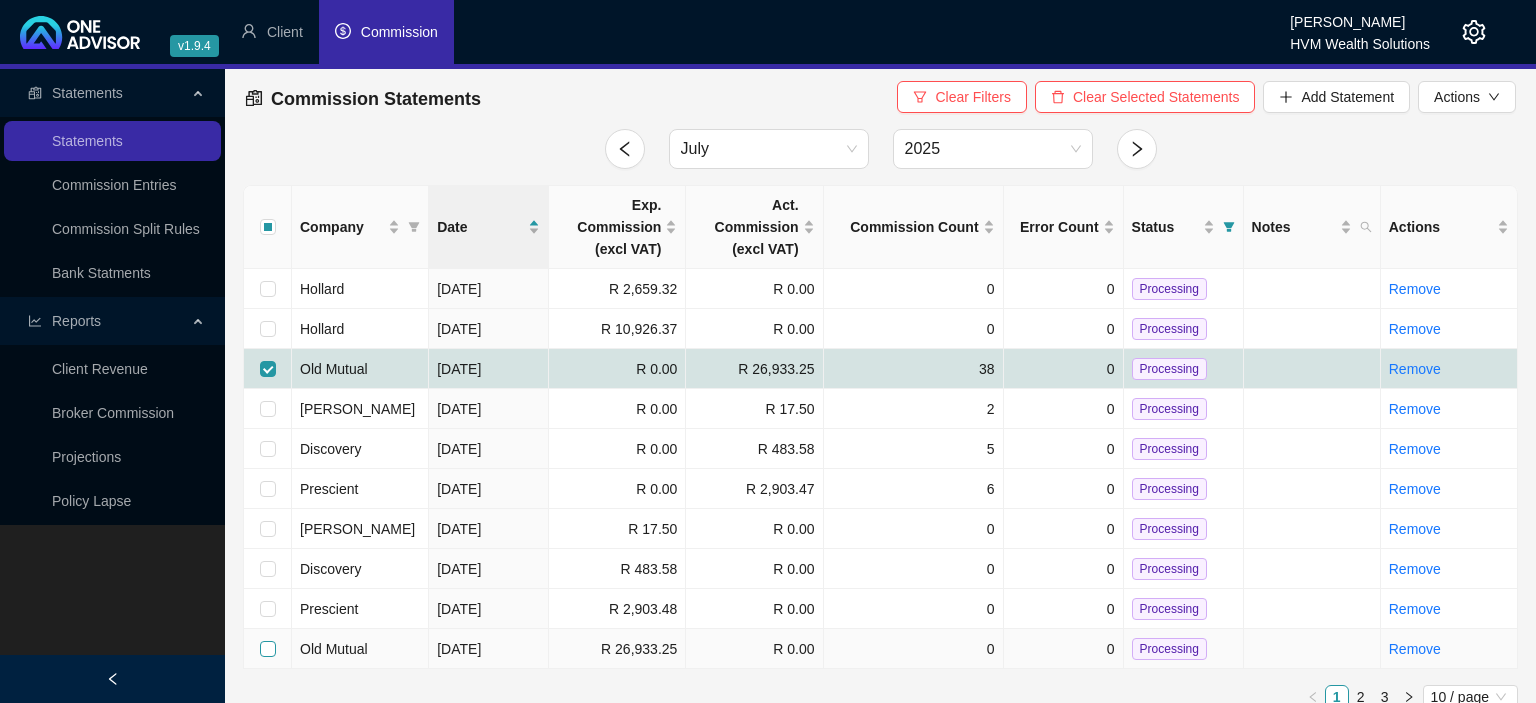 click at bounding box center (268, 649) 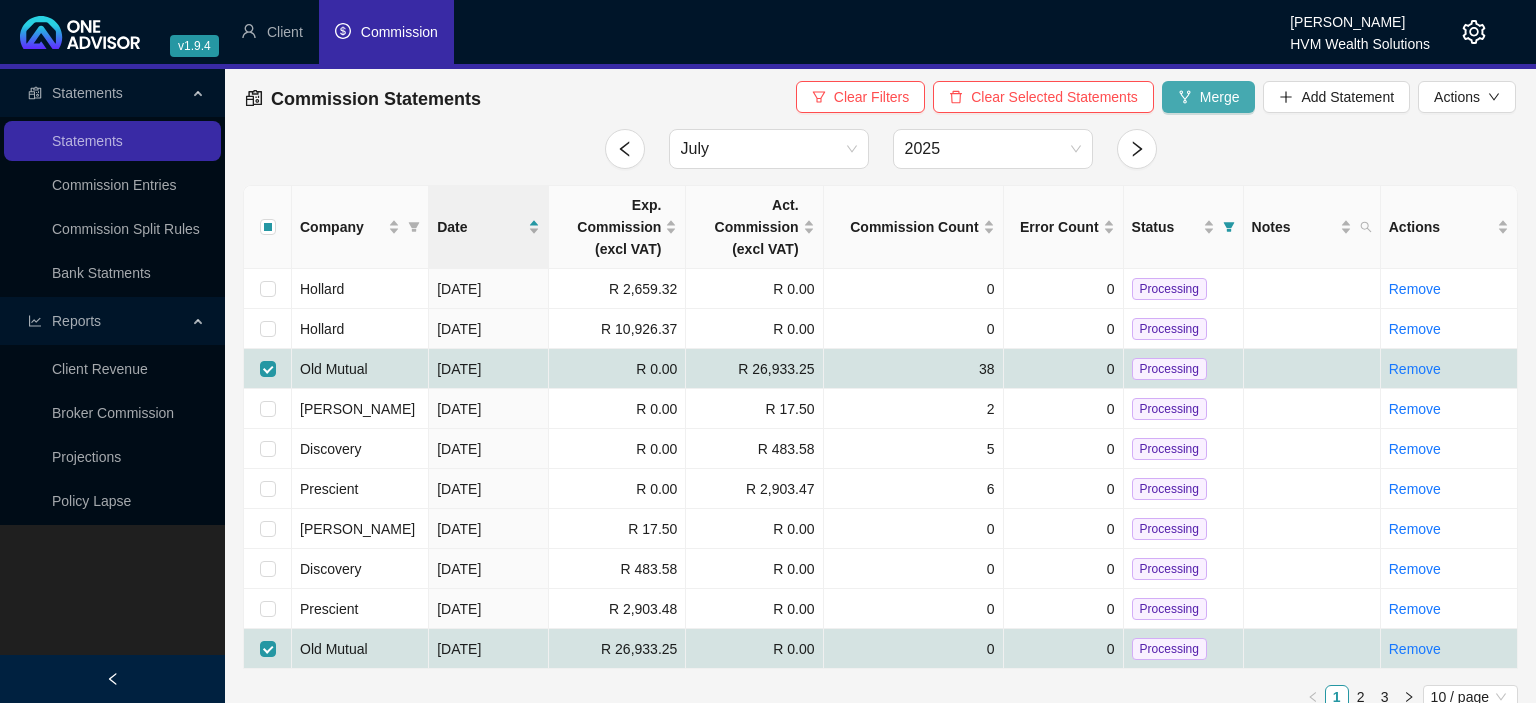 click on "Merge" at bounding box center (1220, 97) 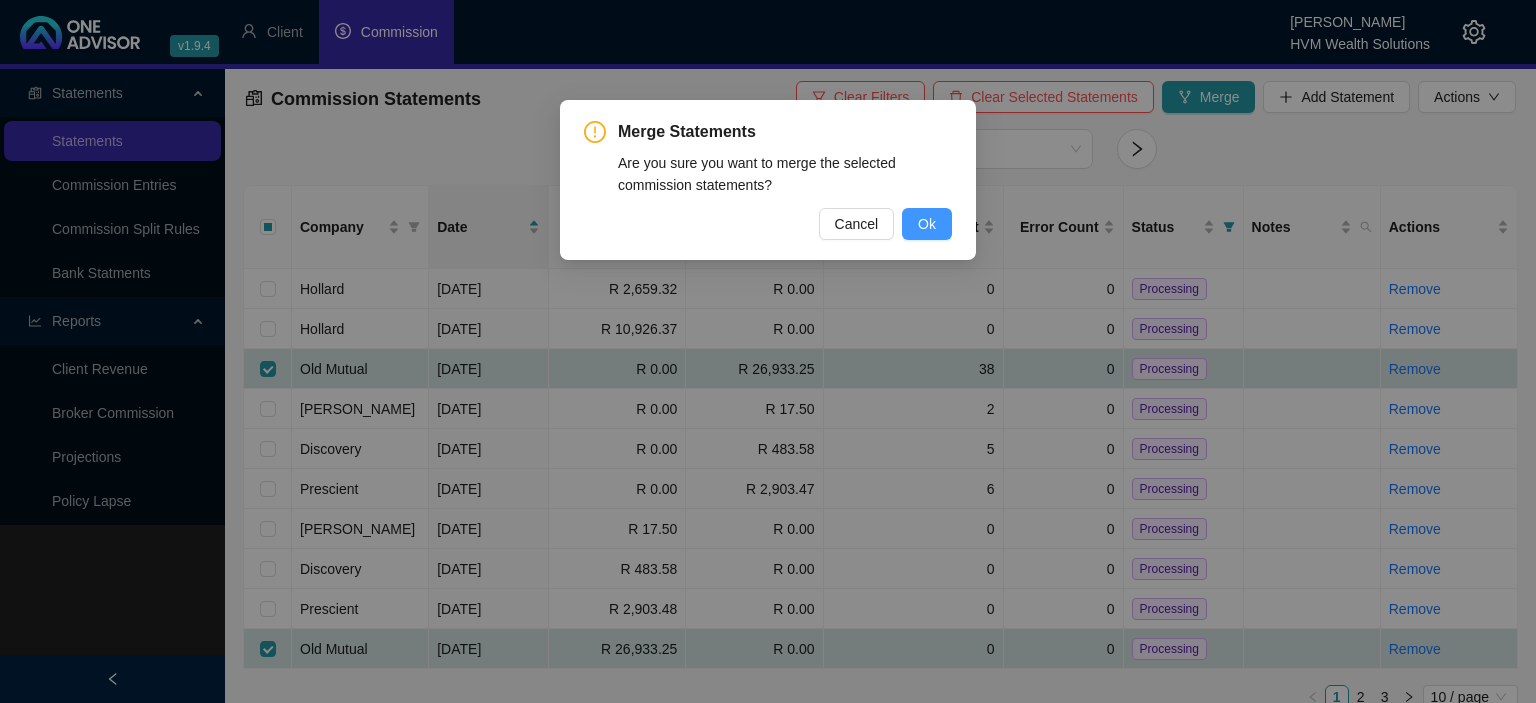 click on "Ok" at bounding box center (927, 224) 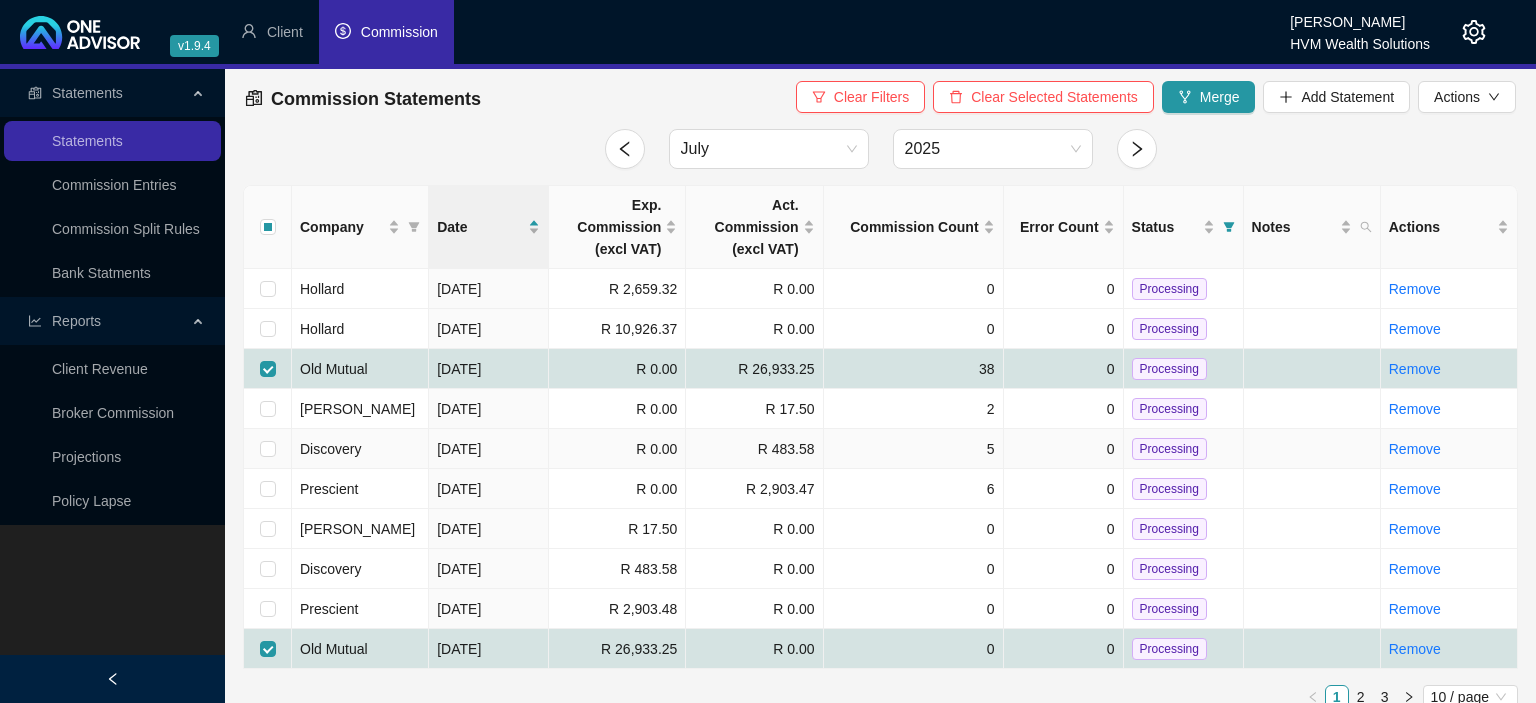checkbox on "false" 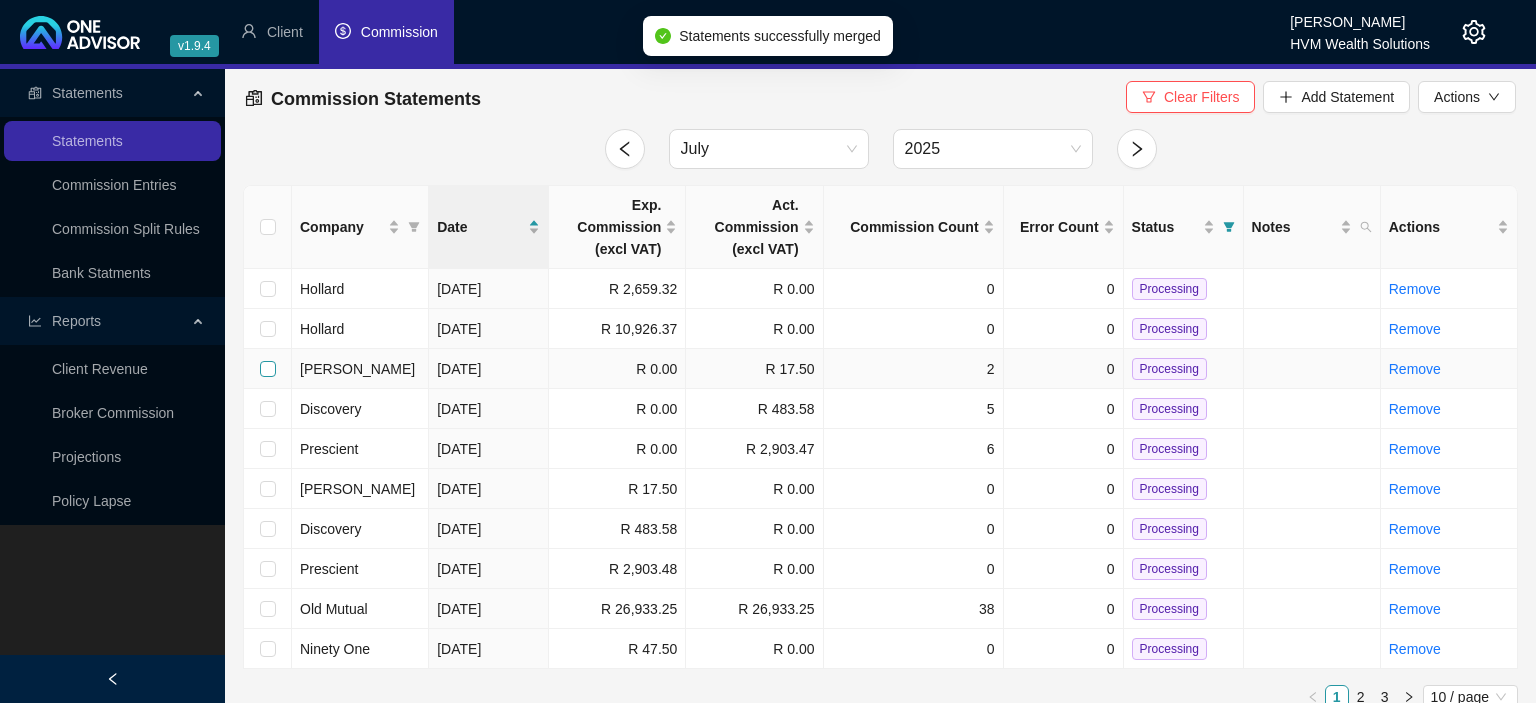 click at bounding box center (268, 369) 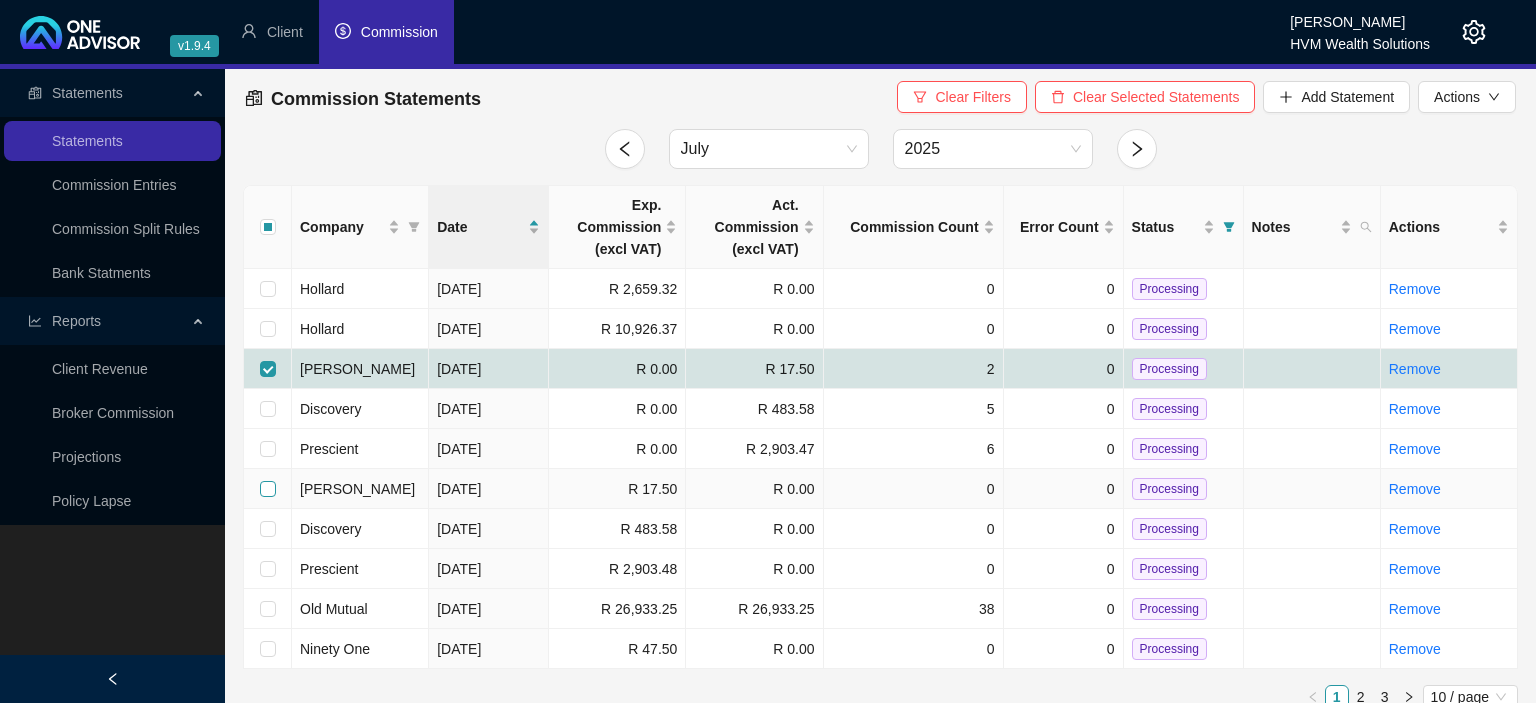 click at bounding box center [268, 489] 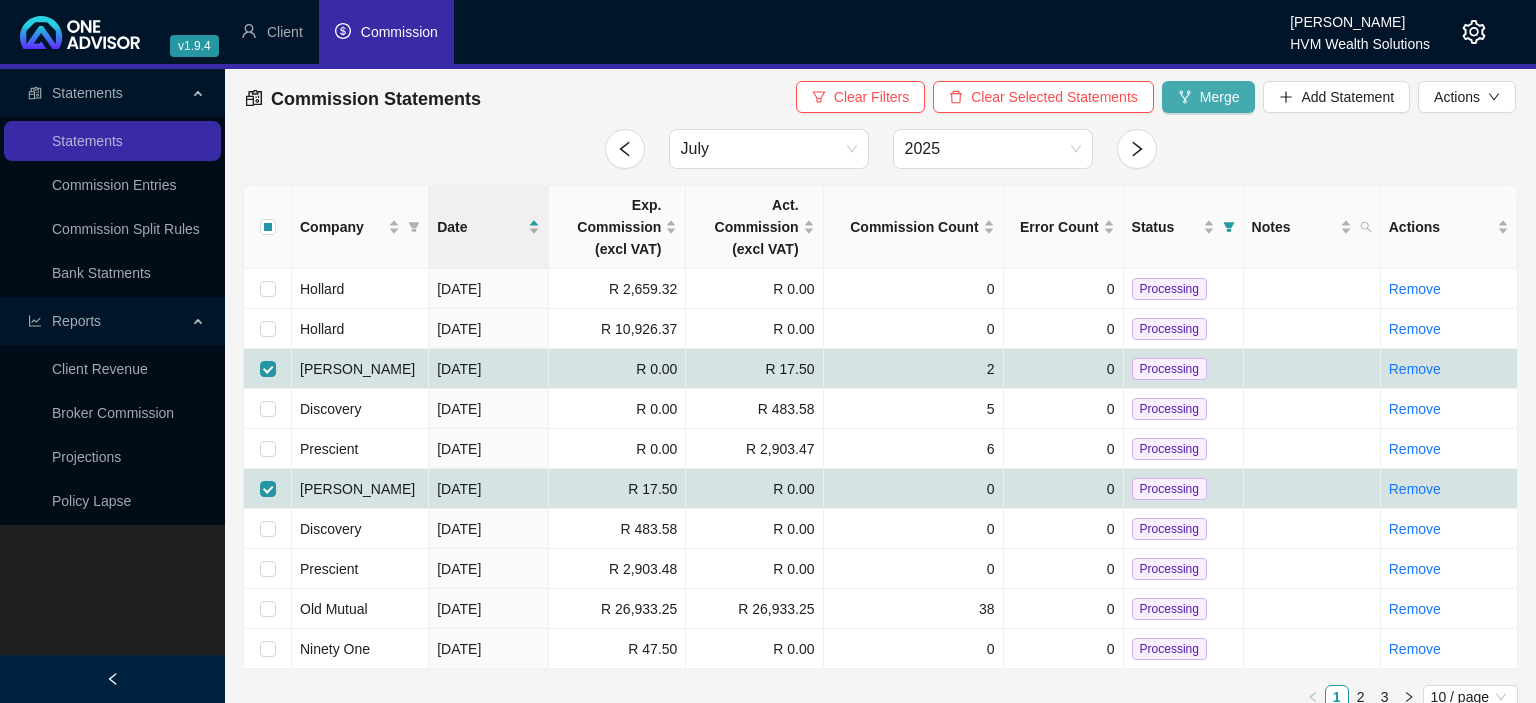 click on "Merge" at bounding box center (1209, 97) 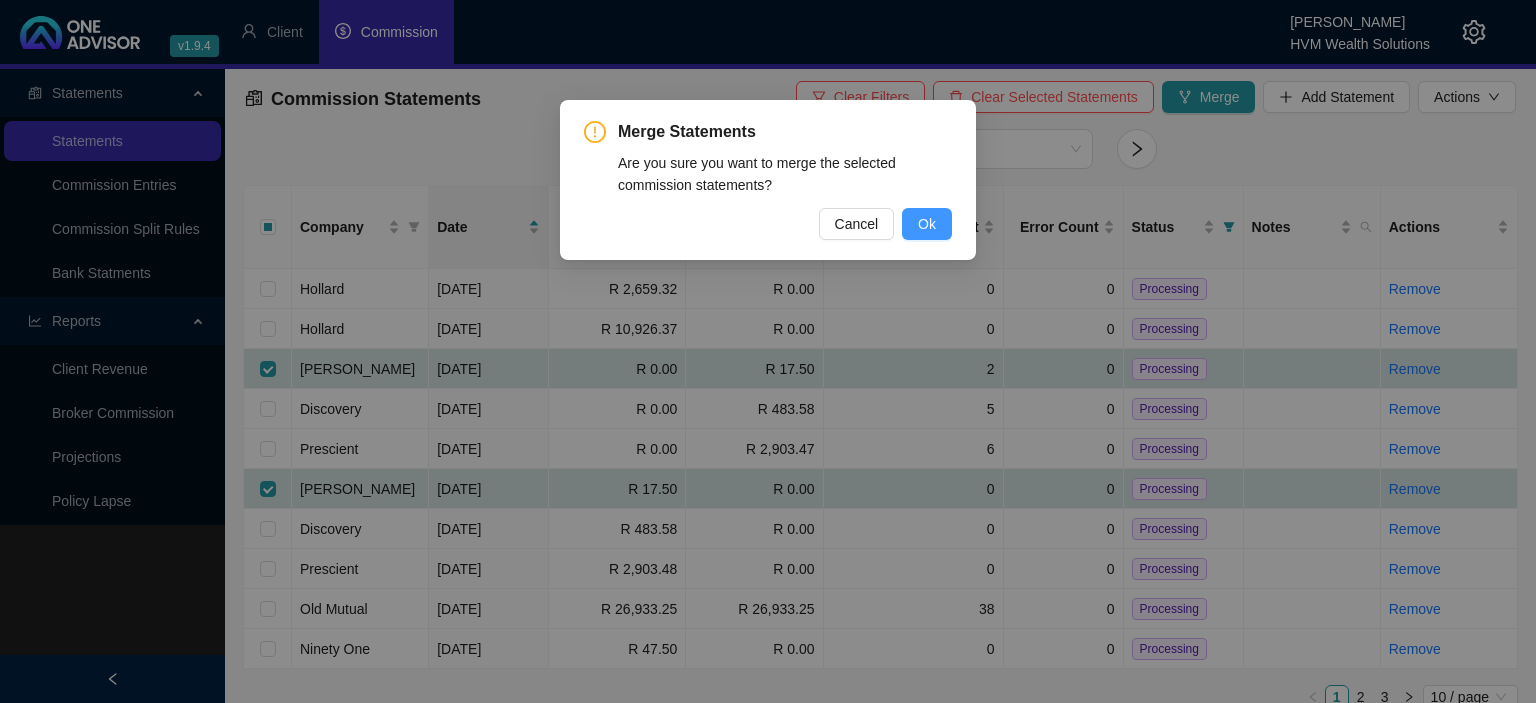 click on "Ok" at bounding box center (927, 224) 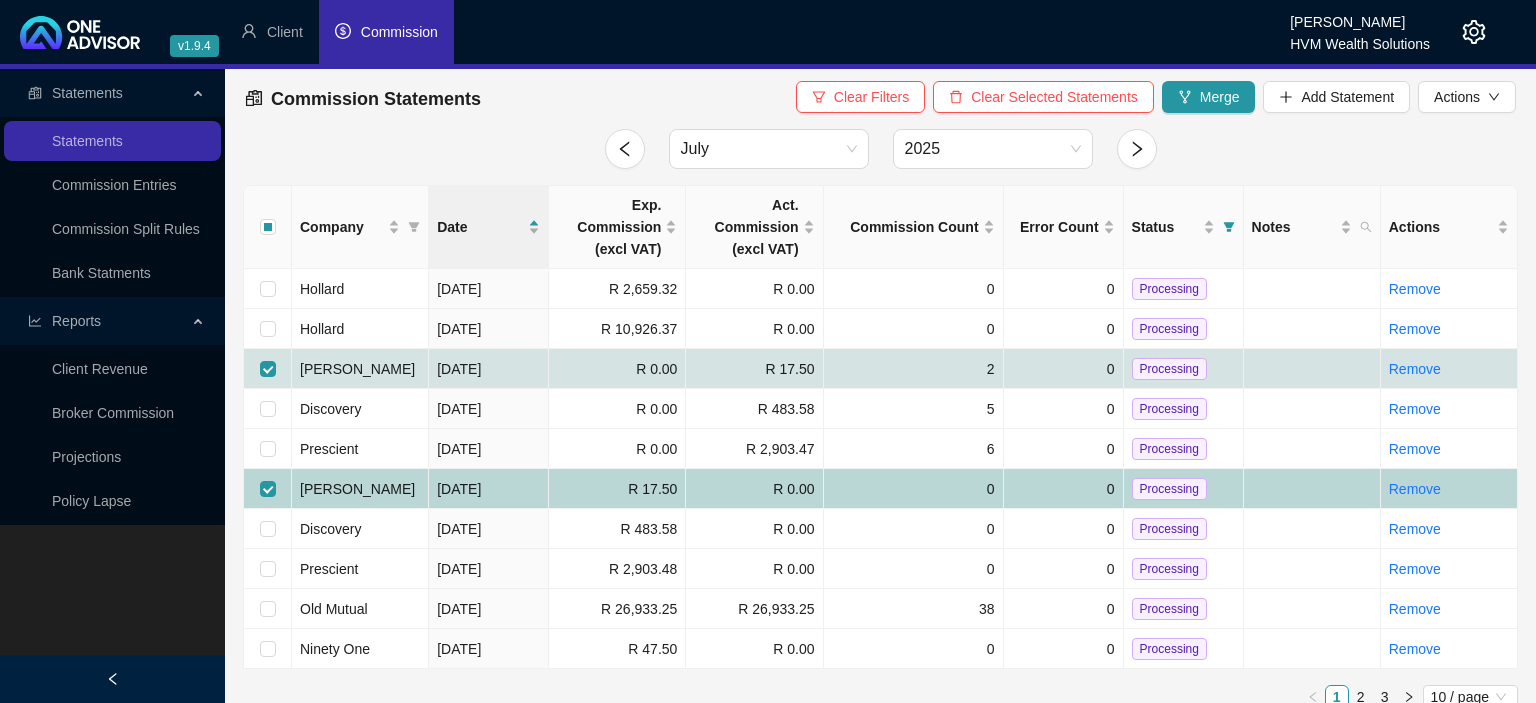 checkbox on "false" 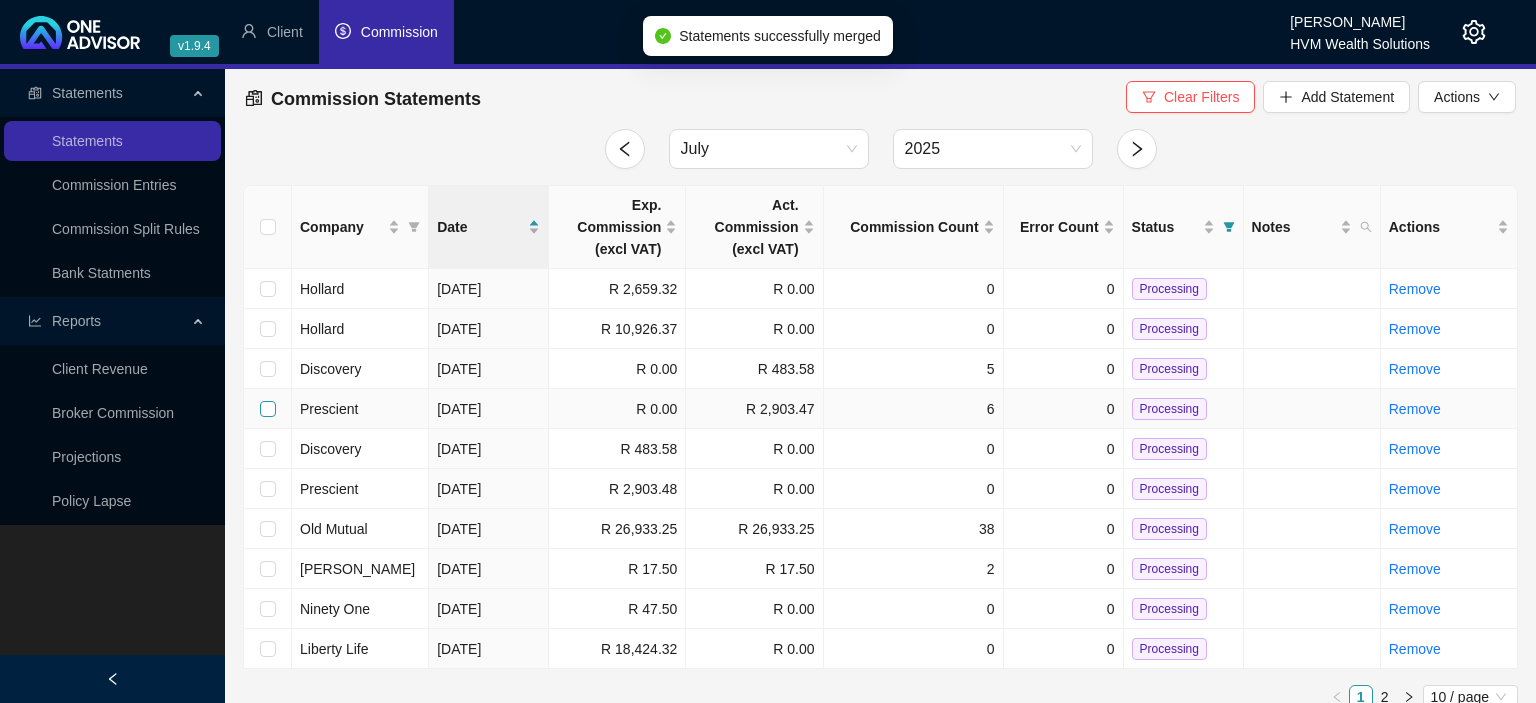 click at bounding box center [268, 409] 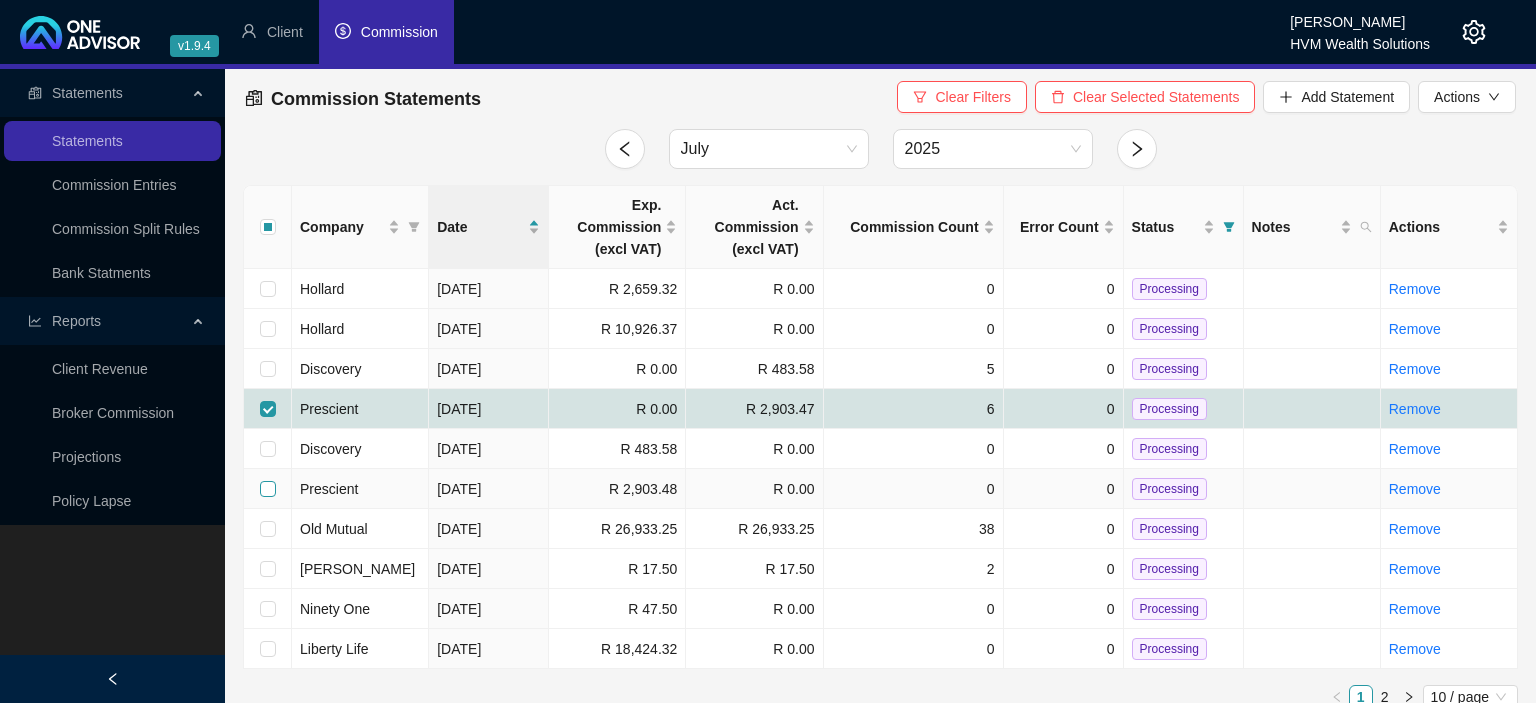 click at bounding box center (268, 489) 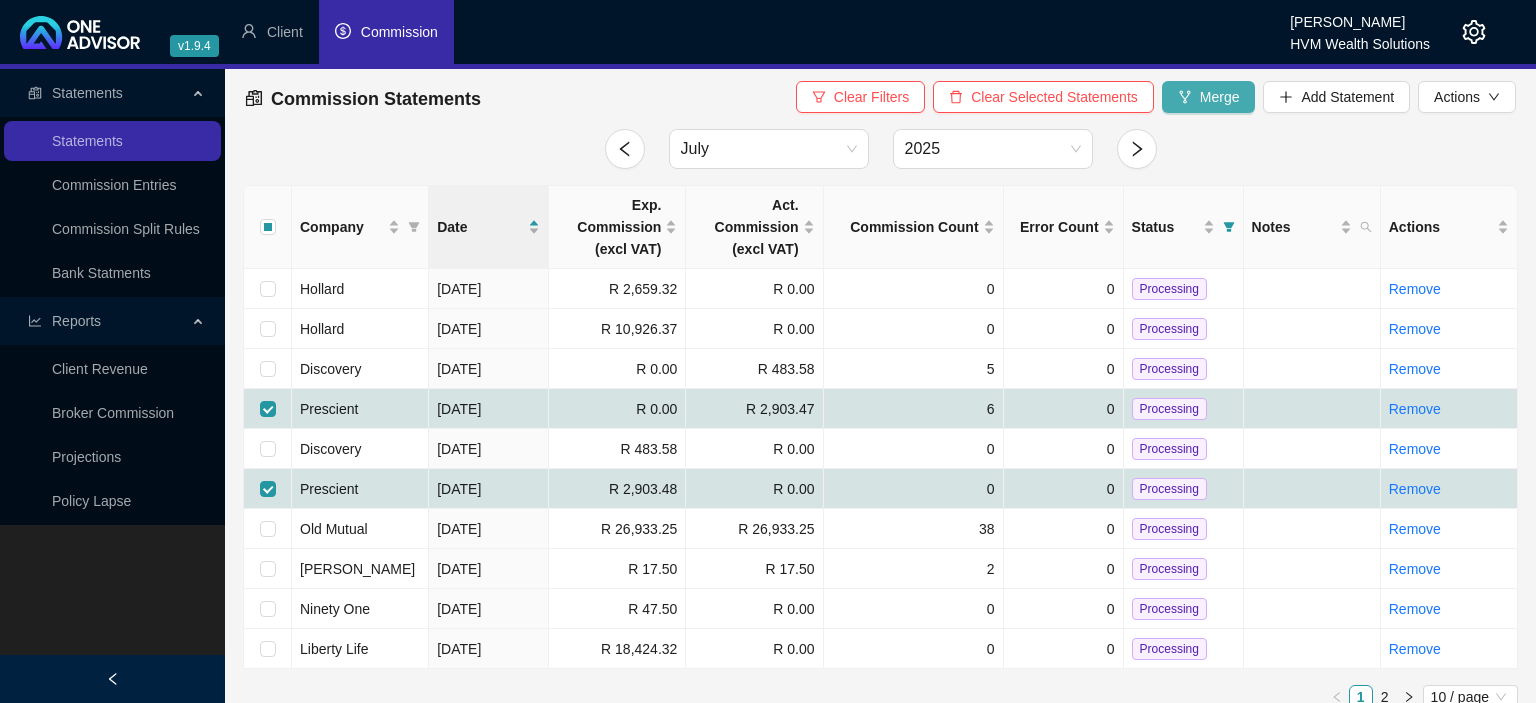 click on "Merge" at bounding box center (1220, 97) 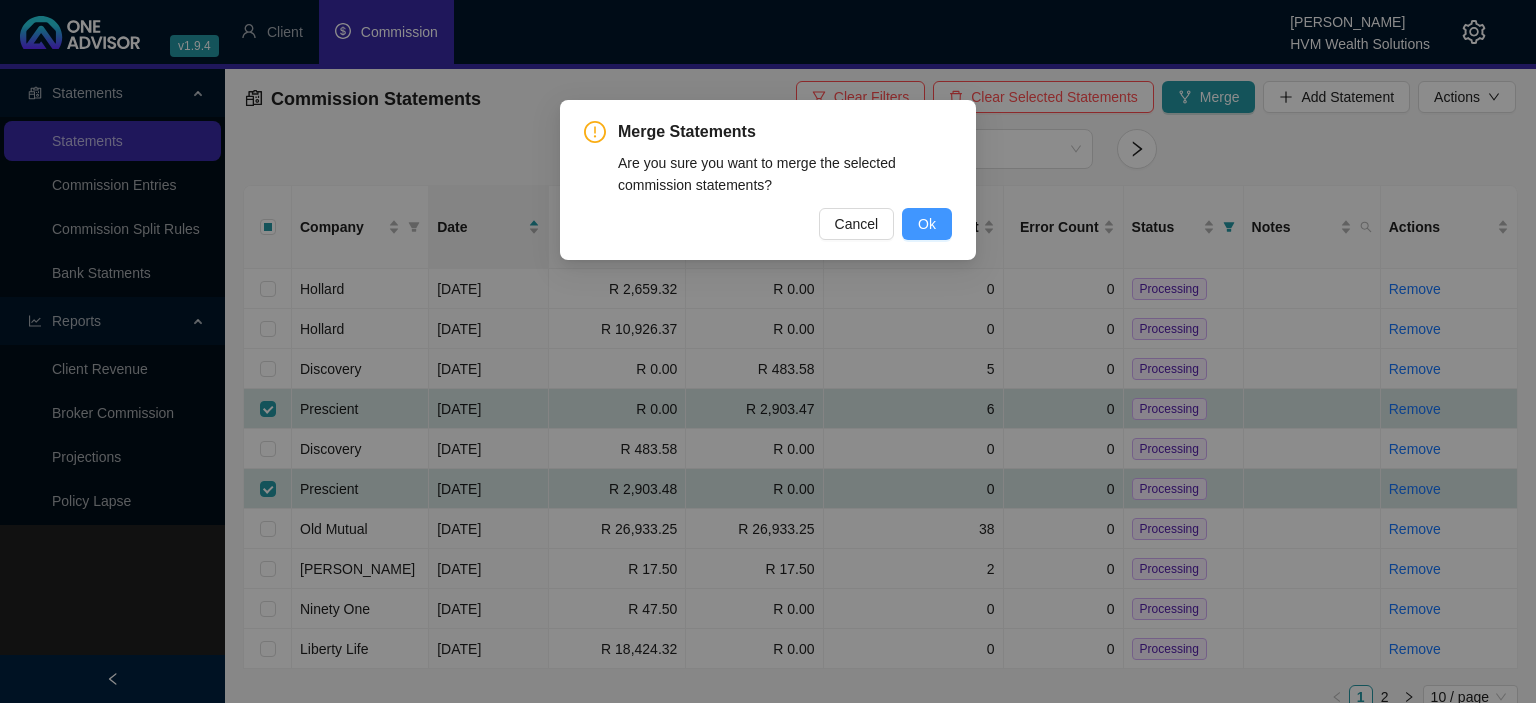 click on "Ok" at bounding box center [927, 224] 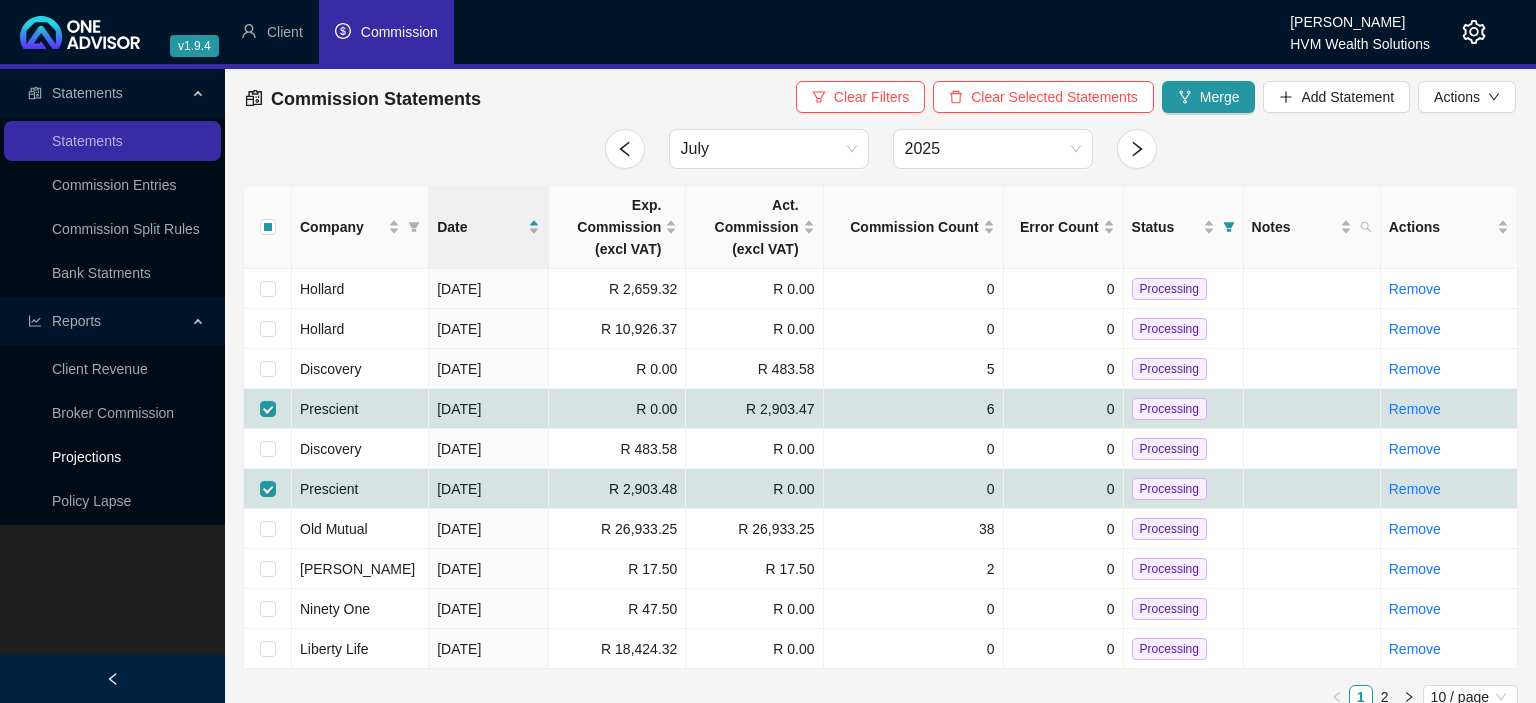 checkbox on "false" 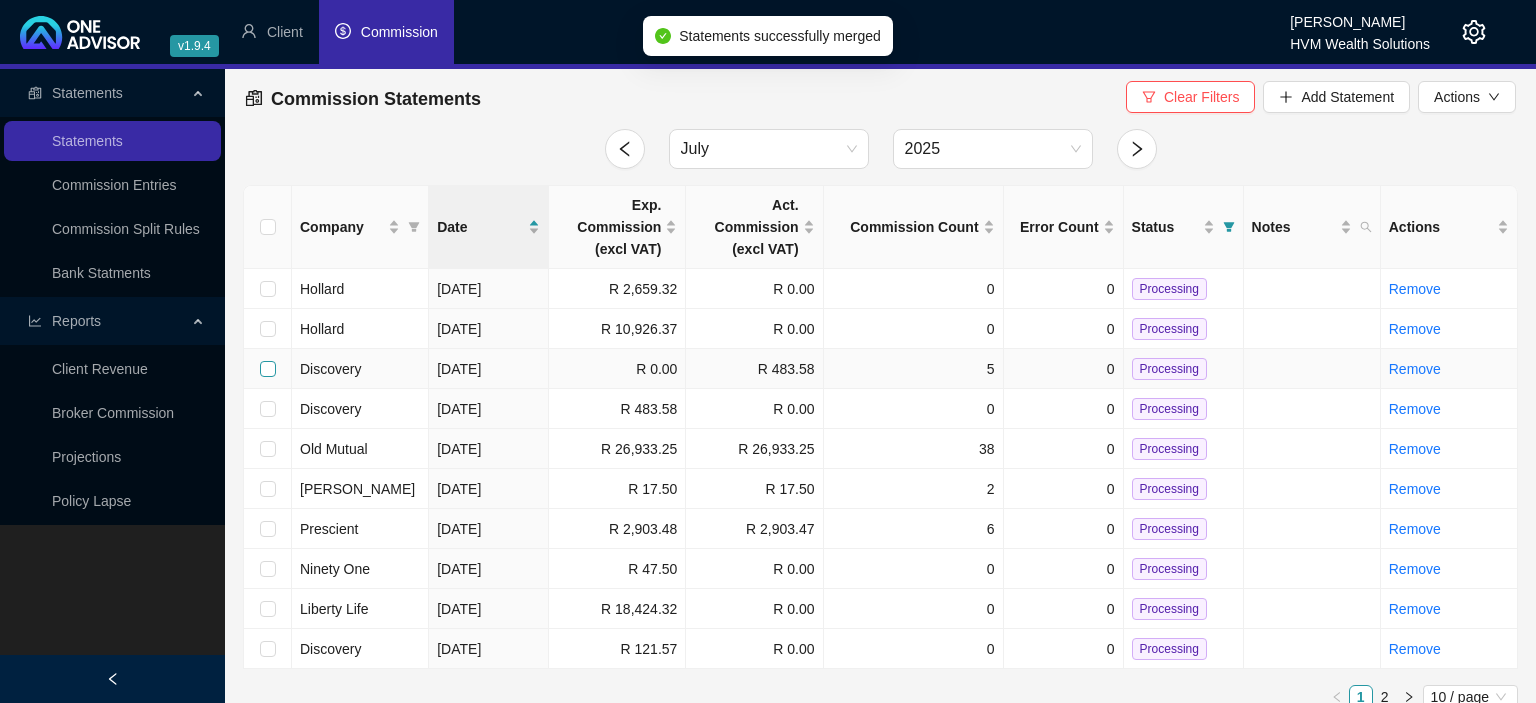 click at bounding box center [268, 369] 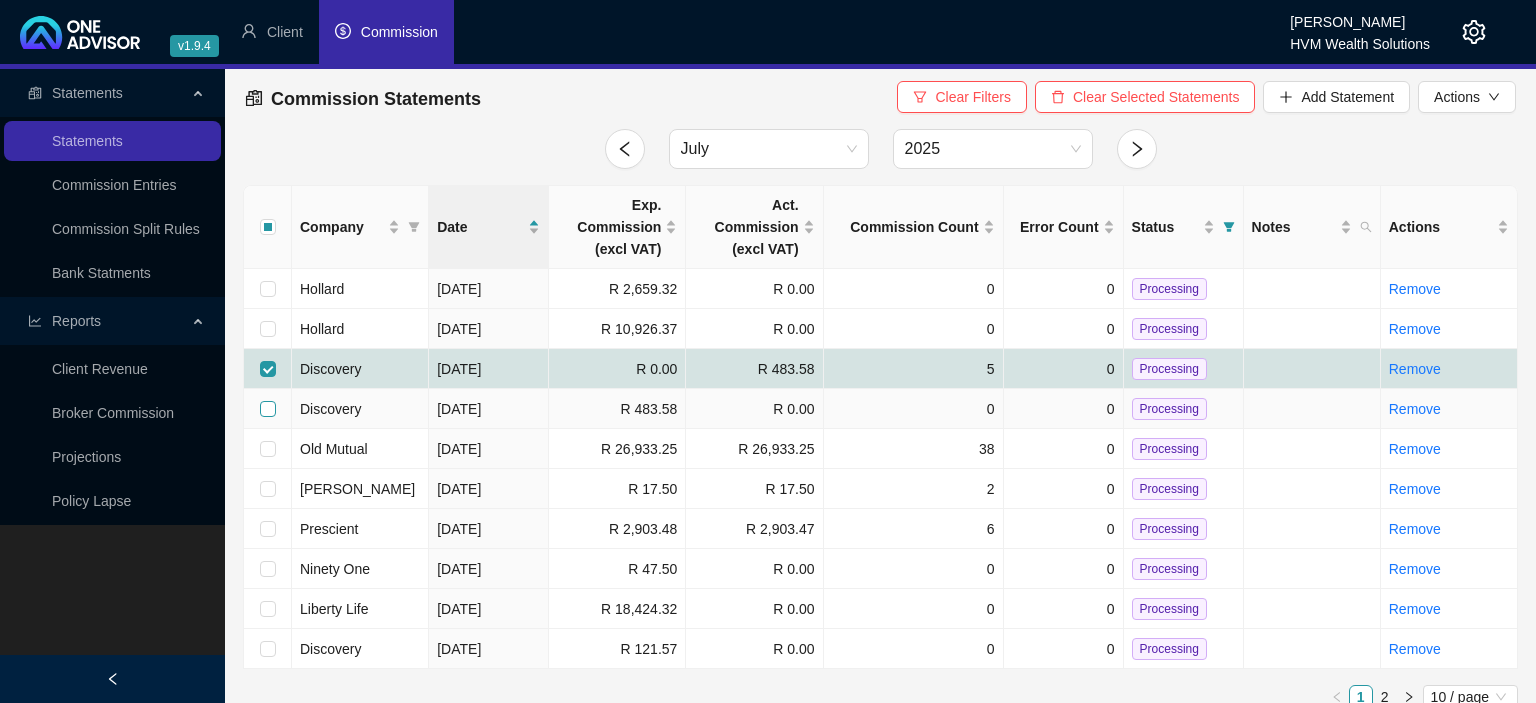 click at bounding box center [268, 409] 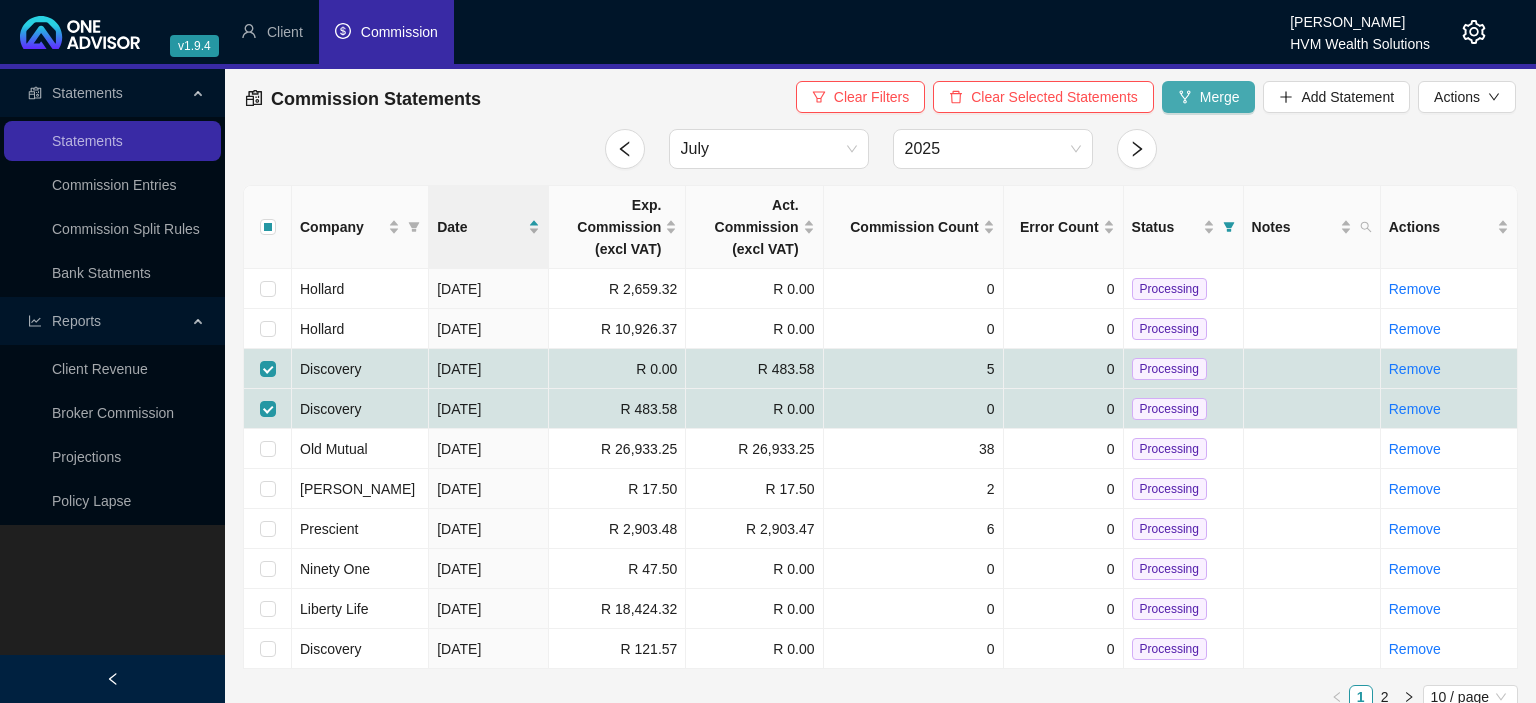 click 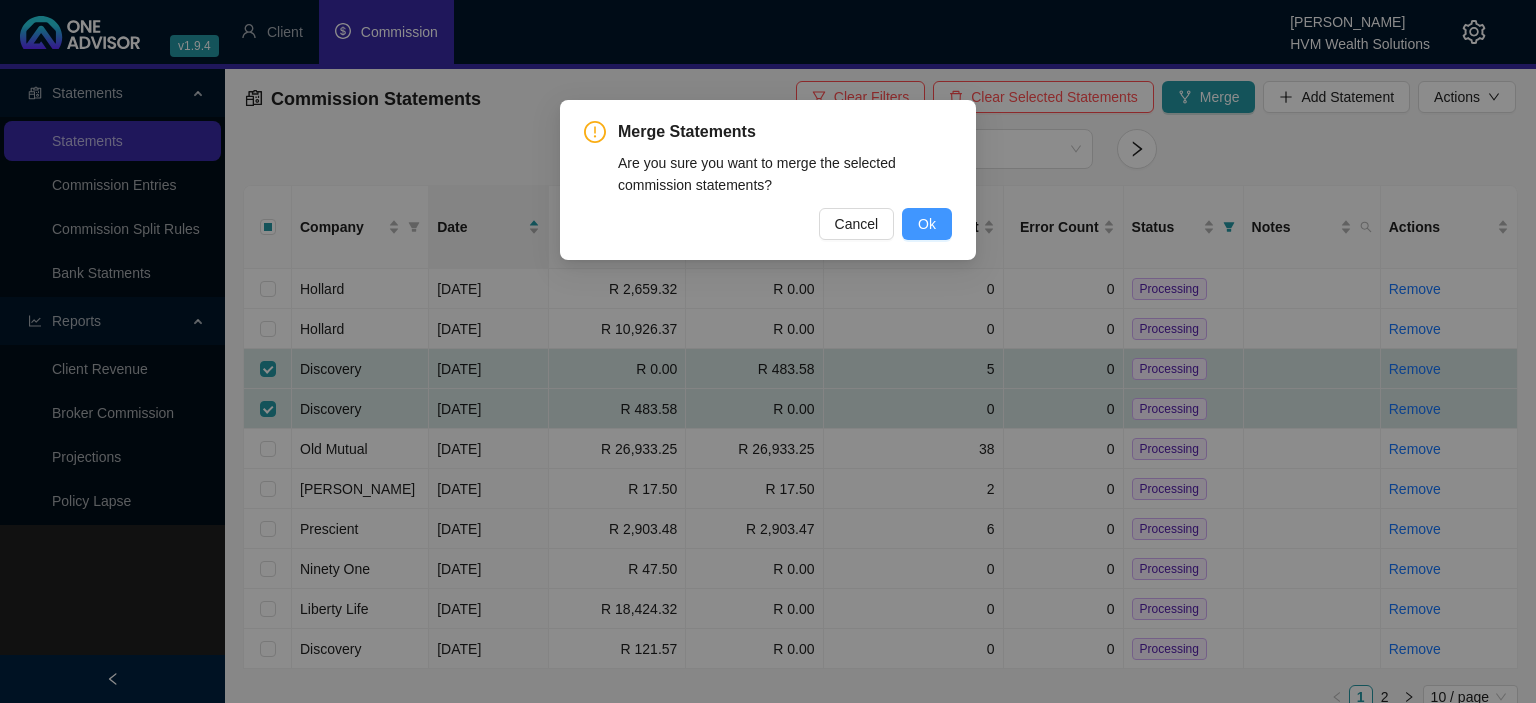 click on "Ok" at bounding box center [927, 224] 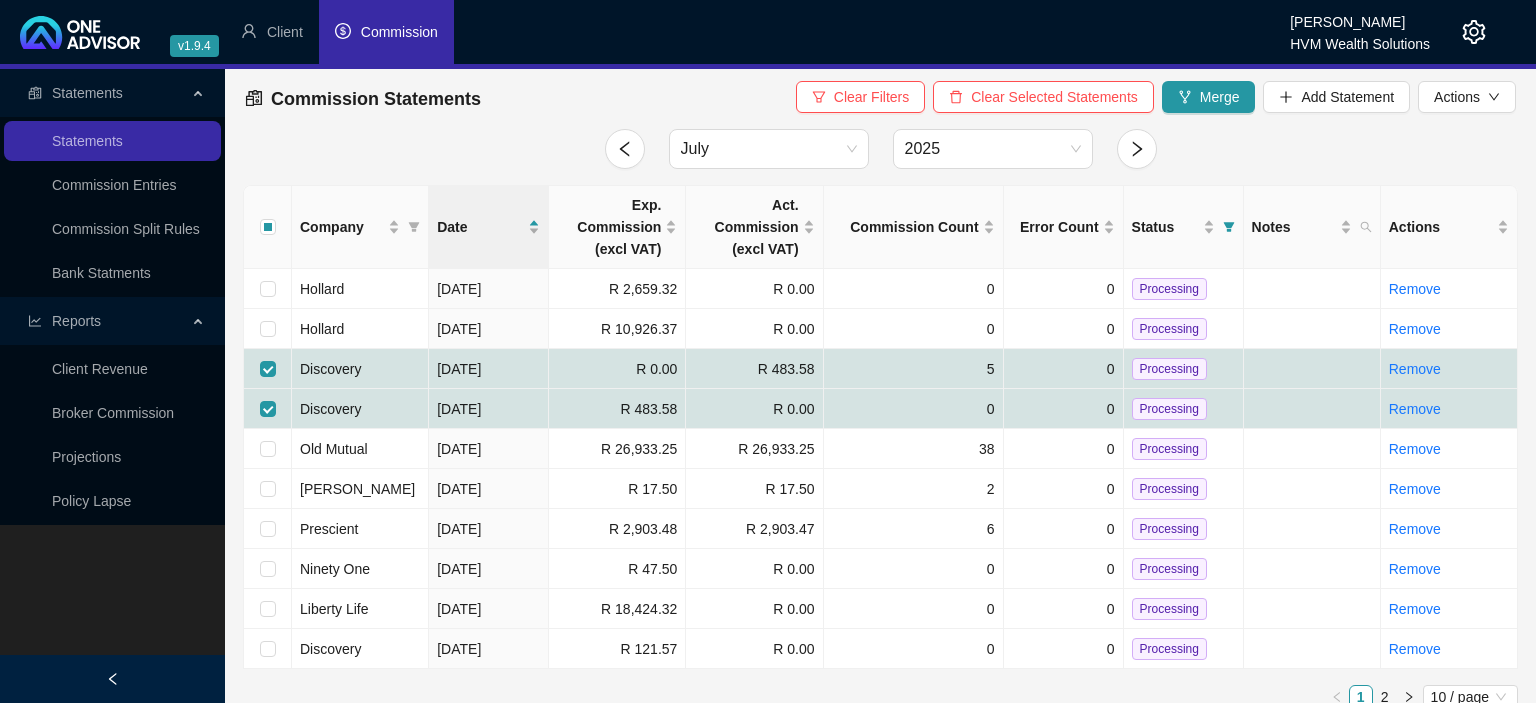 checkbox on "false" 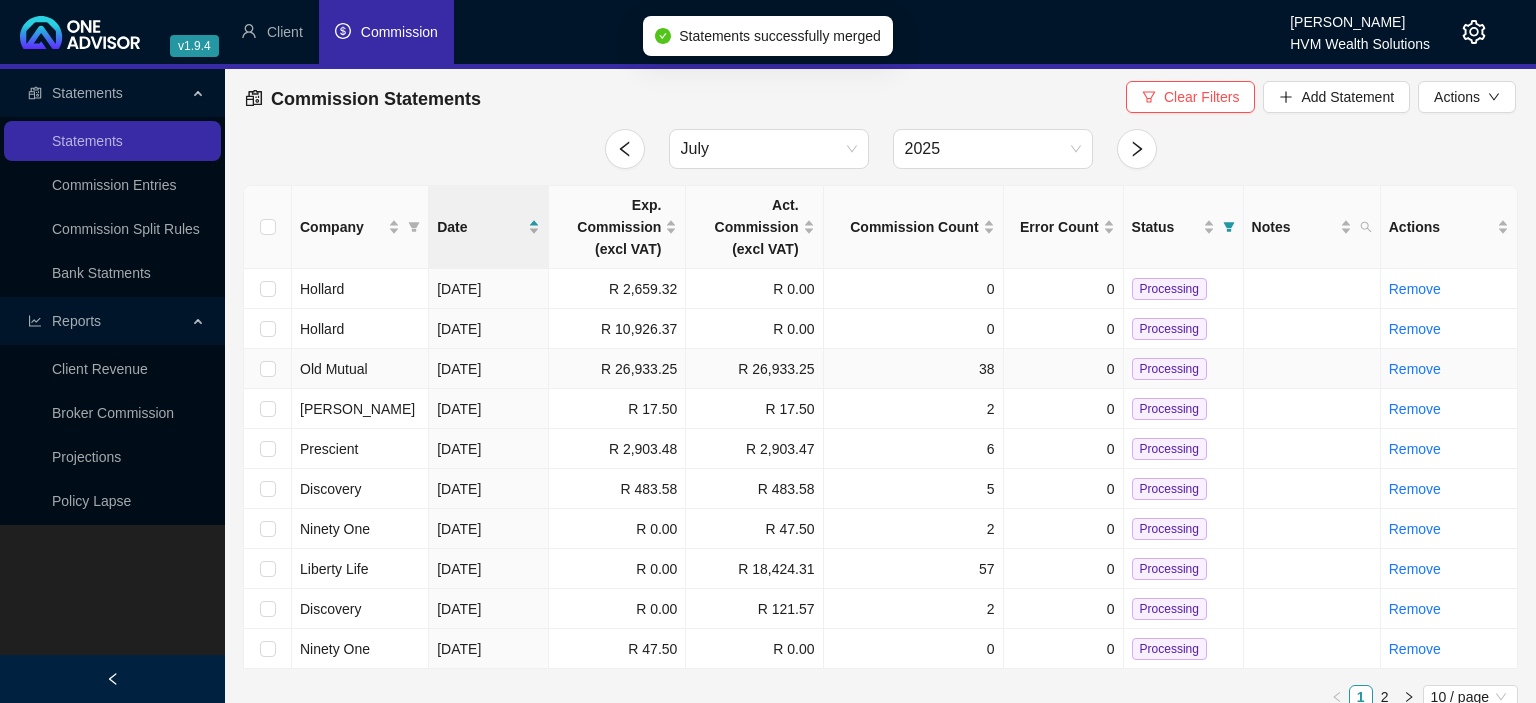 click on "Processing" at bounding box center [1169, 369] 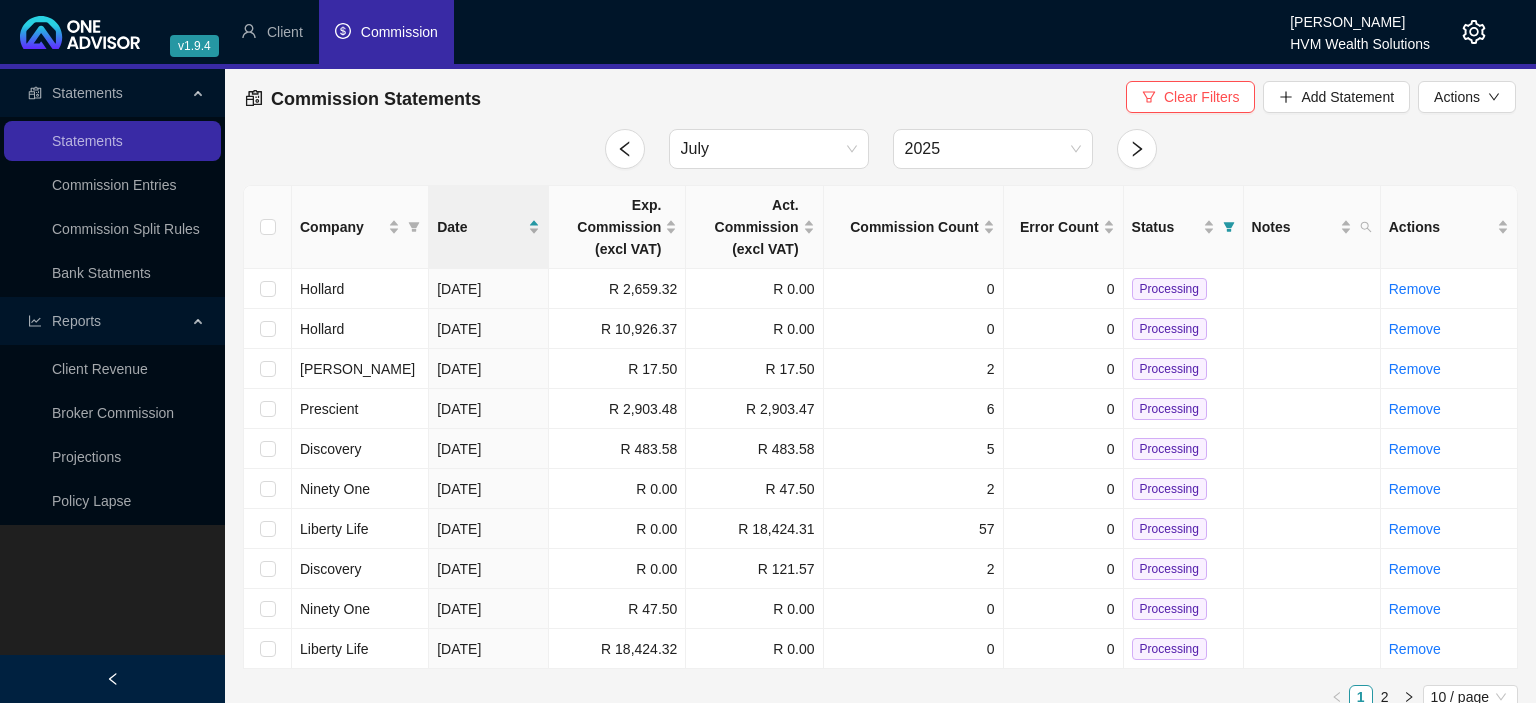 click on "Processing" at bounding box center [1169, 369] 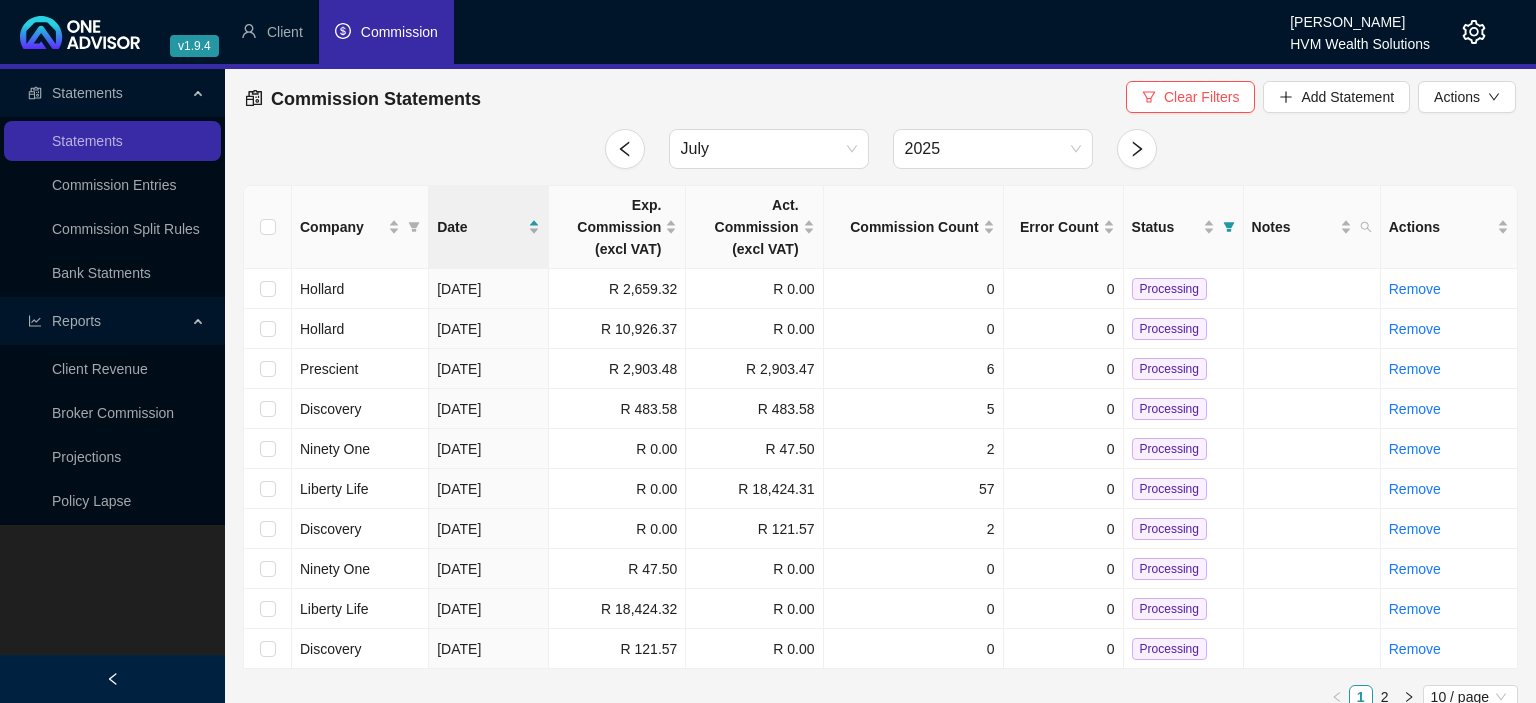 click on "Processing" at bounding box center (1169, 369) 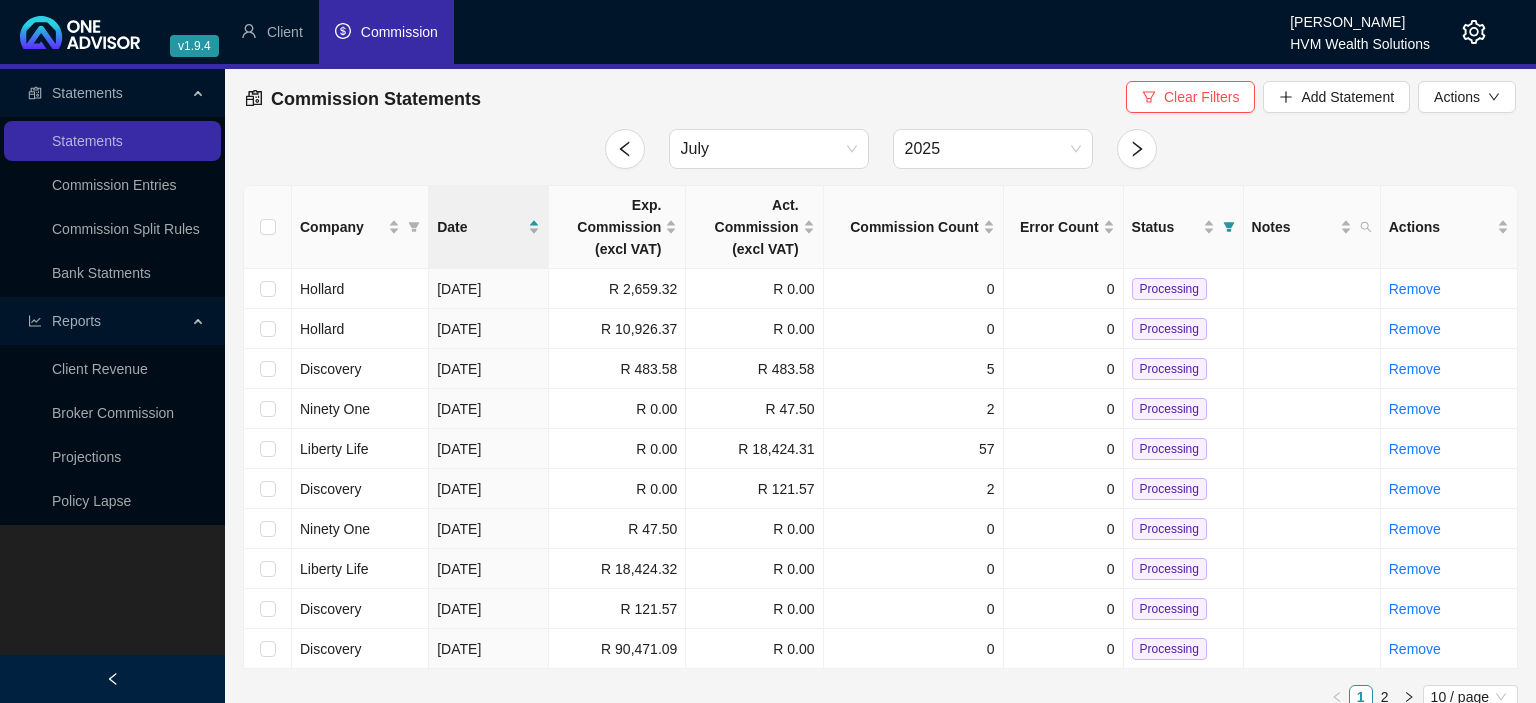 click on "Processing" at bounding box center [1169, 369] 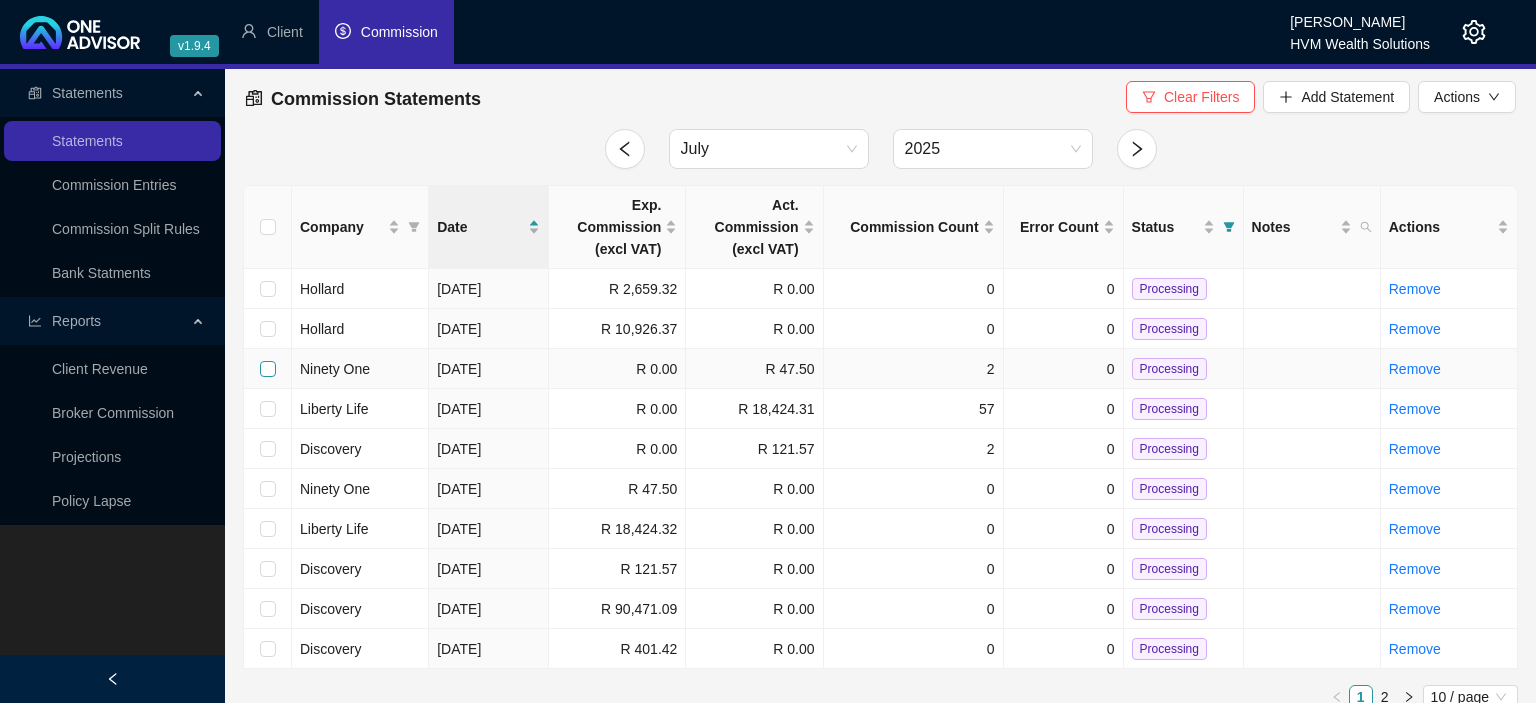 click at bounding box center [268, 369] 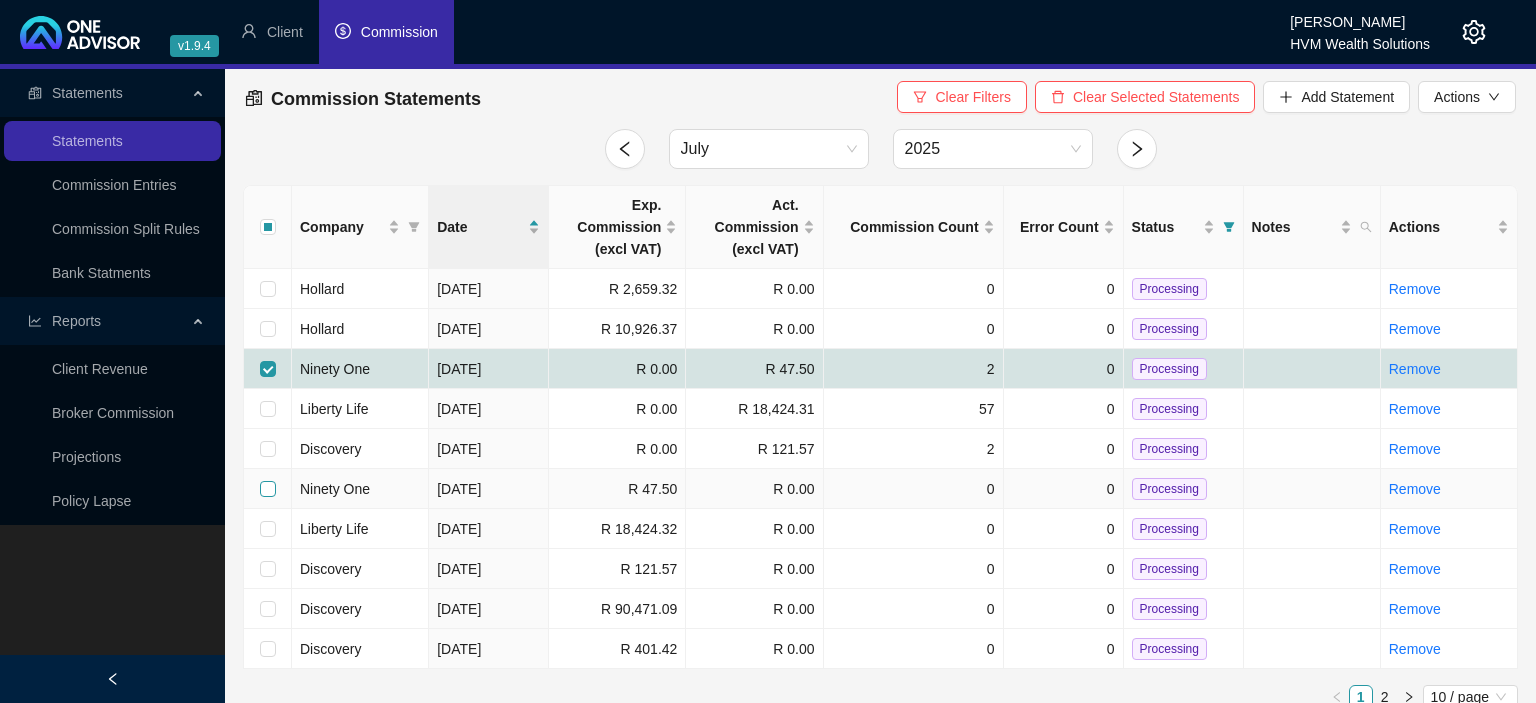 click at bounding box center [268, 489] 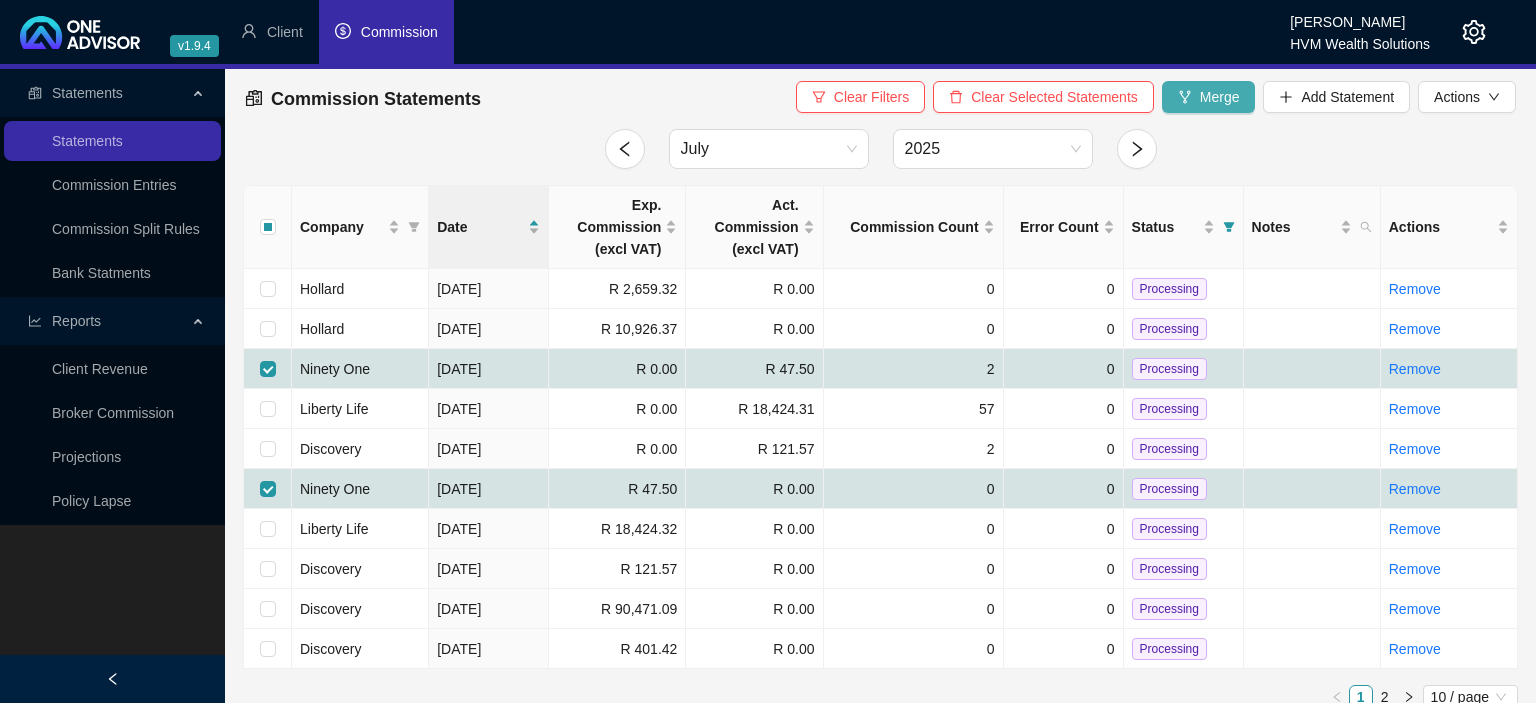 click on "Merge" at bounding box center [1209, 97] 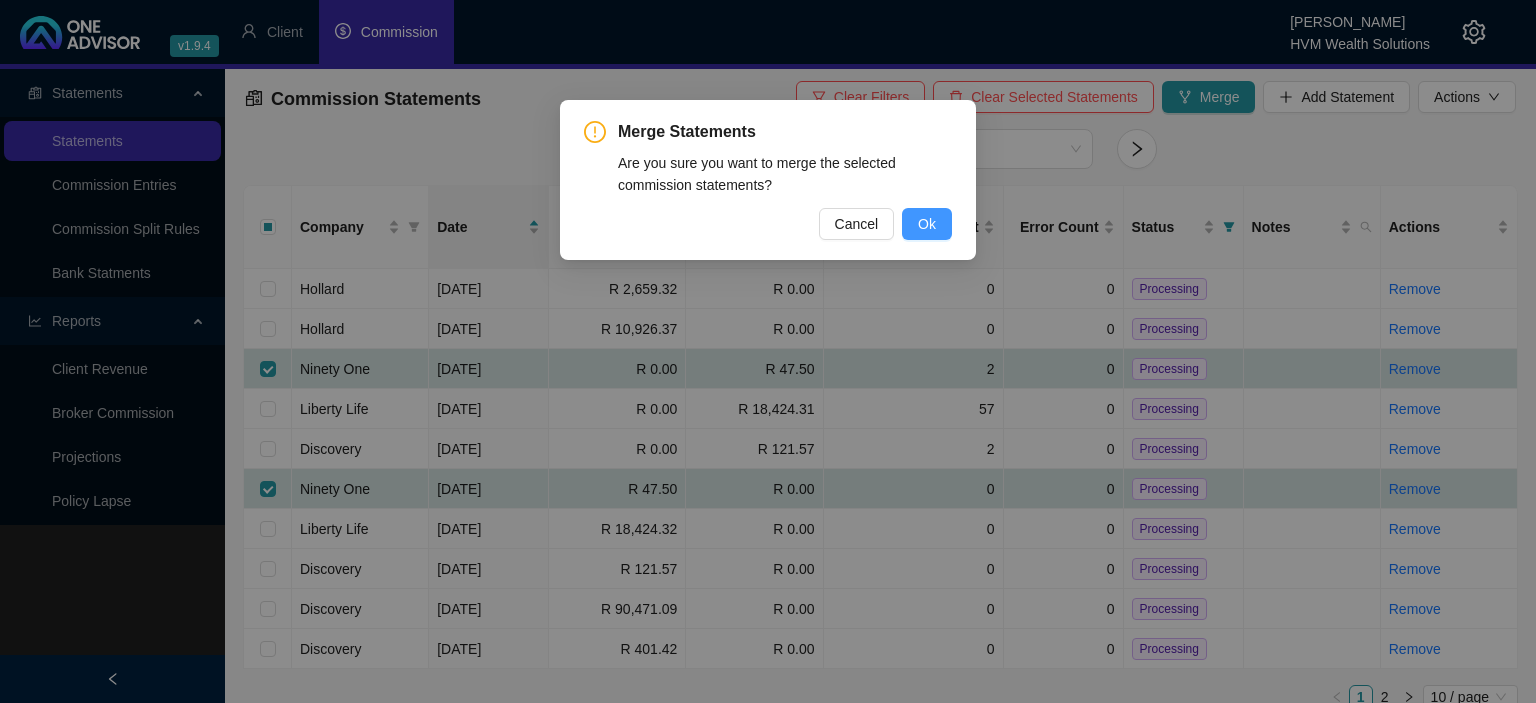 click on "Ok" at bounding box center [927, 224] 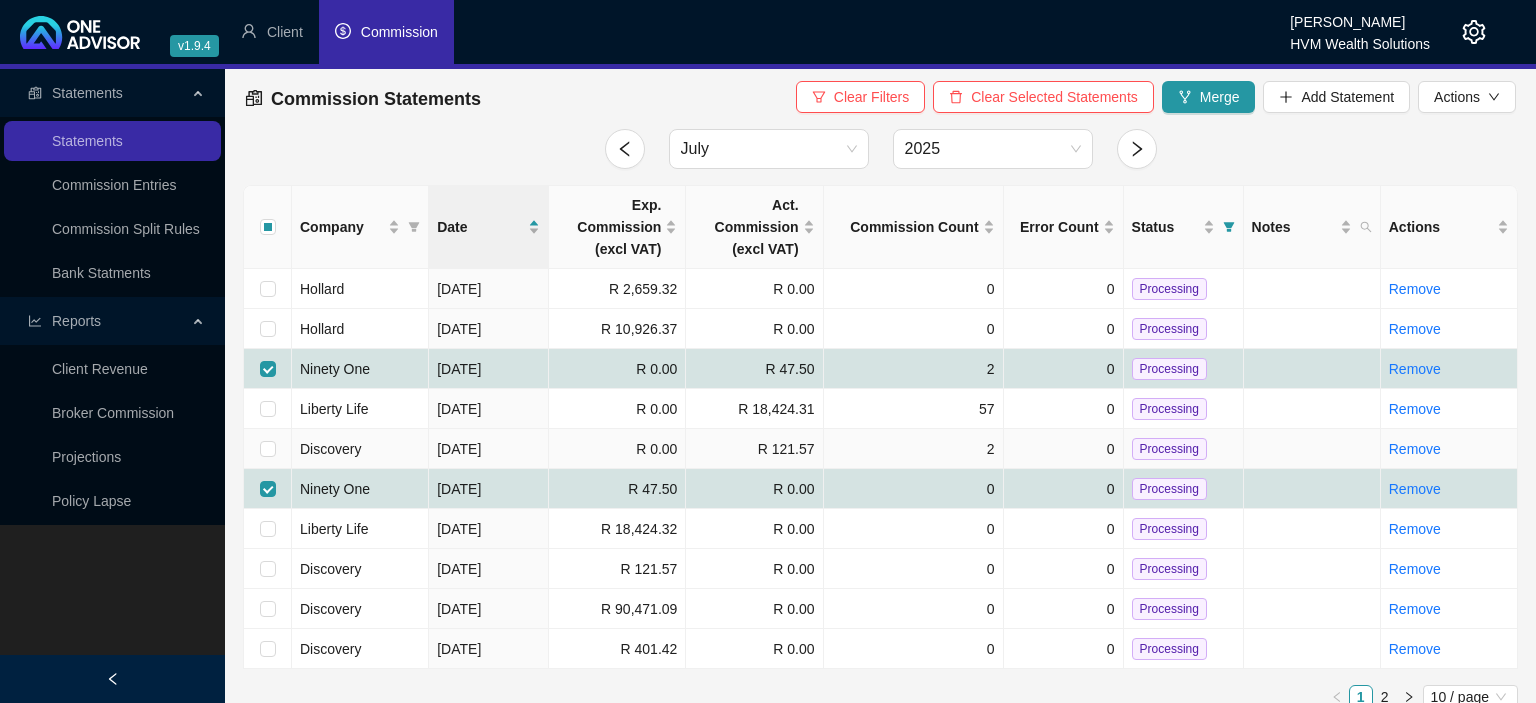 checkbox on "false" 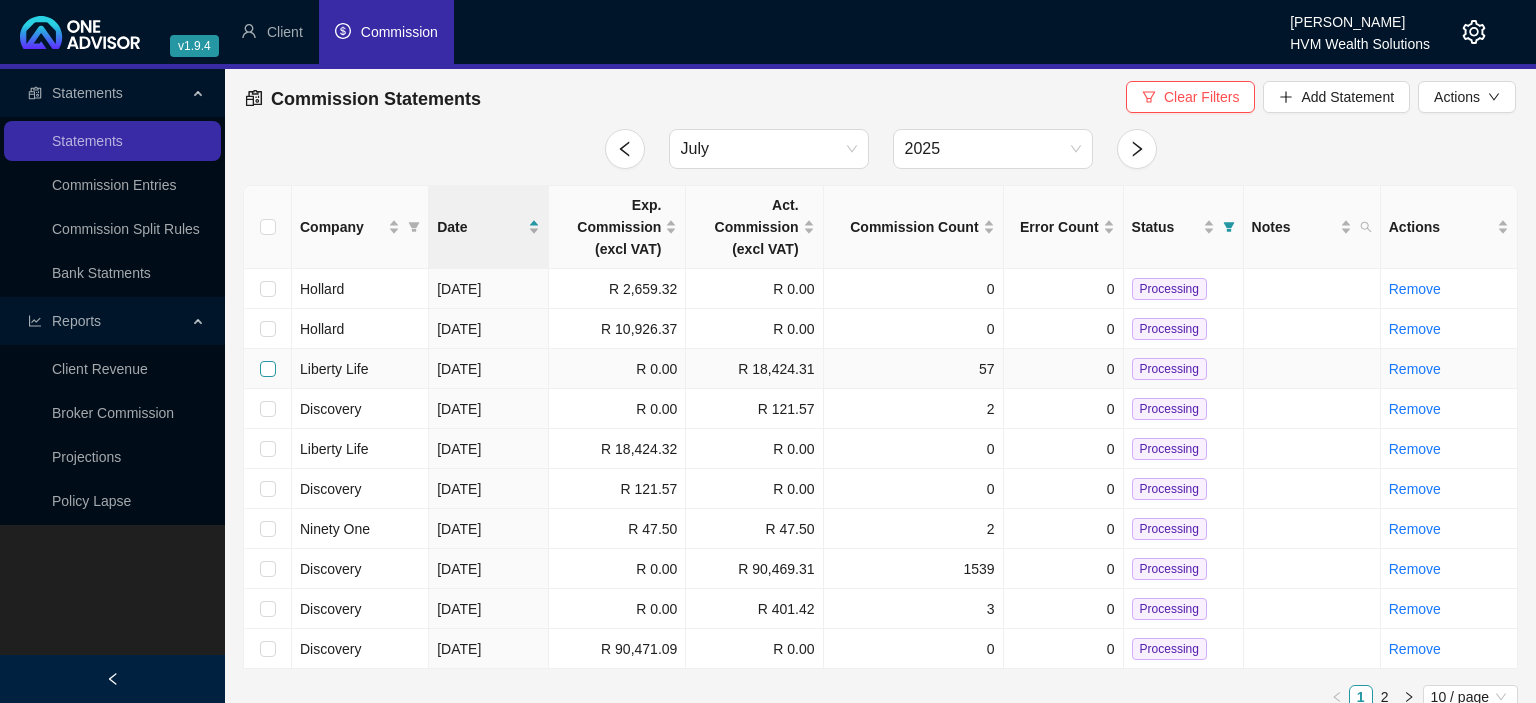 click at bounding box center [268, 369] 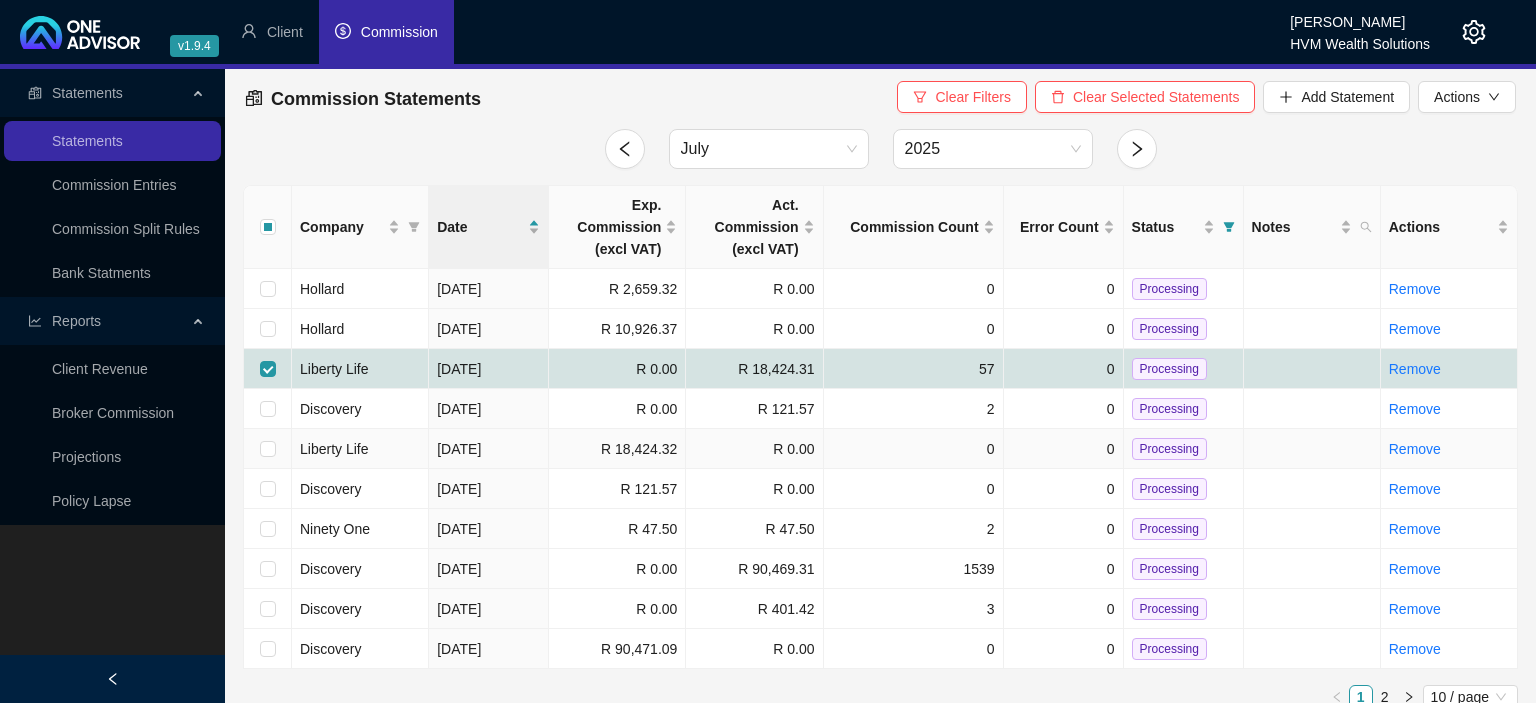 click at bounding box center (268, 449) 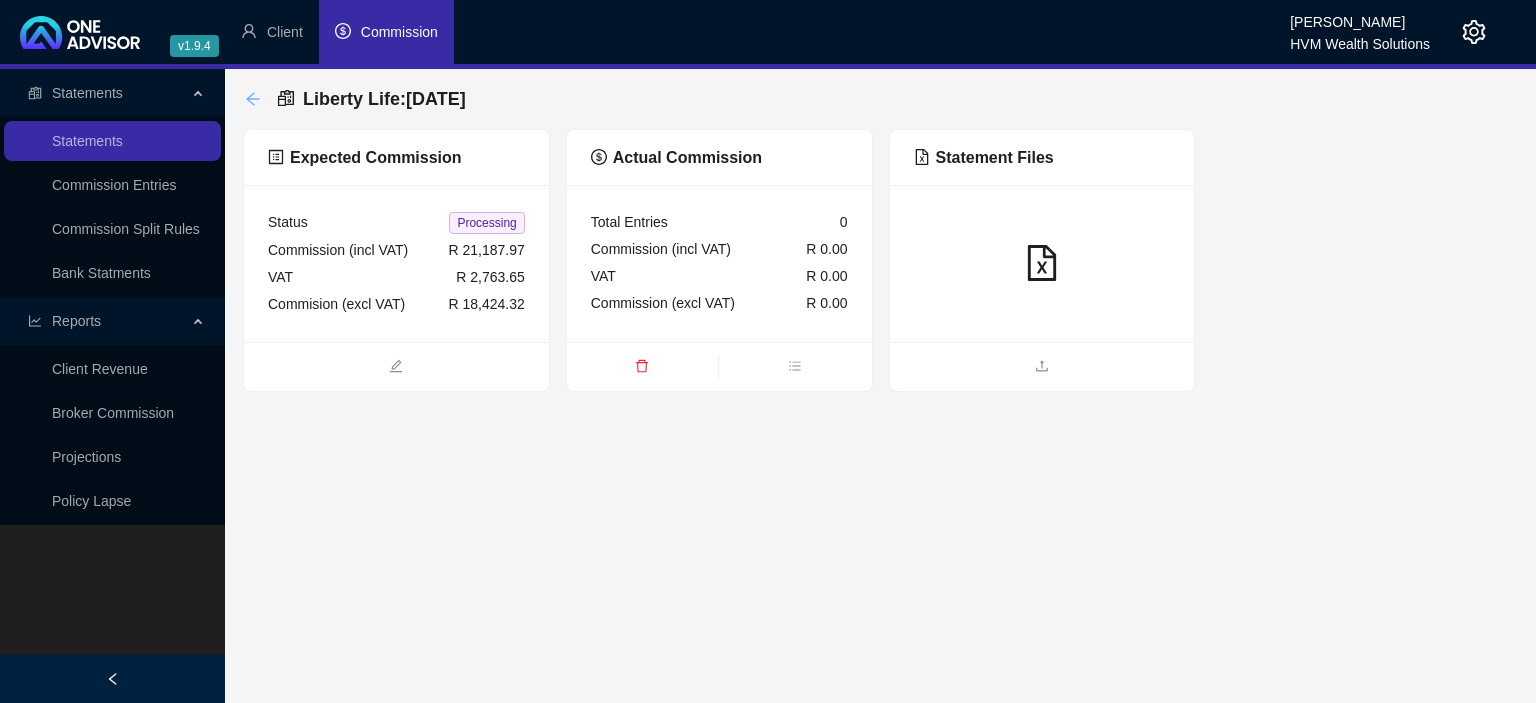 click 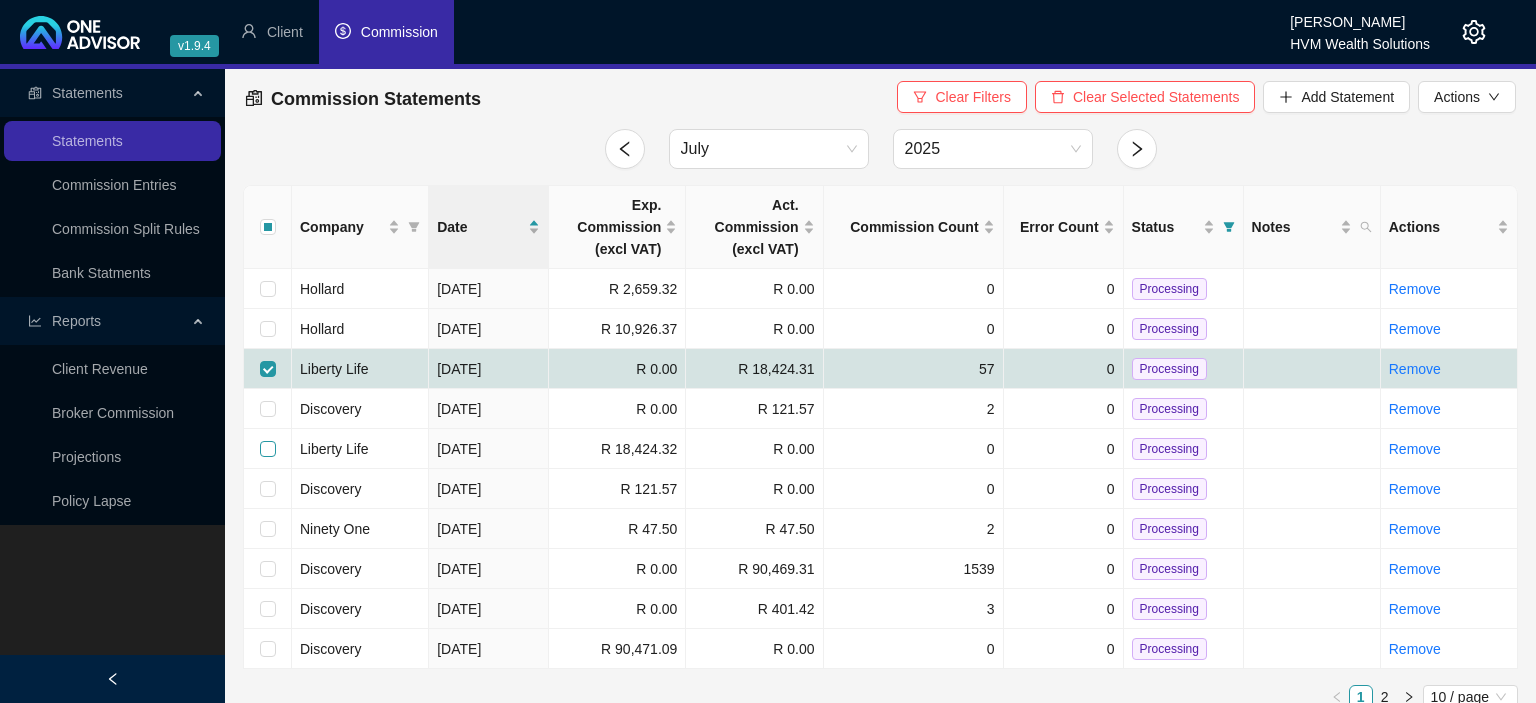 click at bounding box center (268, 449) 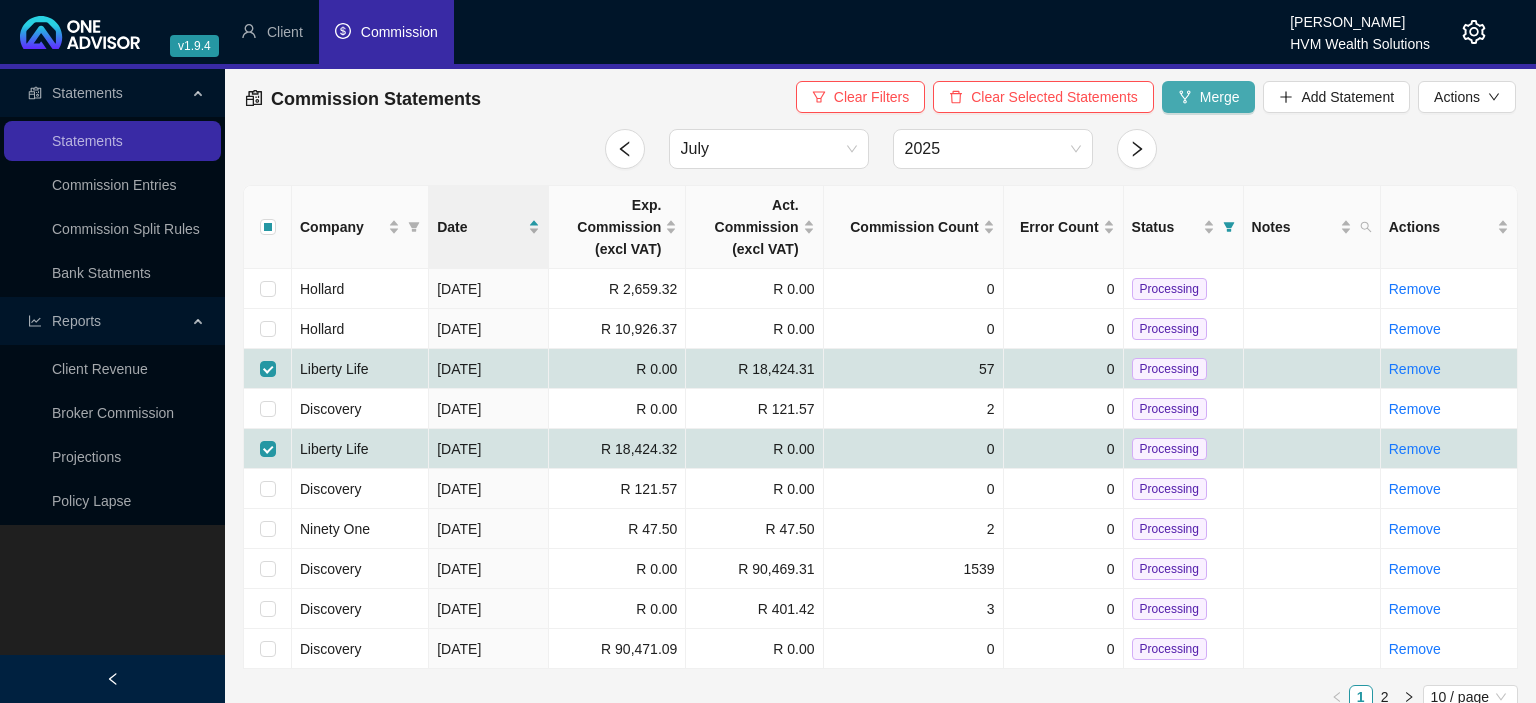 click on "Merge" at bounding box center (1209, 97) 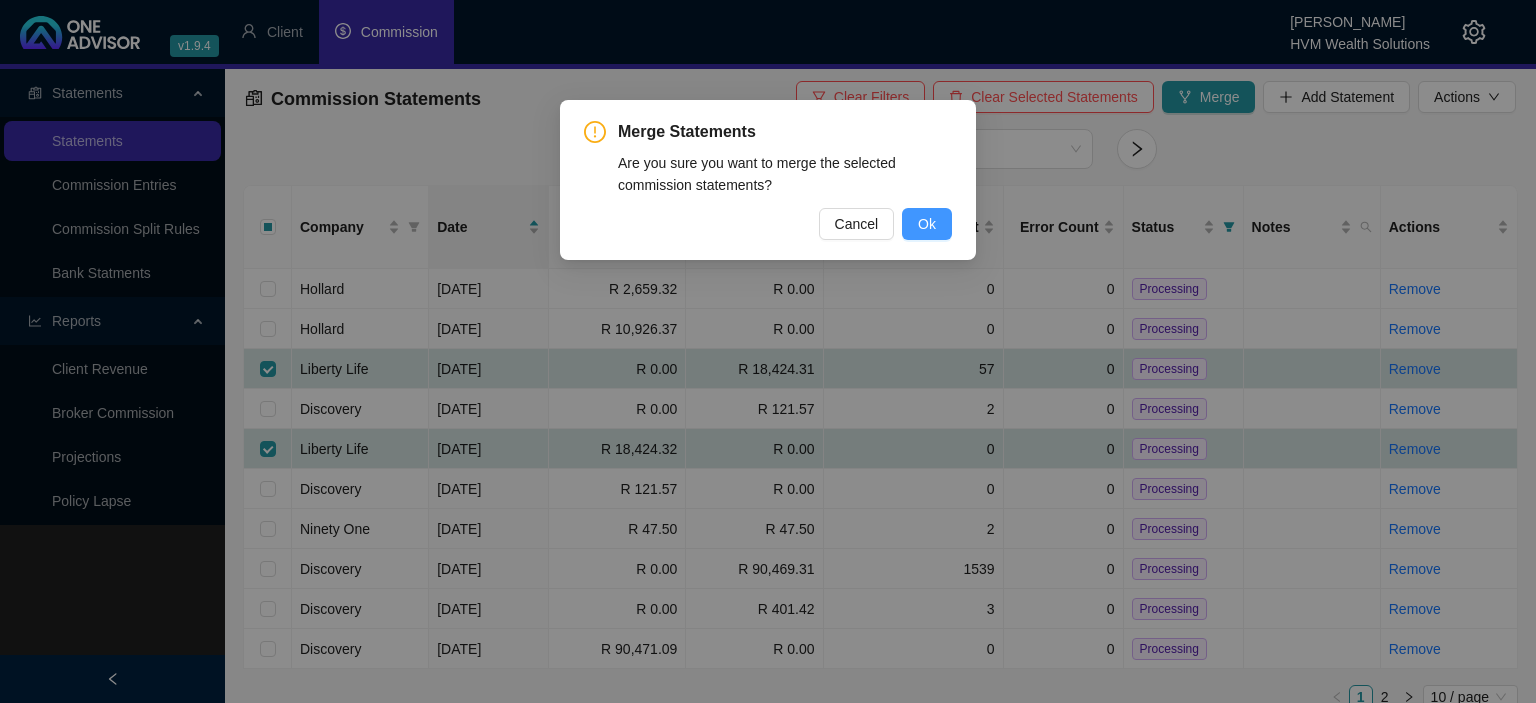 click on "Ok" at bounding box center (927, 224) 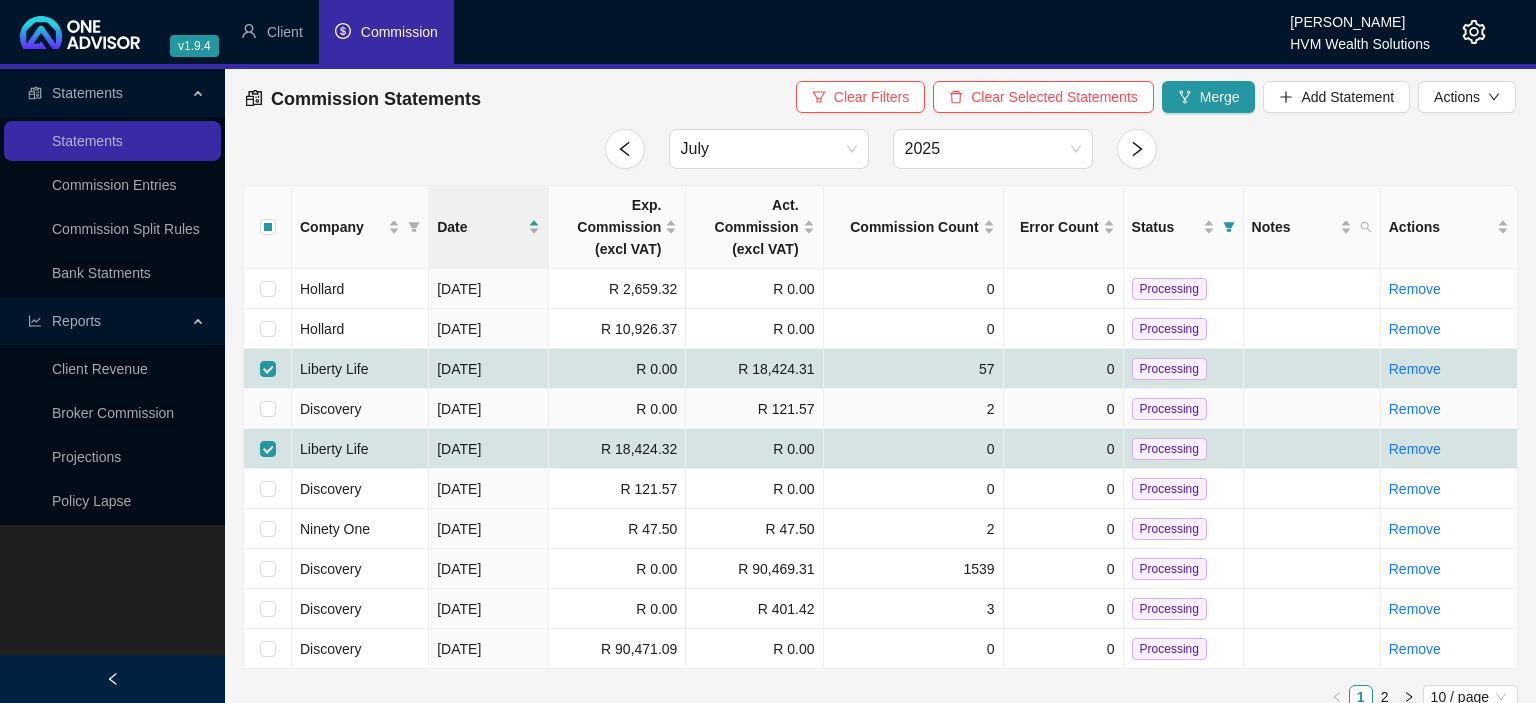 checkbox on "false" 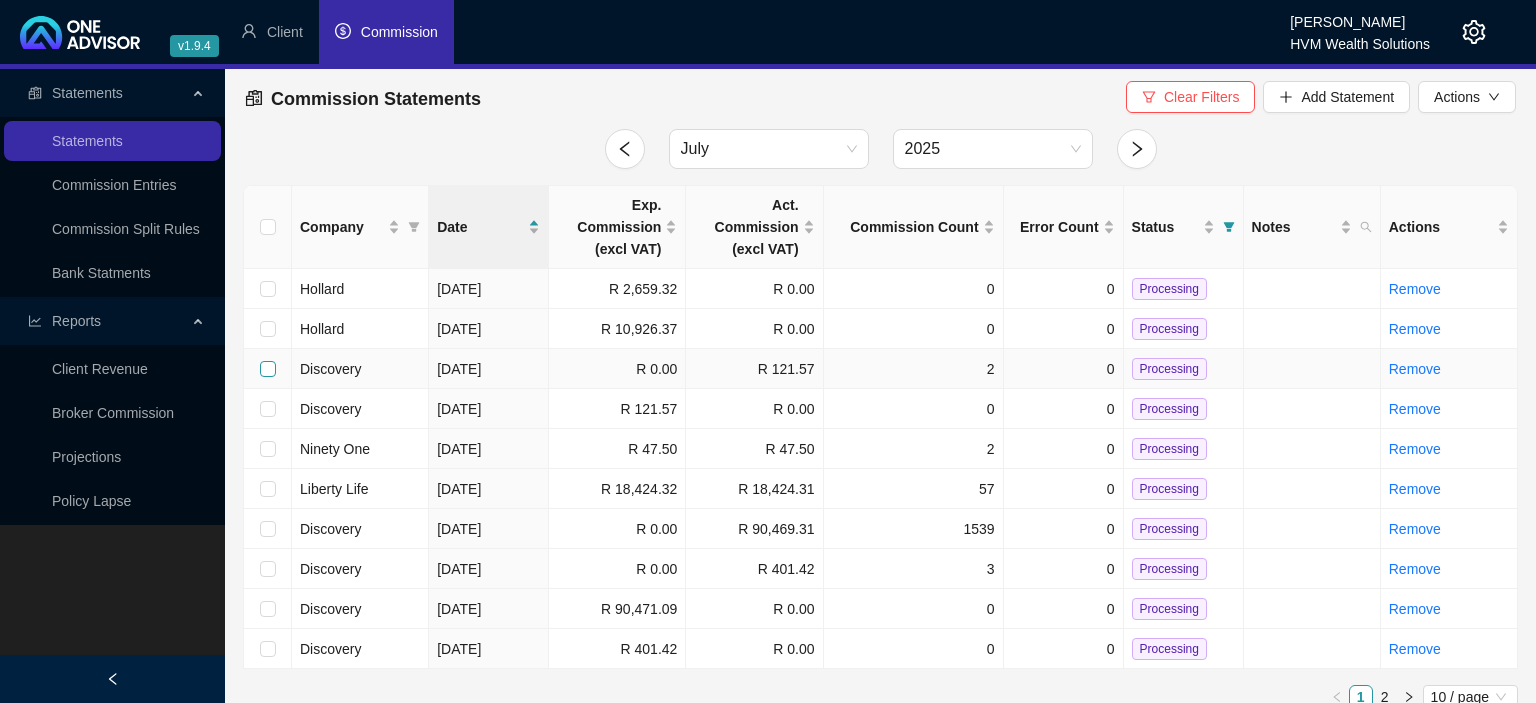 click at bounding box center [268, 369] 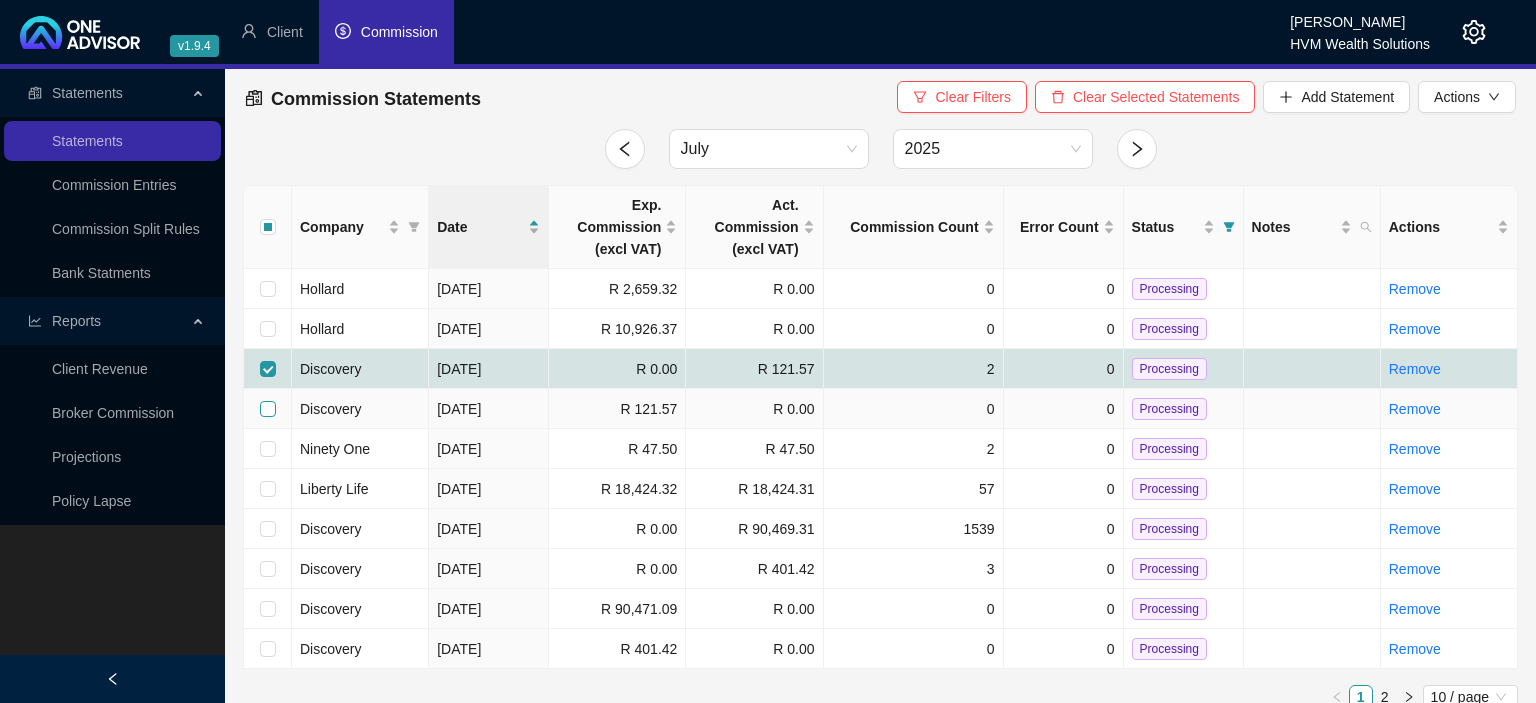 click at bounding box center [268, 409] 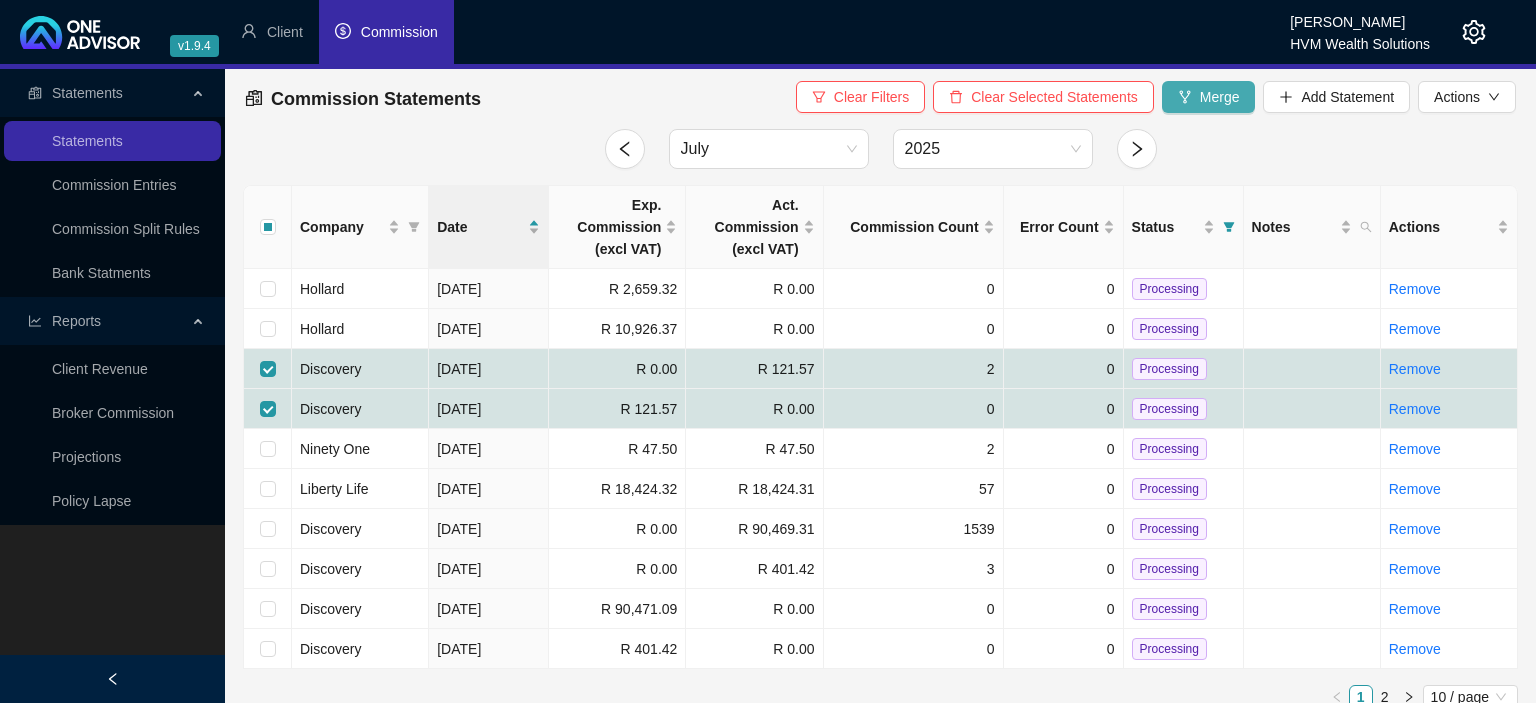 click on "Merge" at bounding box center [1209, 97] 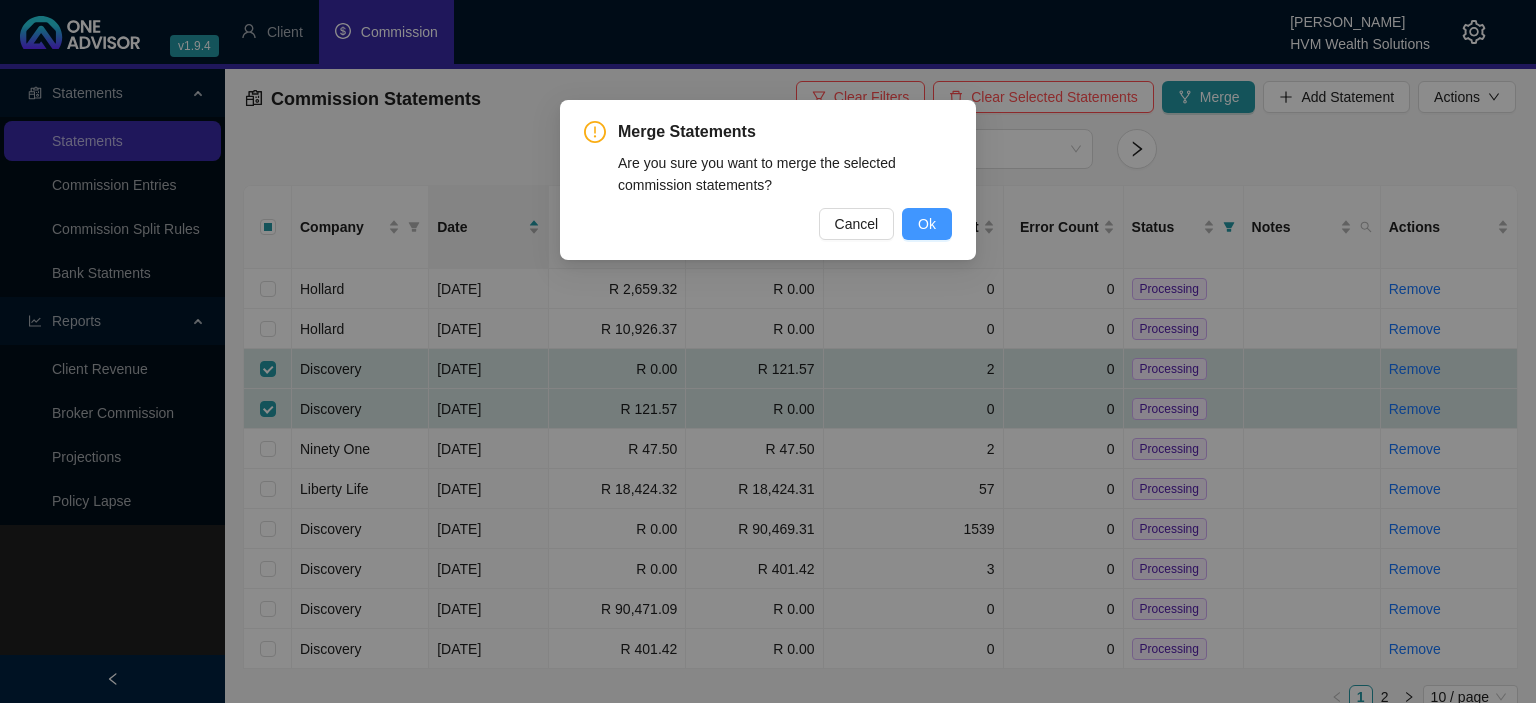 click on "Ok" at bounding box center (927, 224) 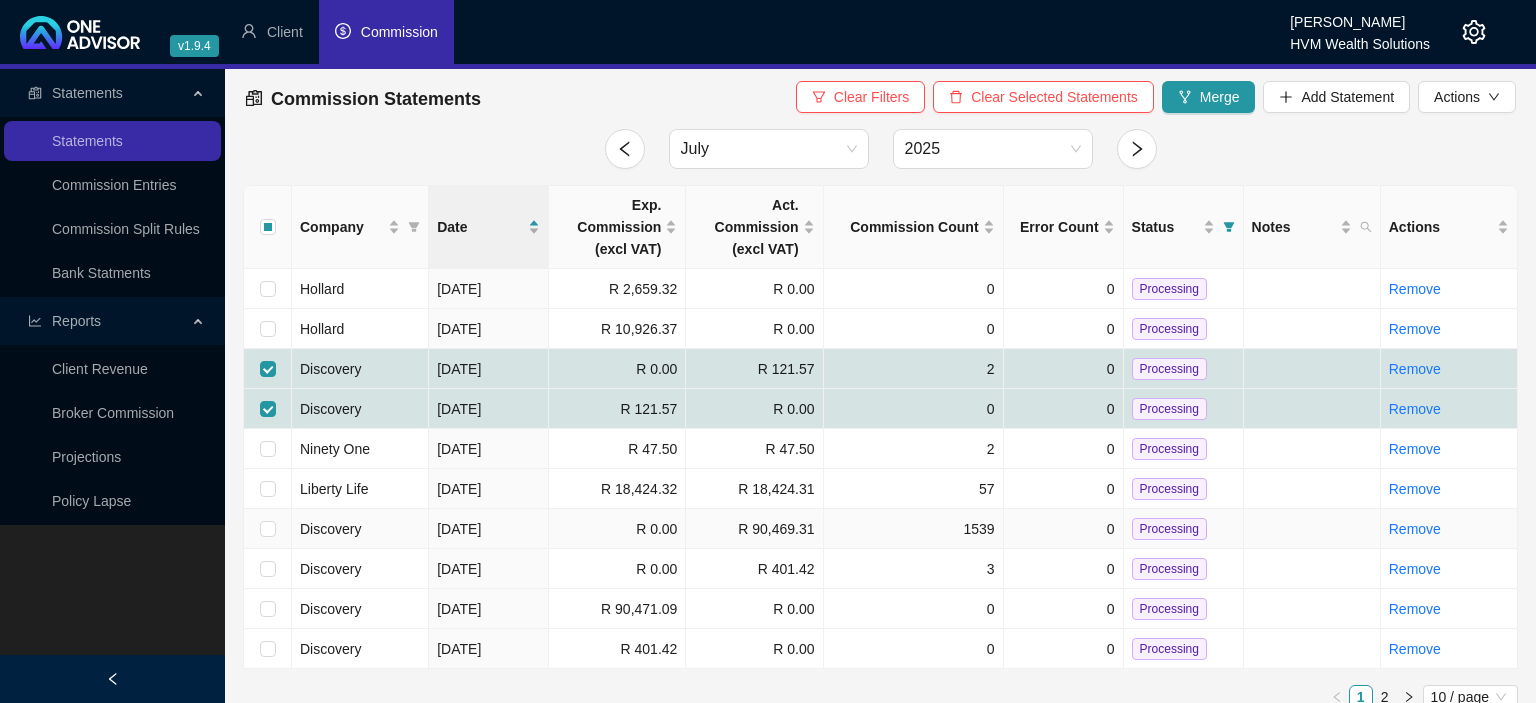 checkbox on "false" 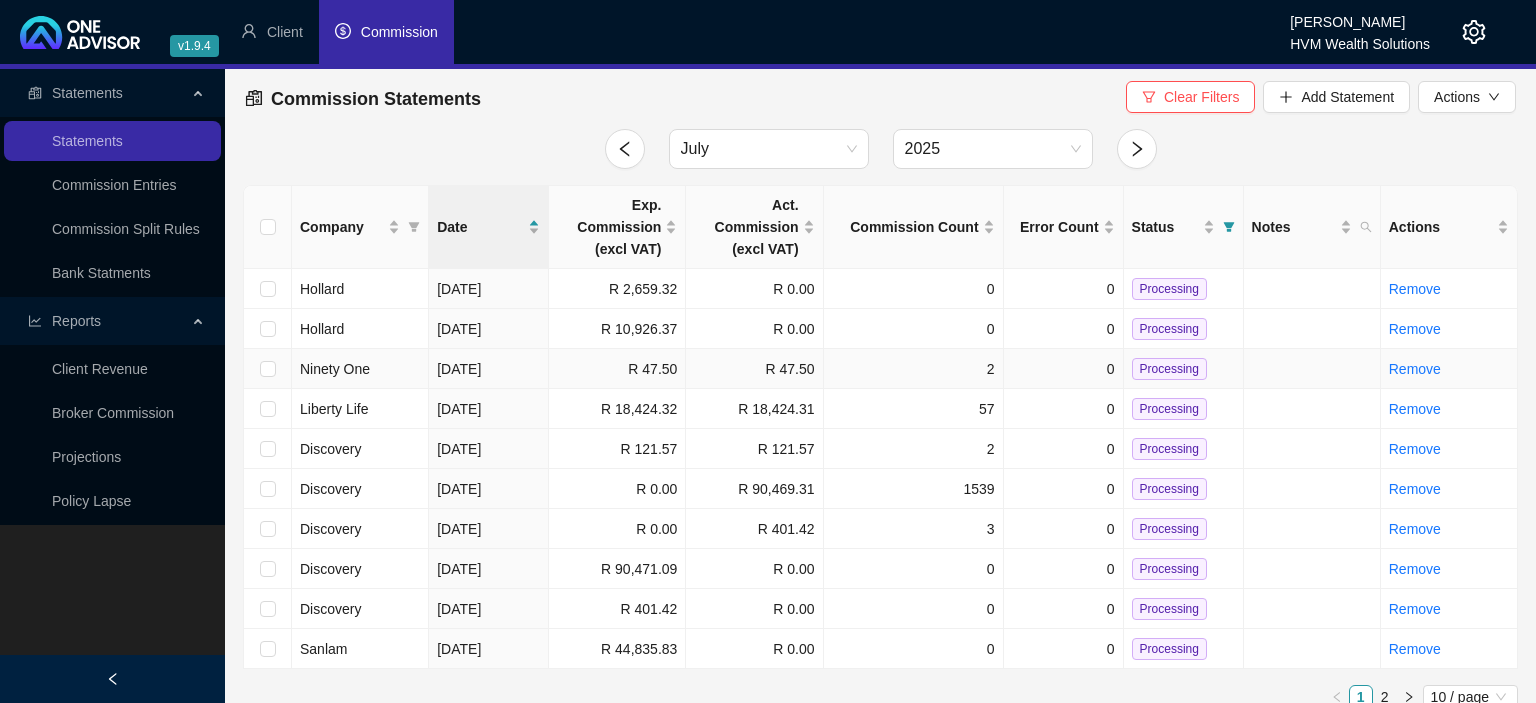 click on "Processing" at bounding box center [1169, 369] 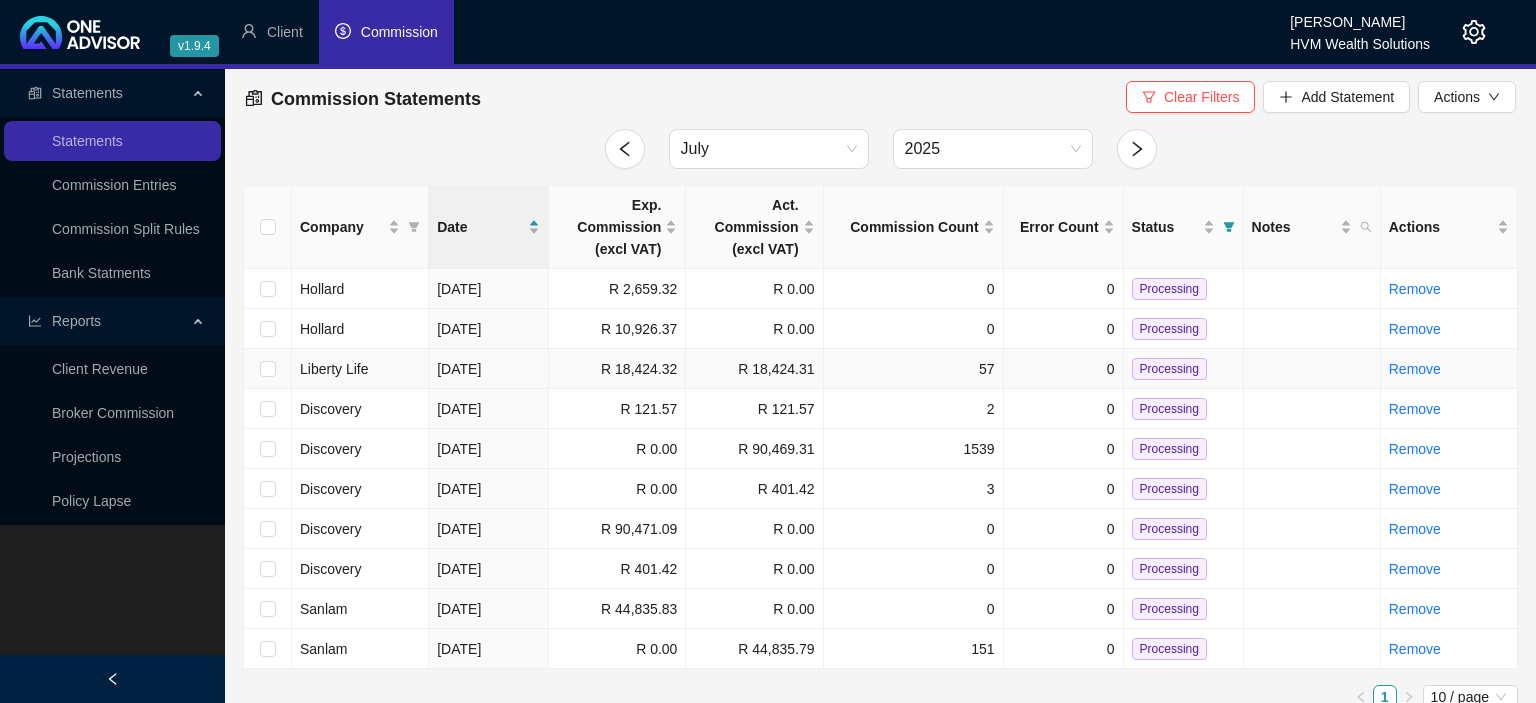 click on "Processing" at bounding box center [1169, 369] 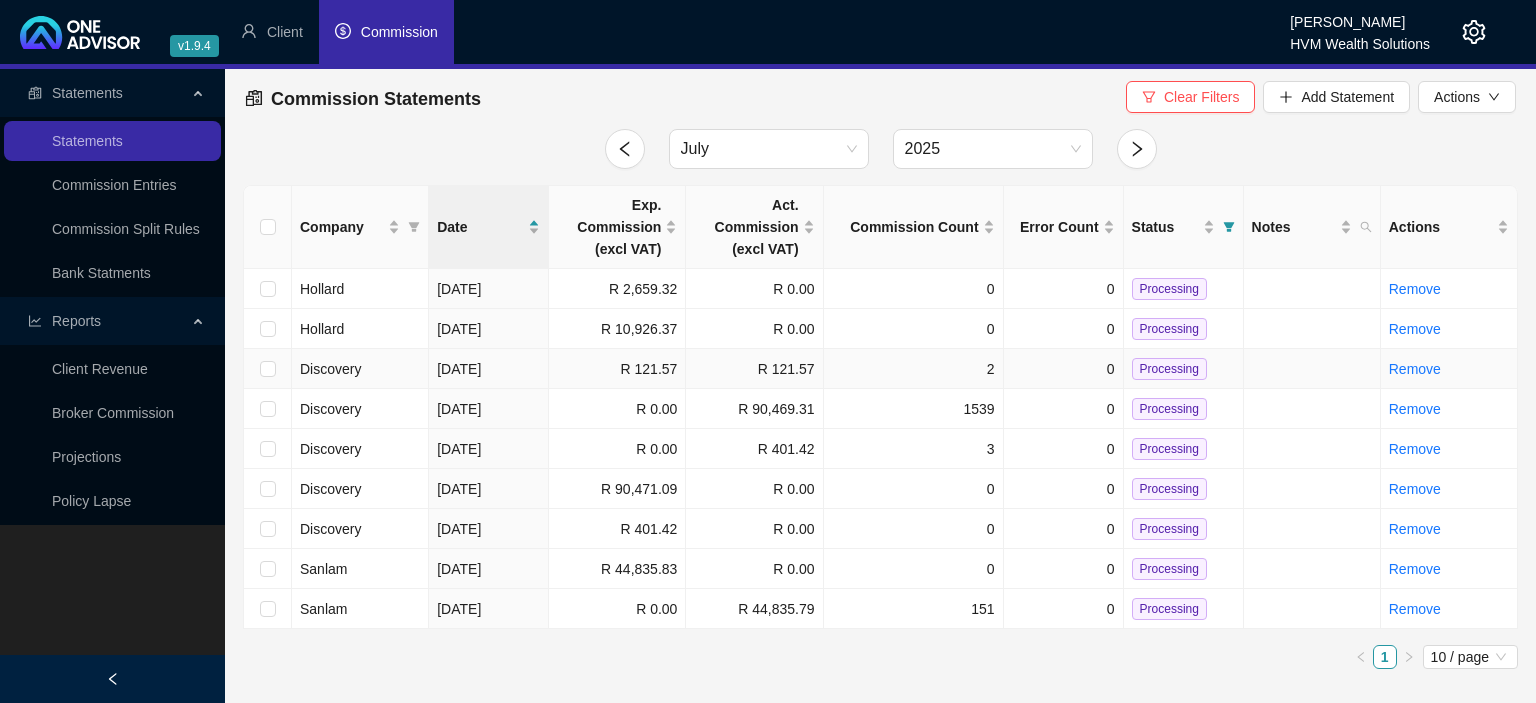 click on "Processing" at bounding box center (1169, 369) 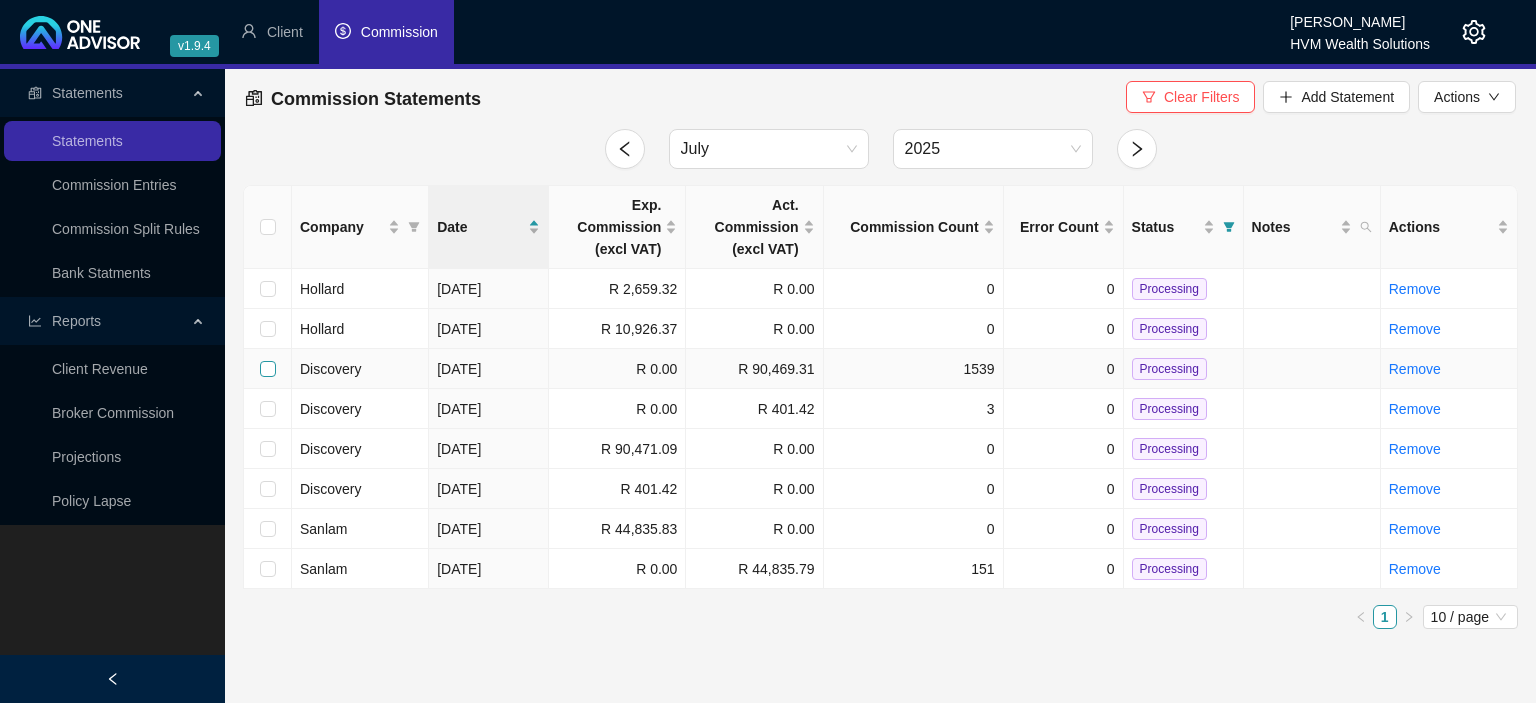 click at bounding box center [268, 369] 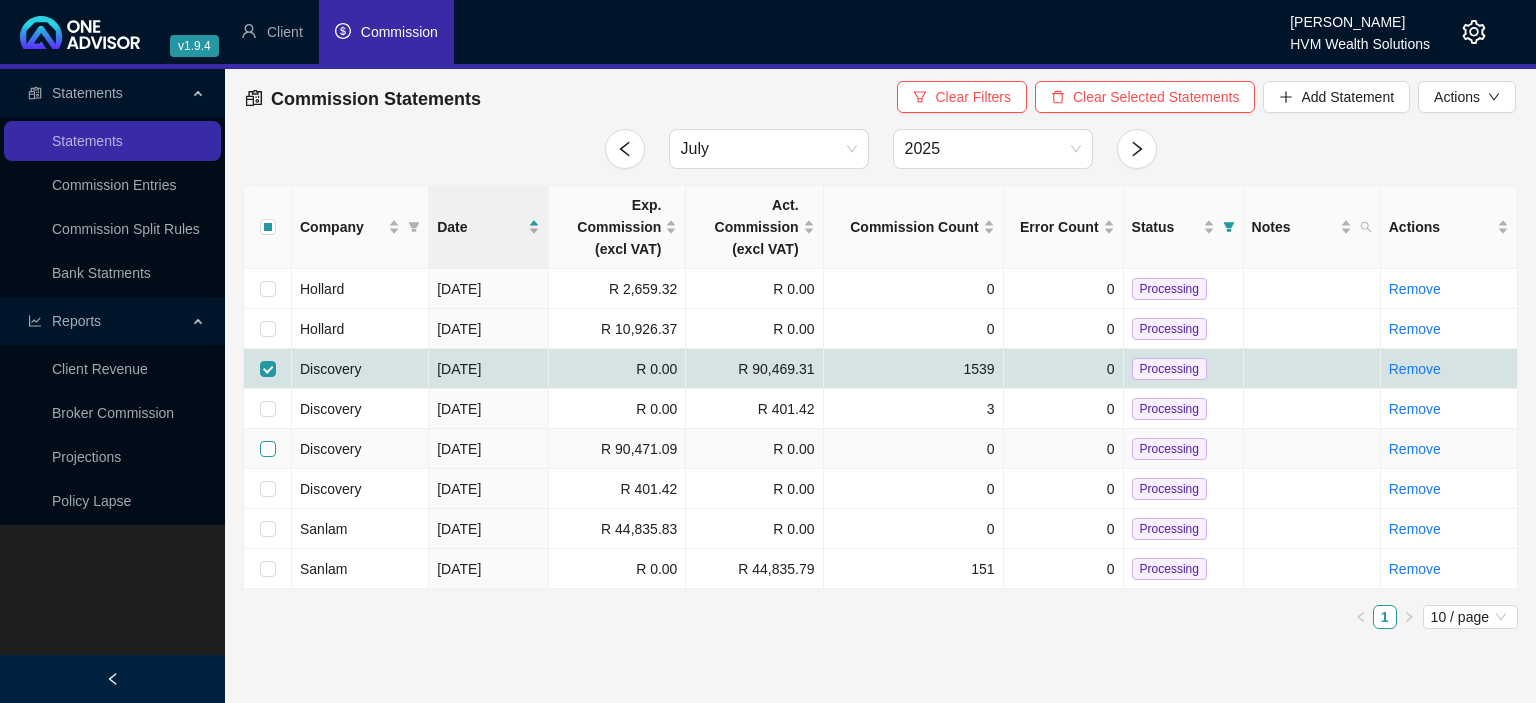 click at bounding box center (268, 449) 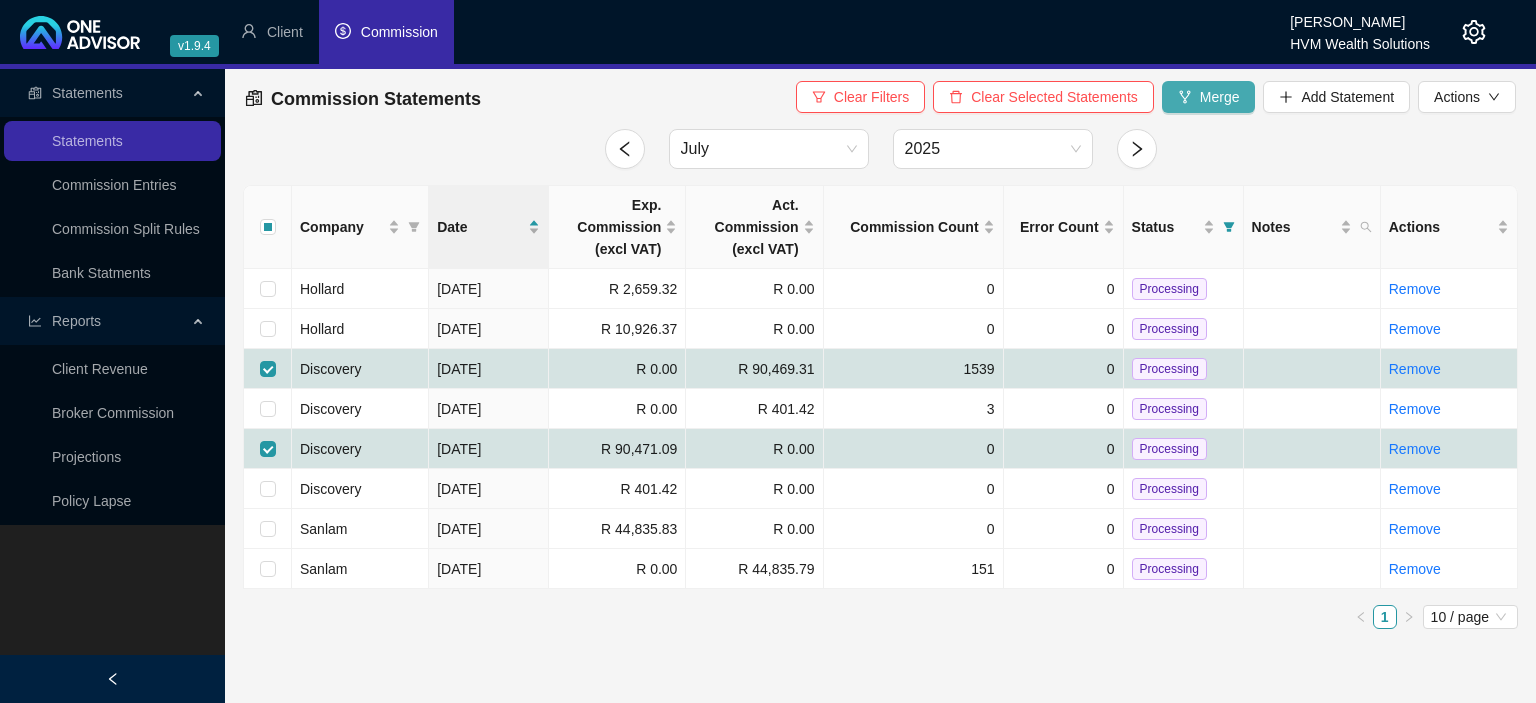 click on "Merge" at bounding box center (1220, 97) 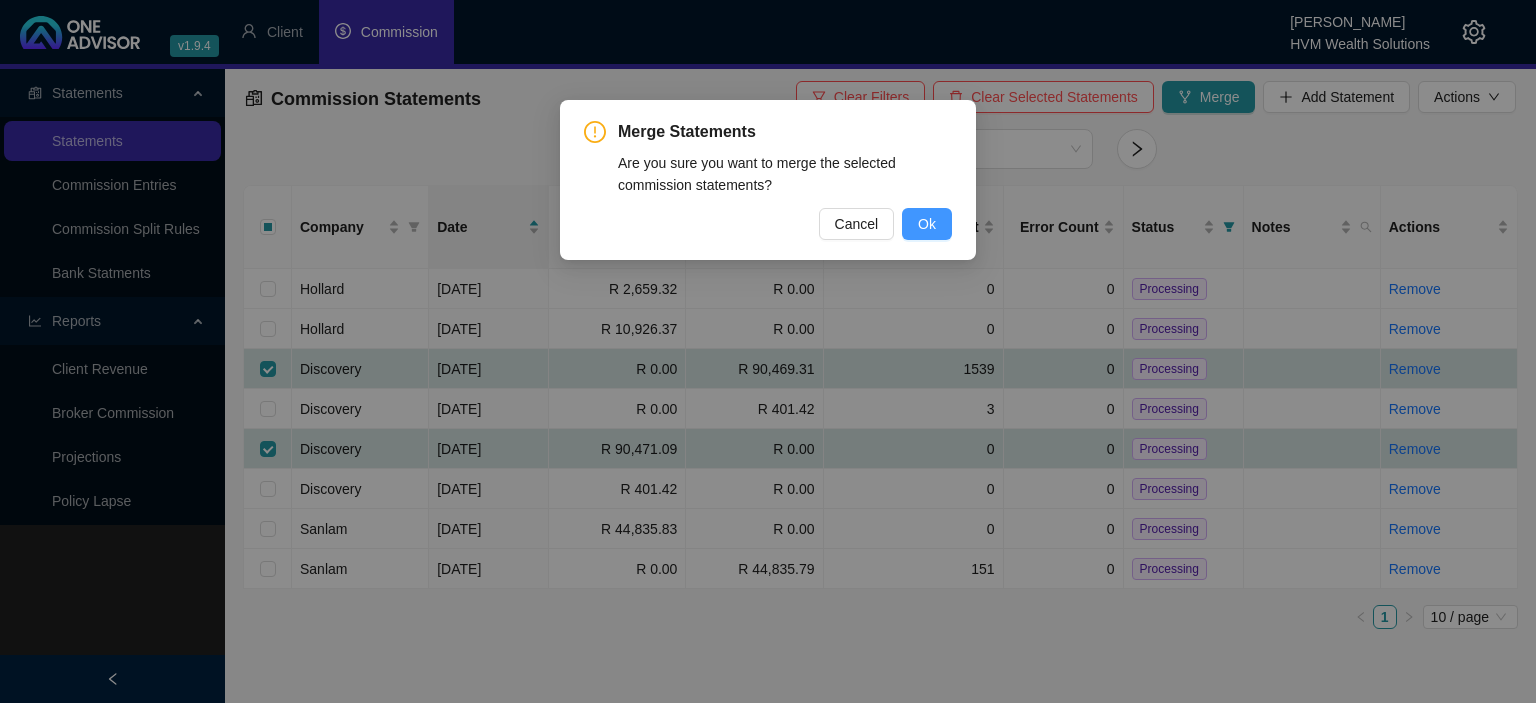click on "Ok" at bounding box center (927, 224) 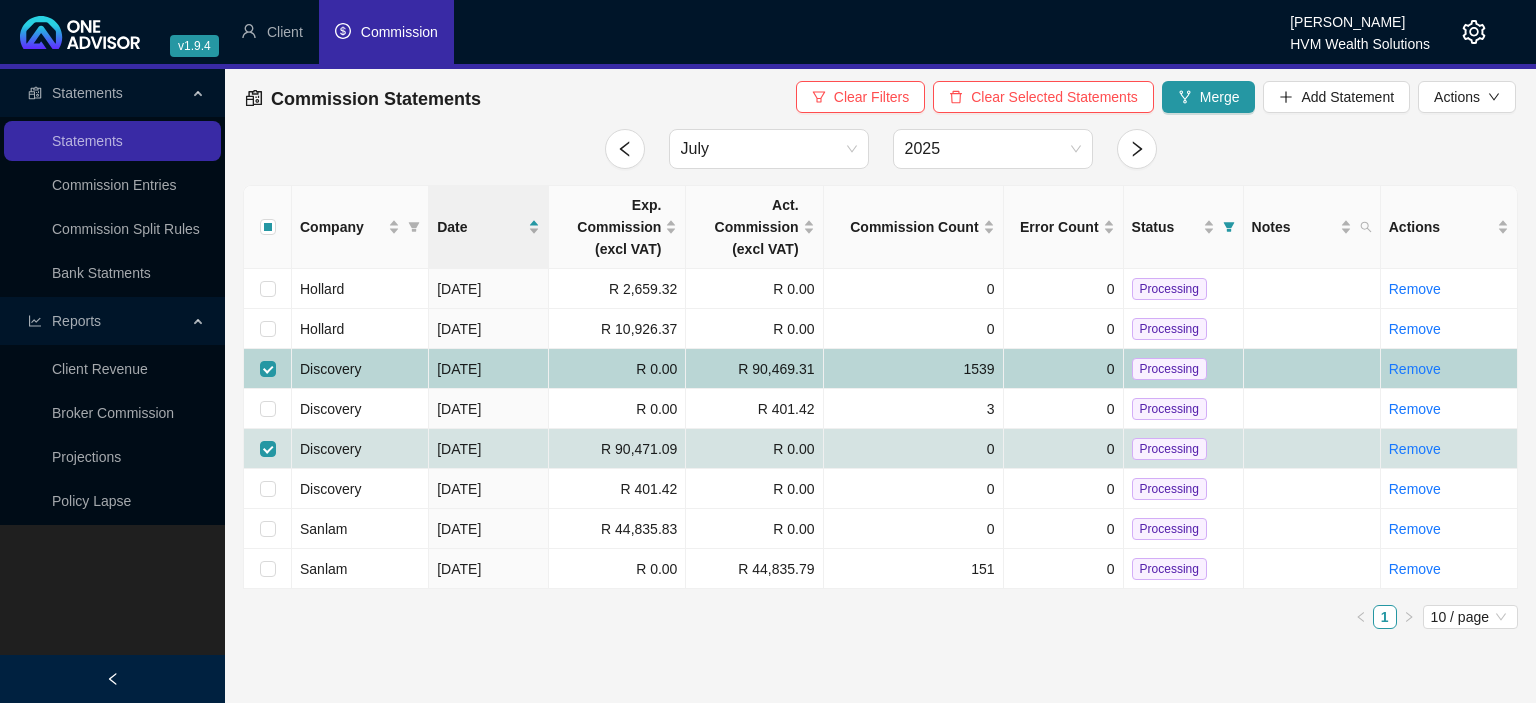checkbox on "false" 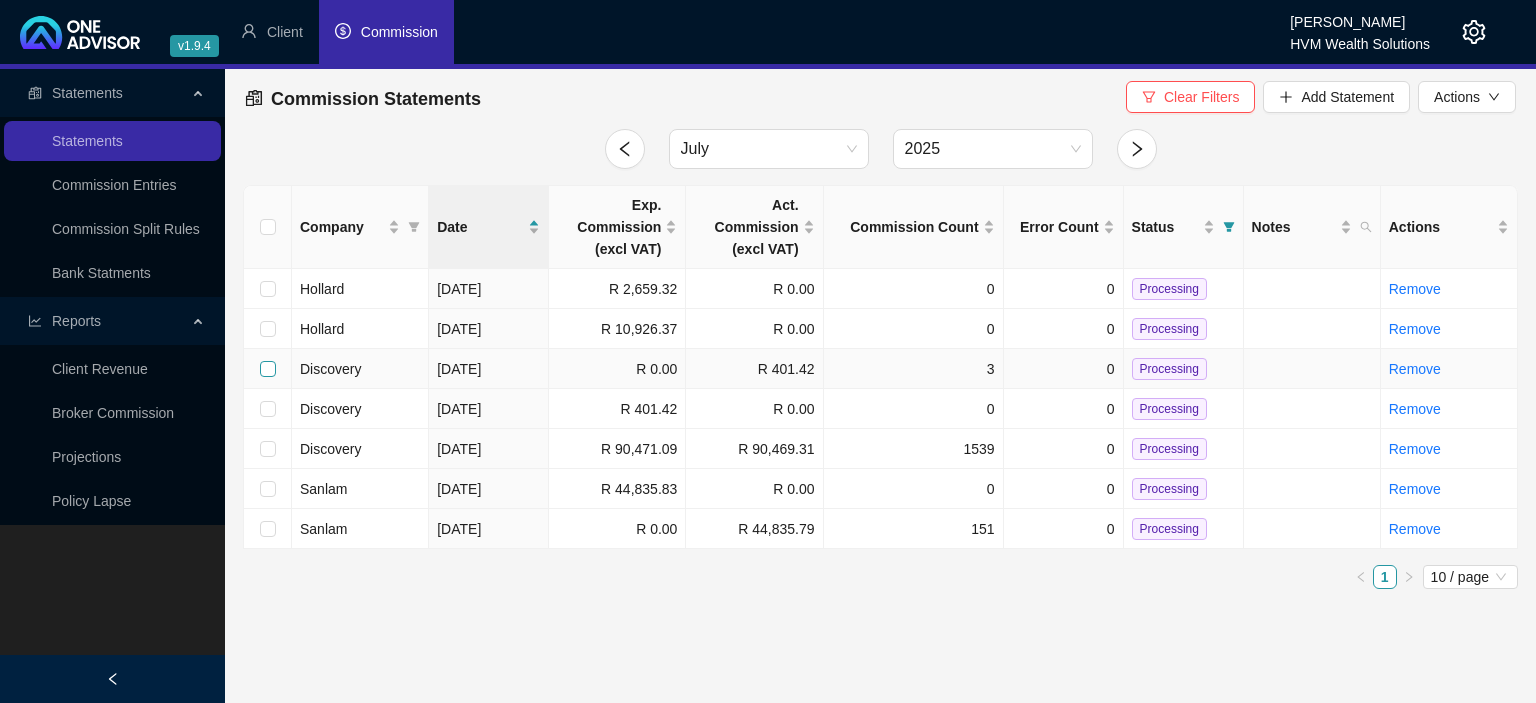 click at bounding box center [268, 369] 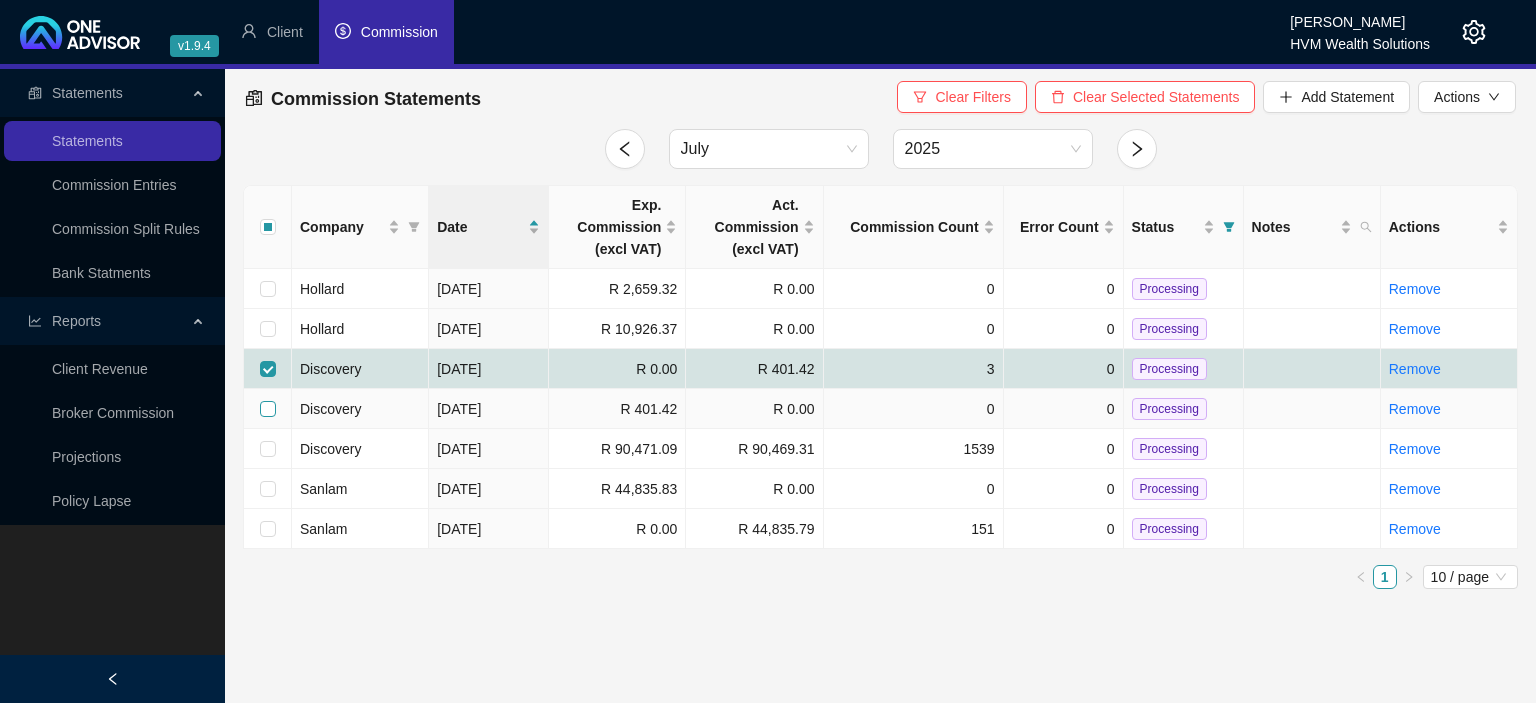 click at bounding box center (268, 409) 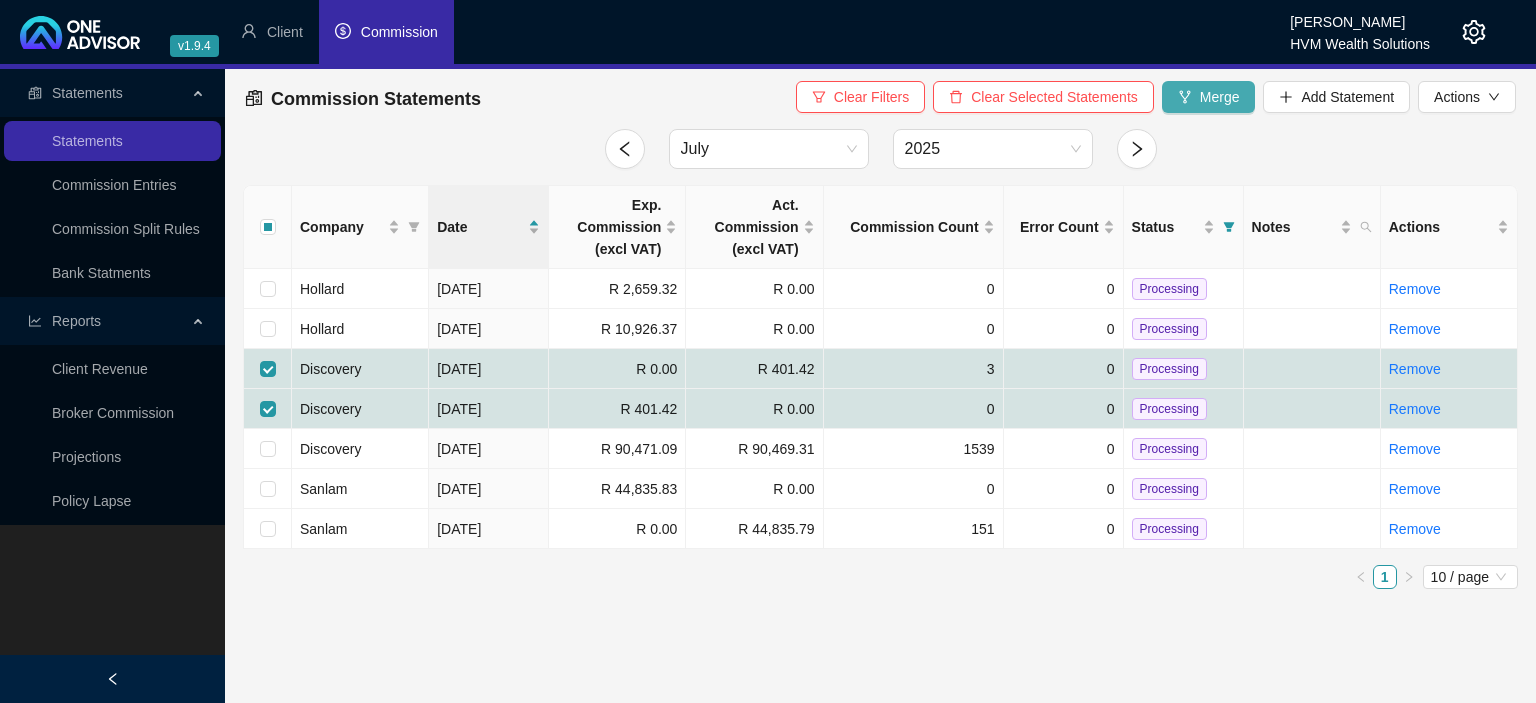 click on "Merge" at bounding box center (1209, 97) 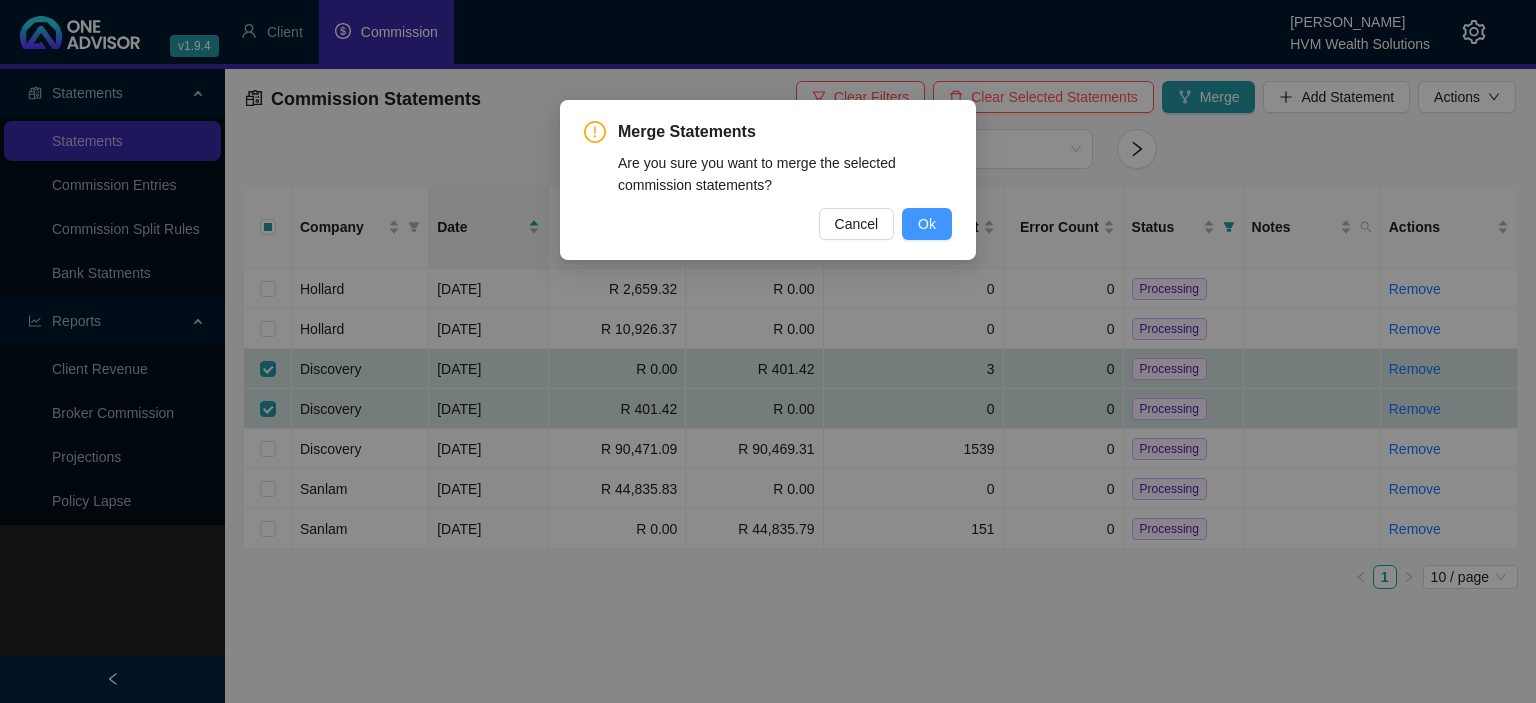 click on "Ok" at bounding box center (927, 224) 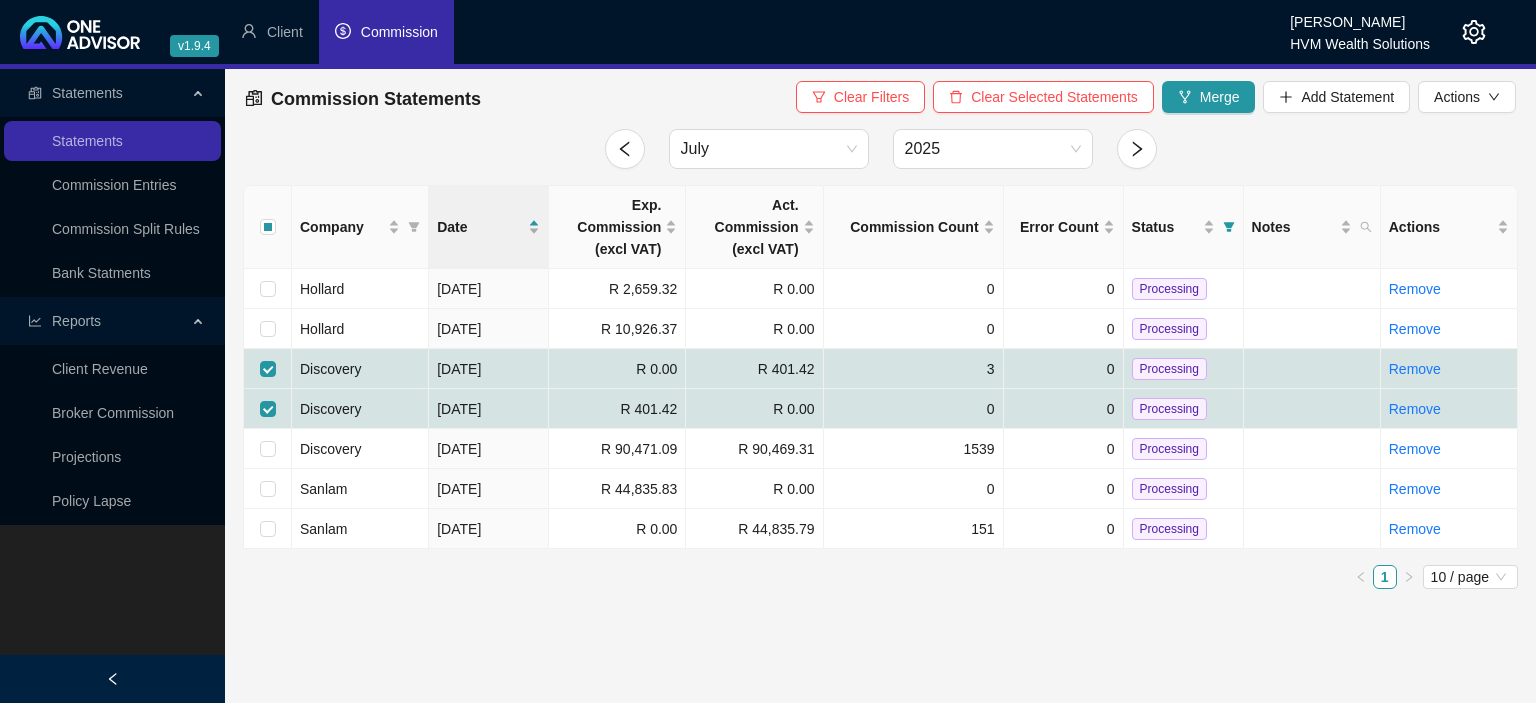 checkbox on "false" 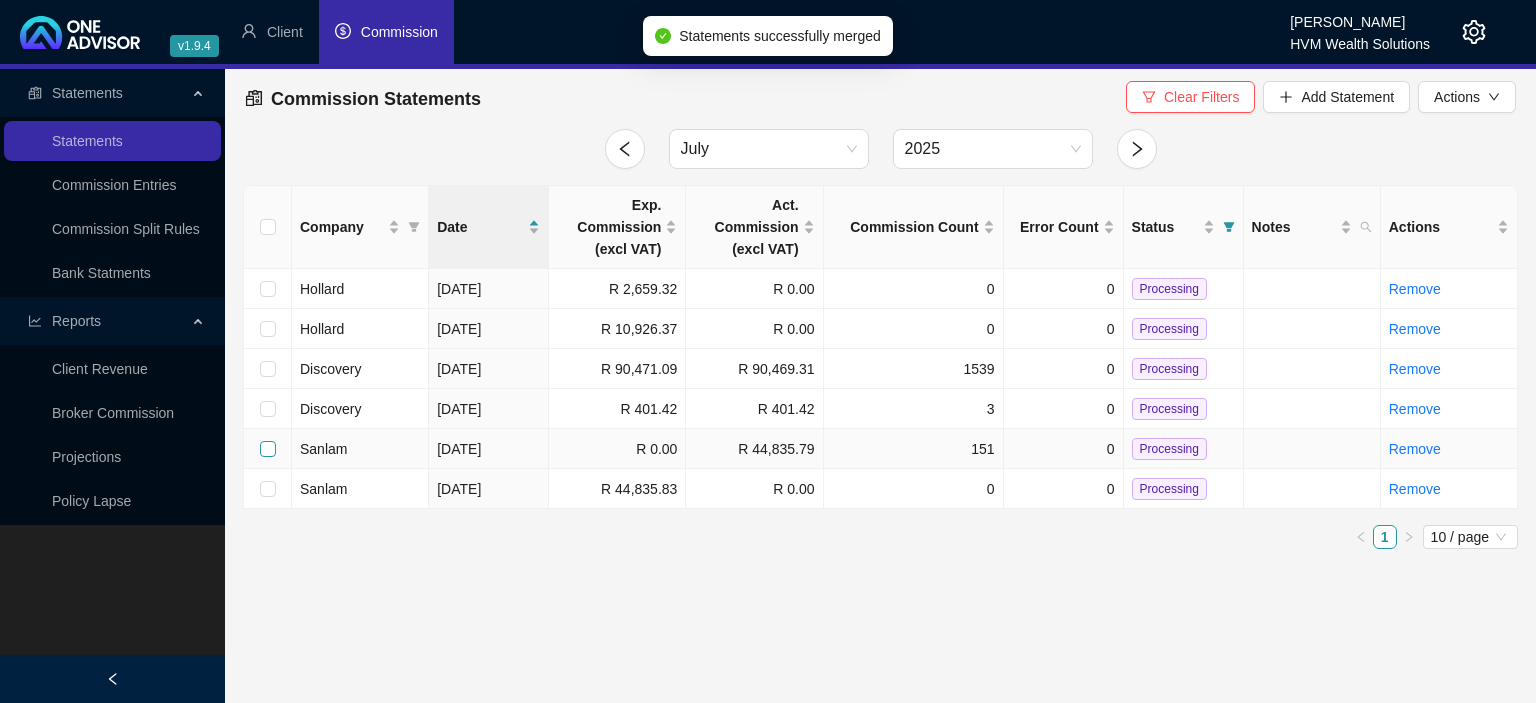 click at bounding box center [268, 449] 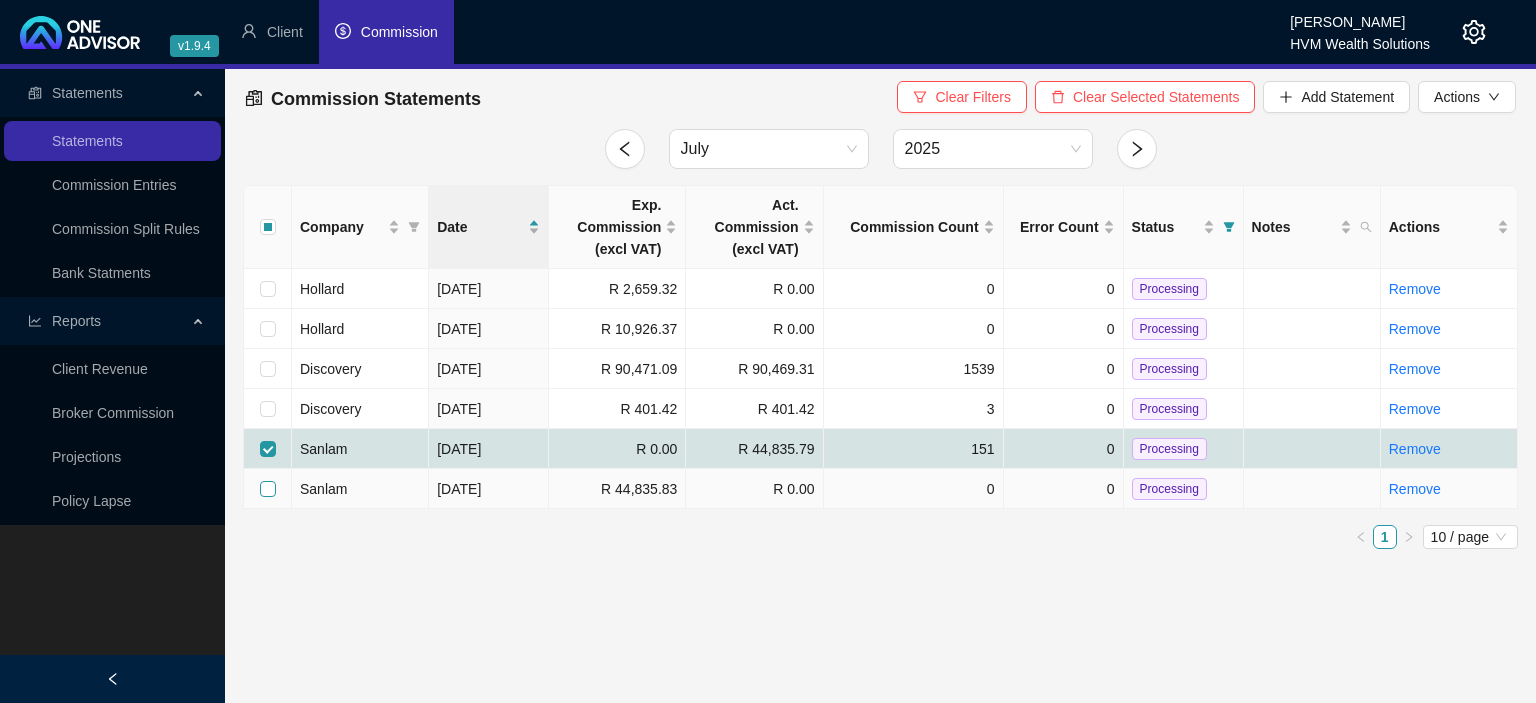 click at bounding box center [268, 489] 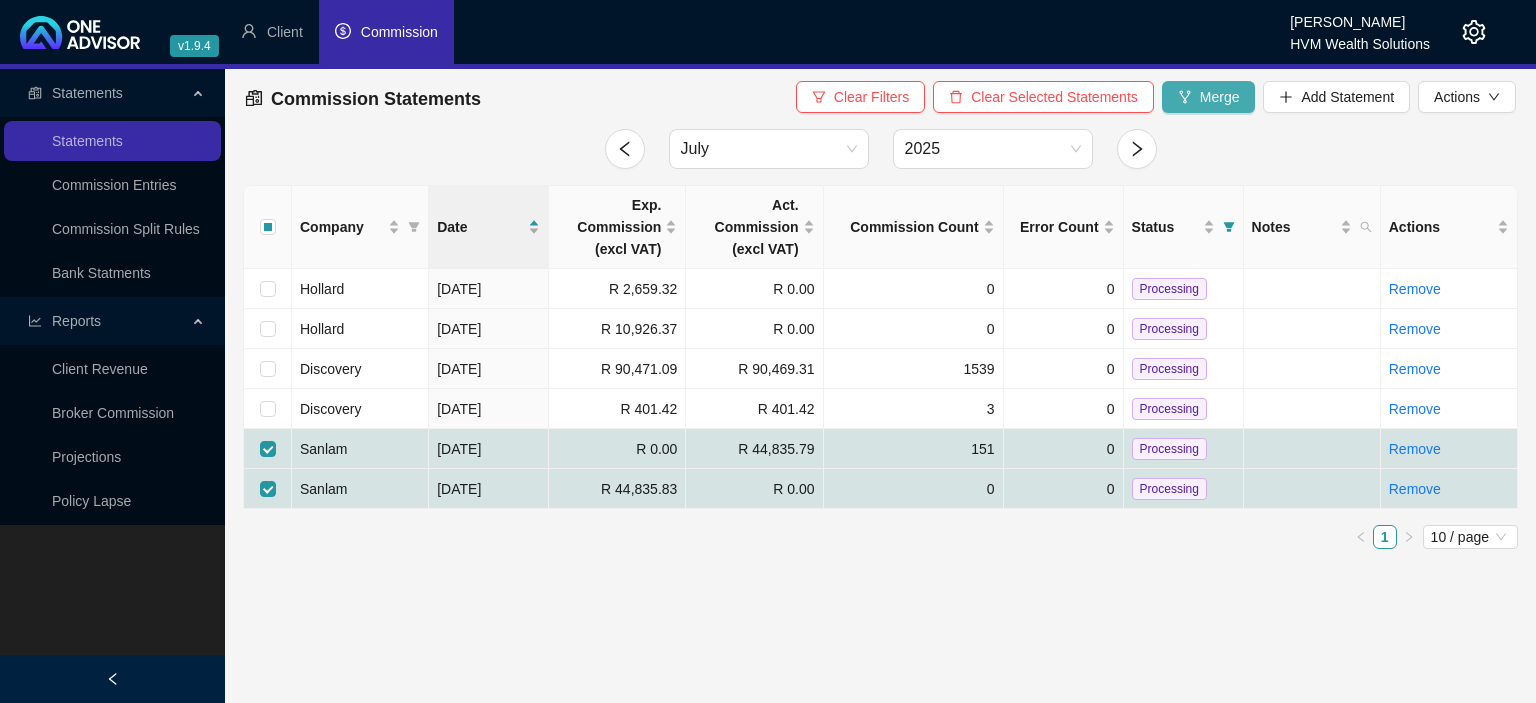 click on "Merge" at bounding box center [1220, 97] 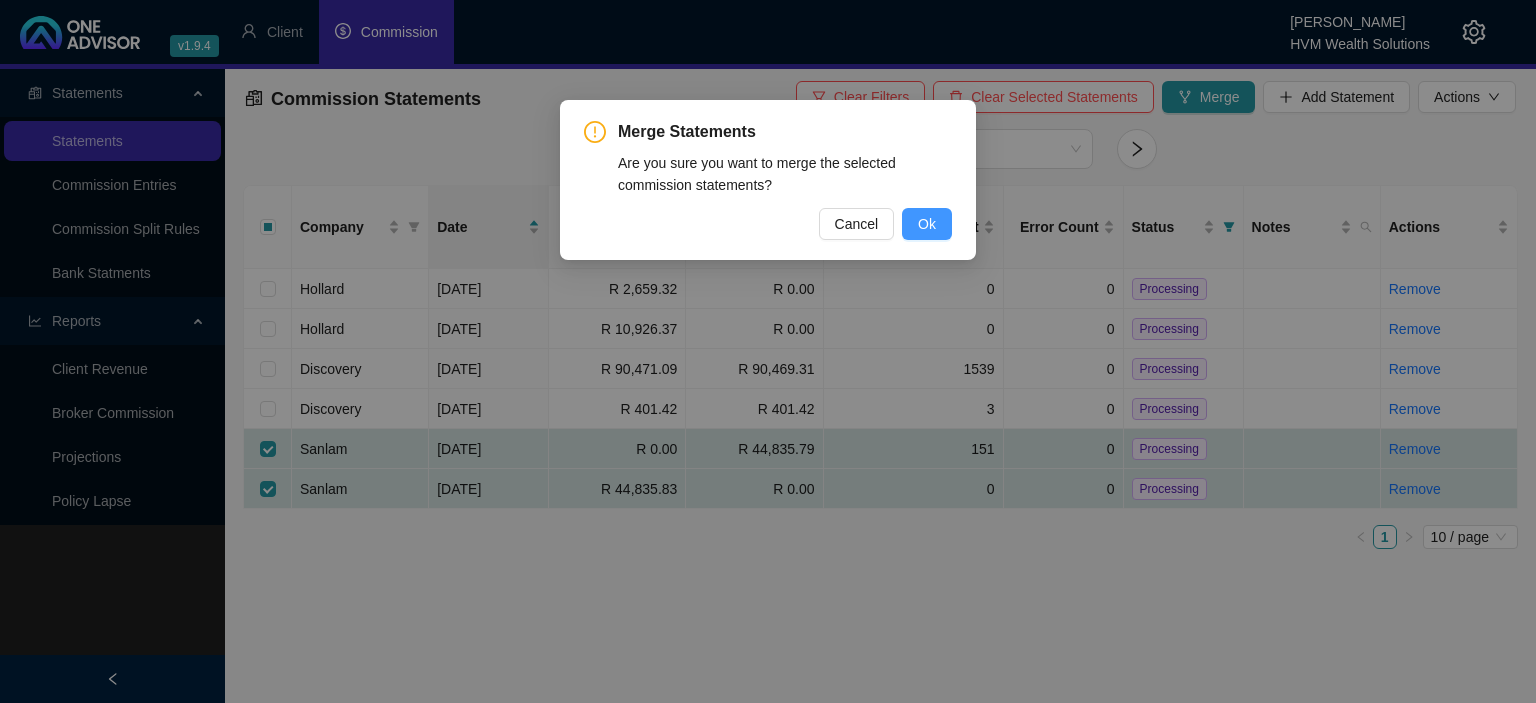 click on "Ok" at bounding box center (927, 224) 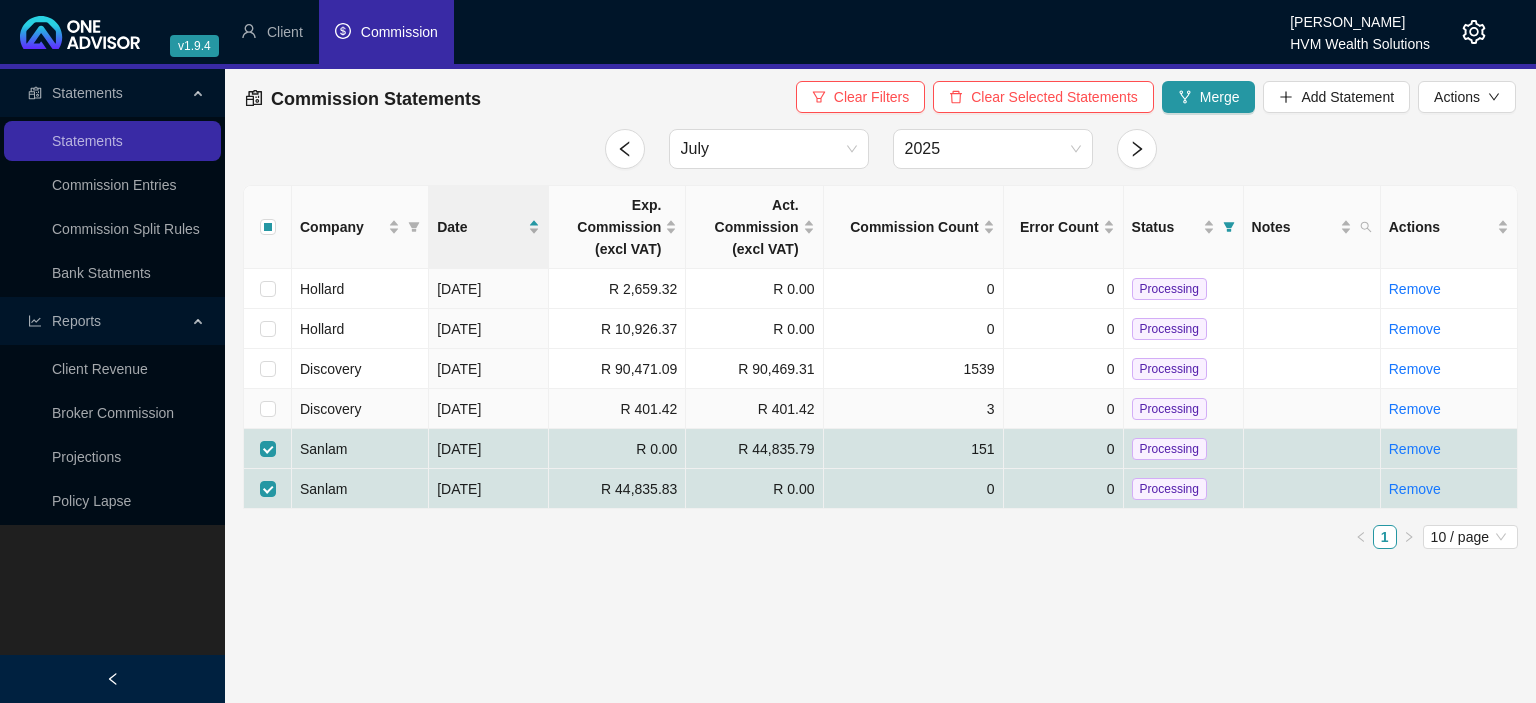 checkbox on "false" 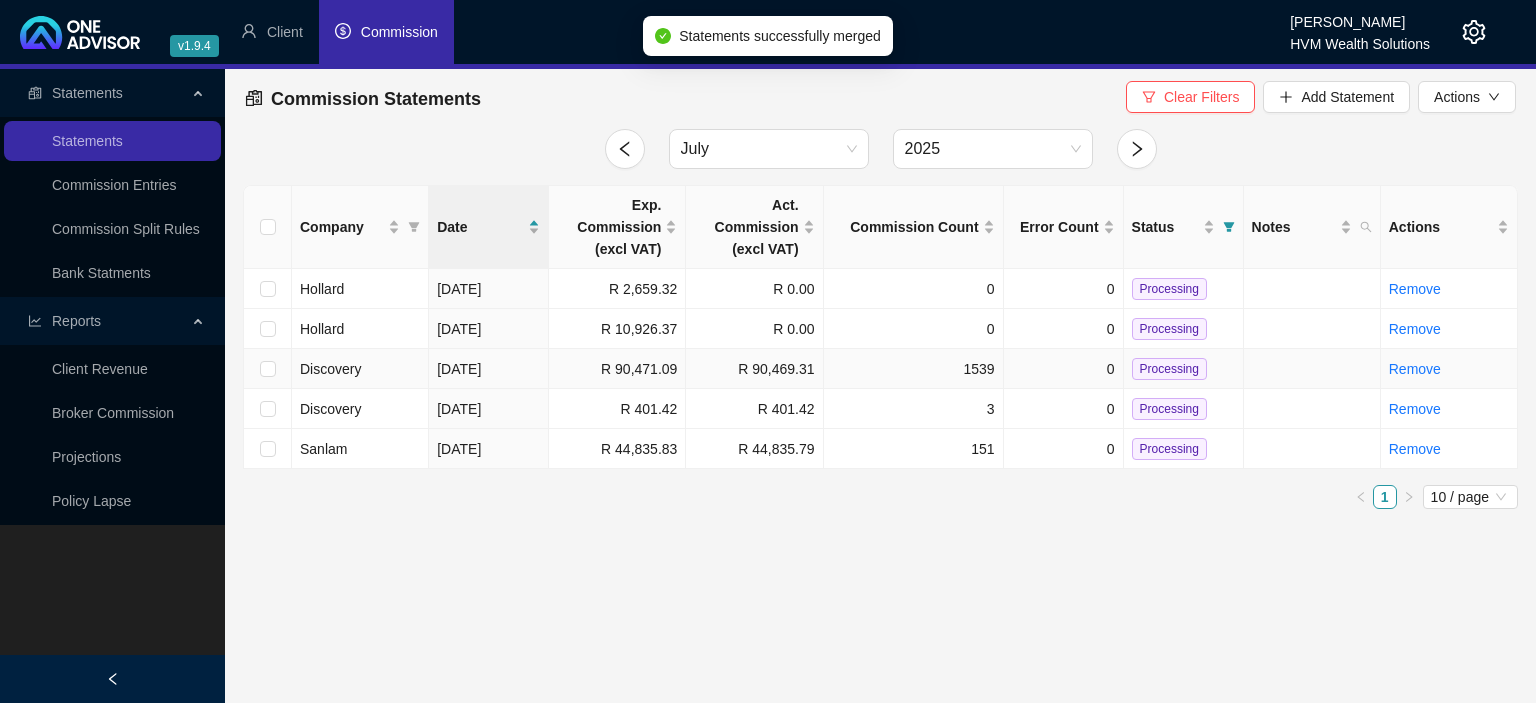 click on "Processing" at bounding box center (1169, 369) 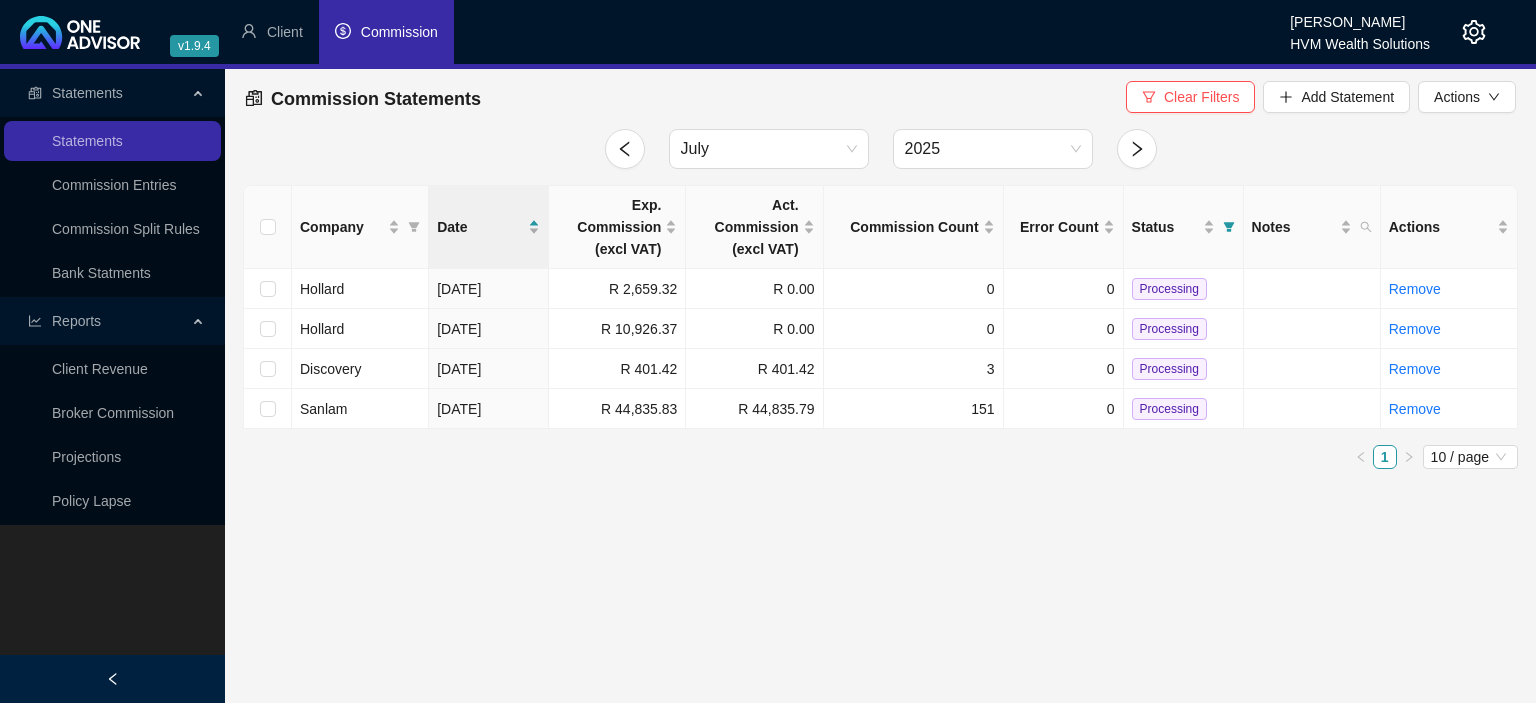 click on "Processing" at bounding box center (1169, 369) 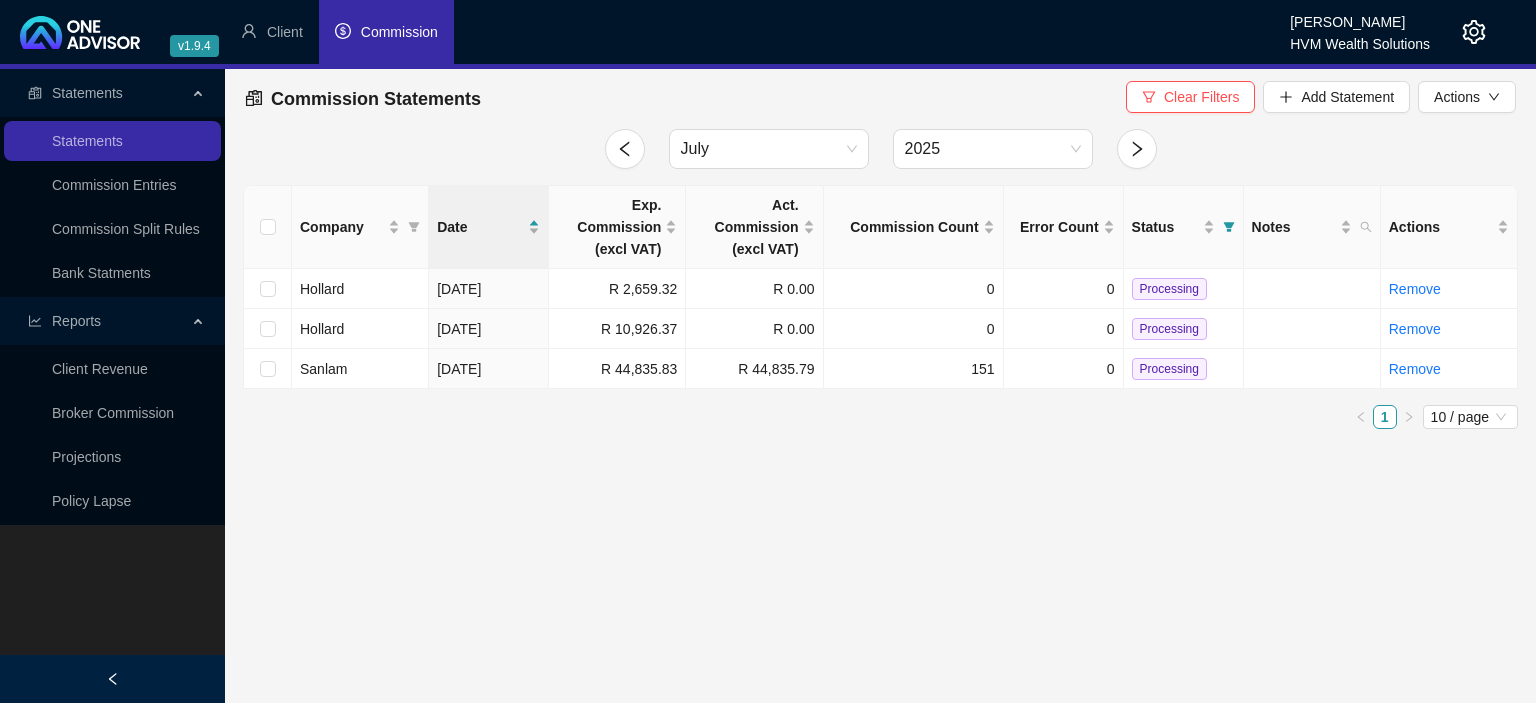 click on "Processing" at bounding box center [1169, 369] 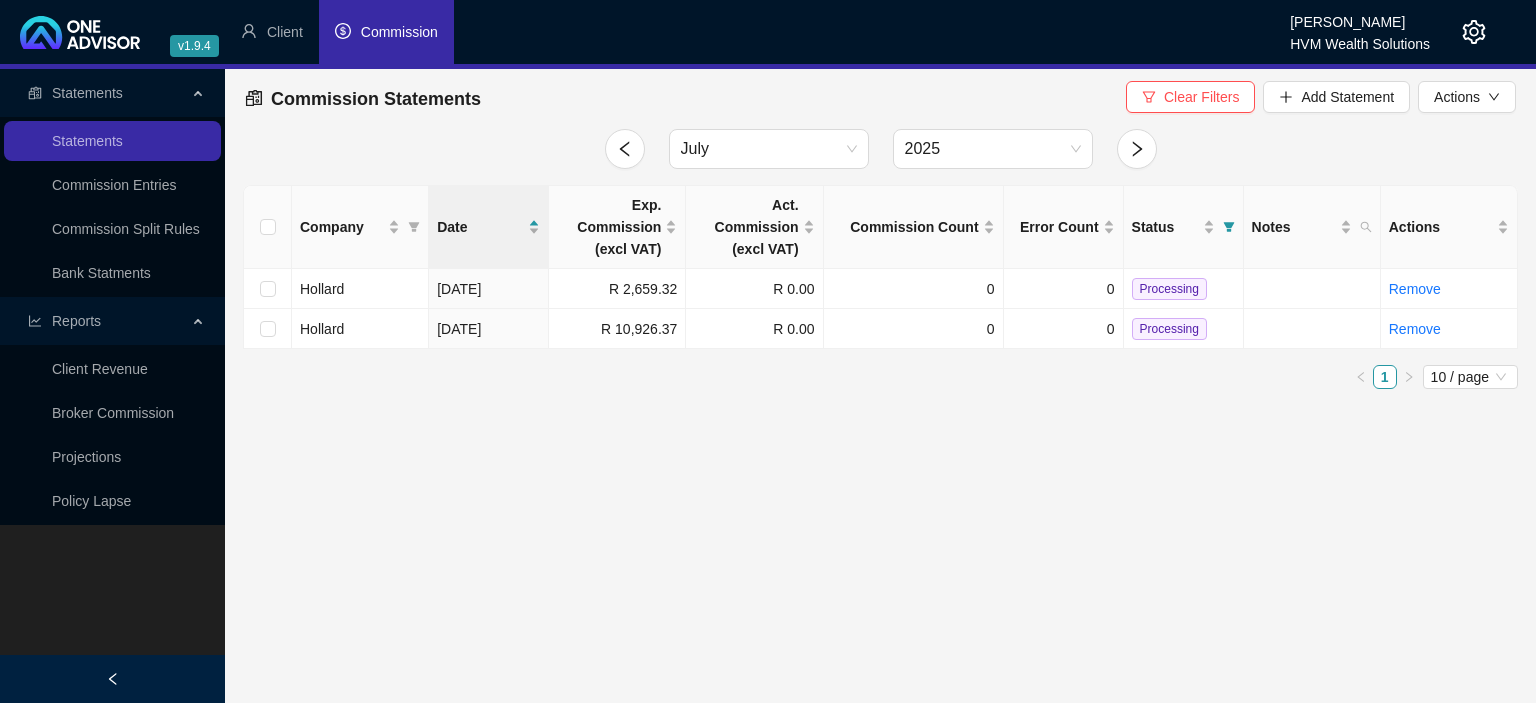 click 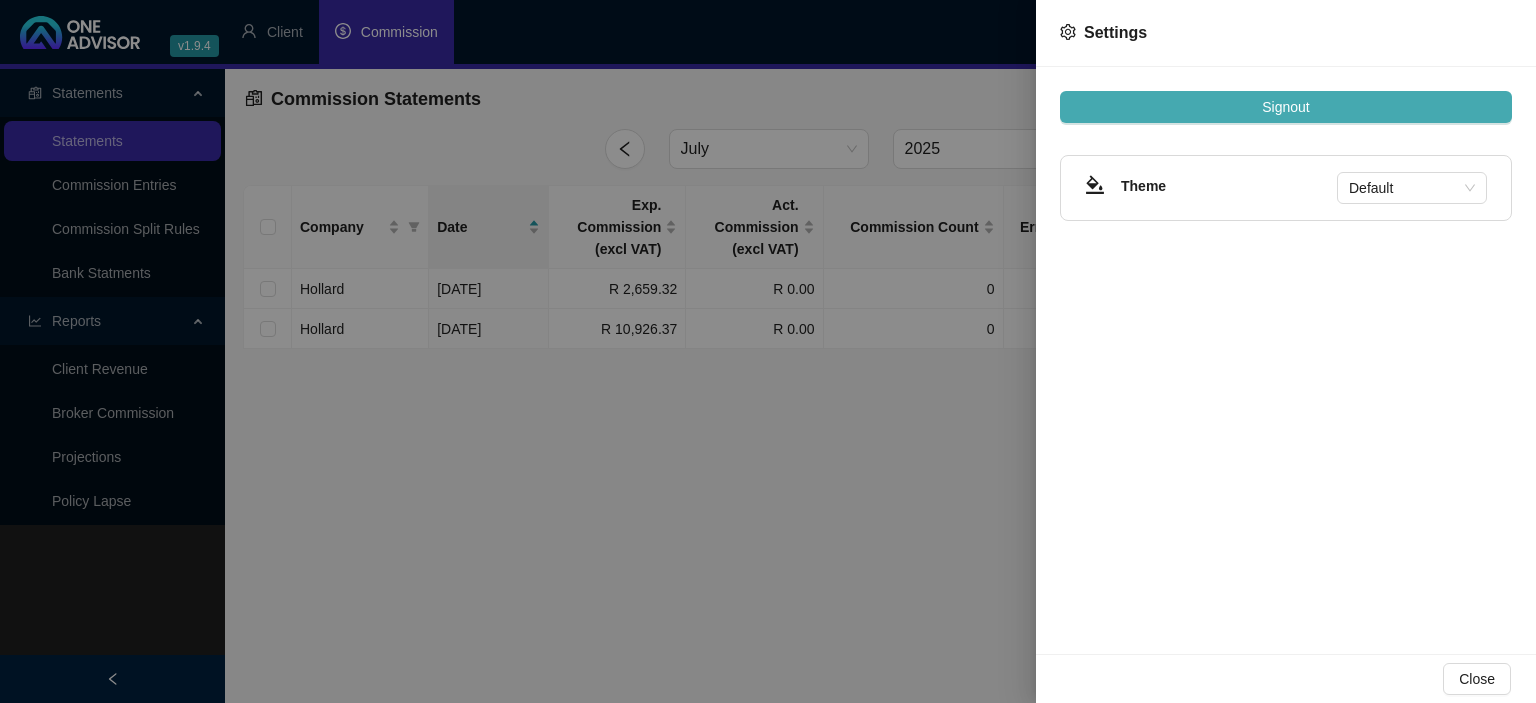click on "Signout" at bounding box center (1285, 107) 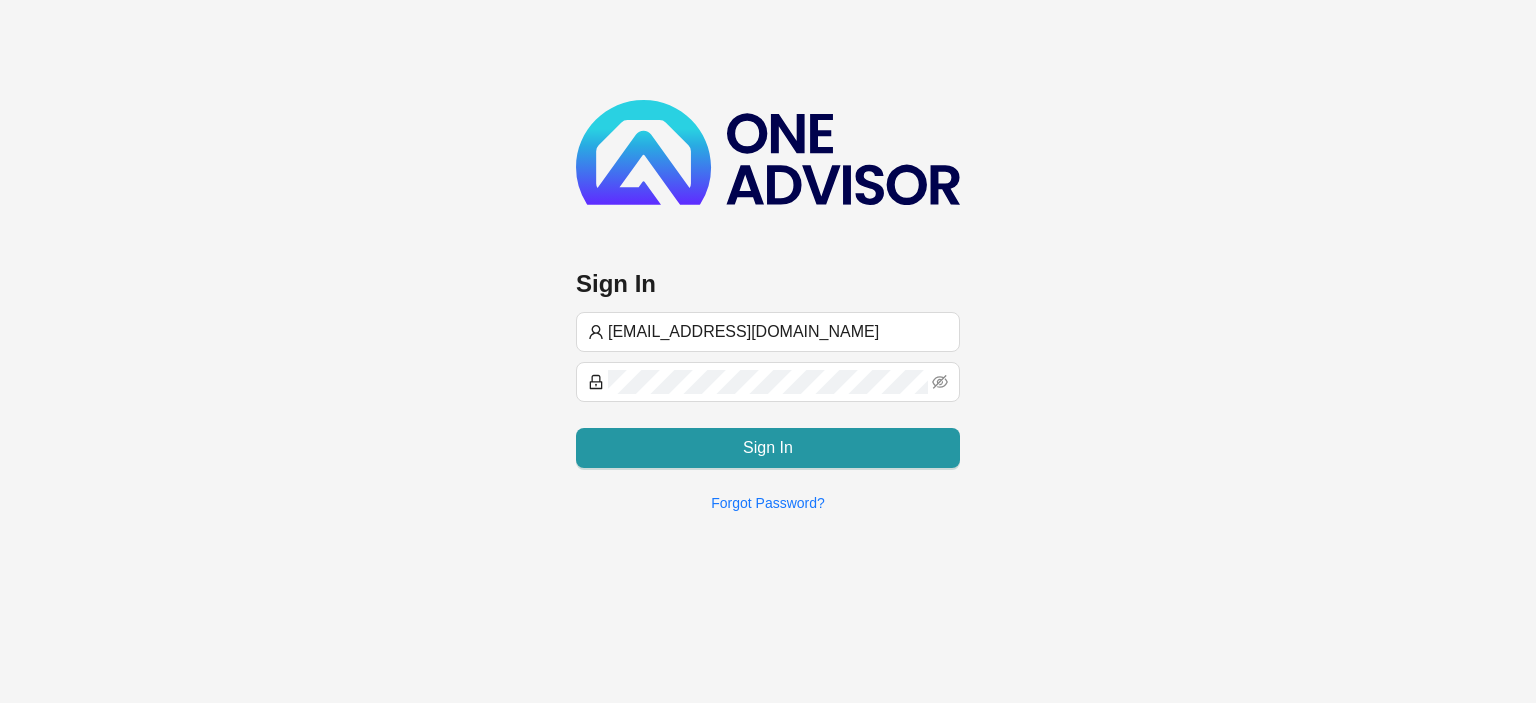 type on "[EMAIL_ADDRESS][DOMAIN_NAME]" 